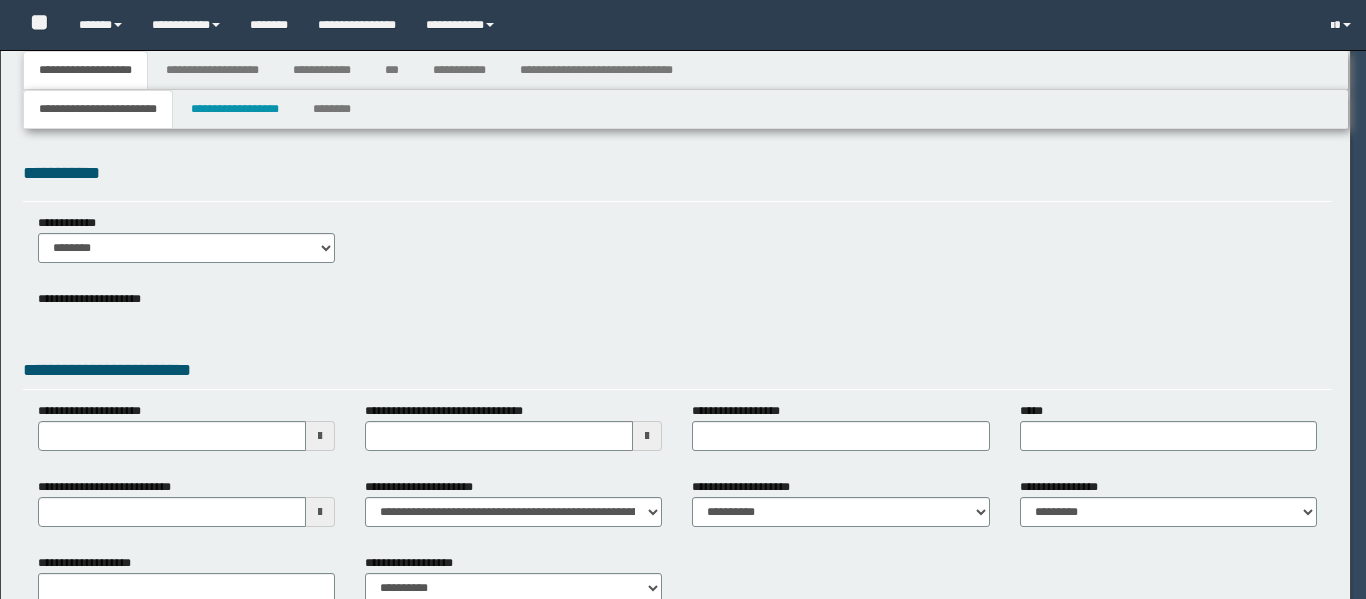 type 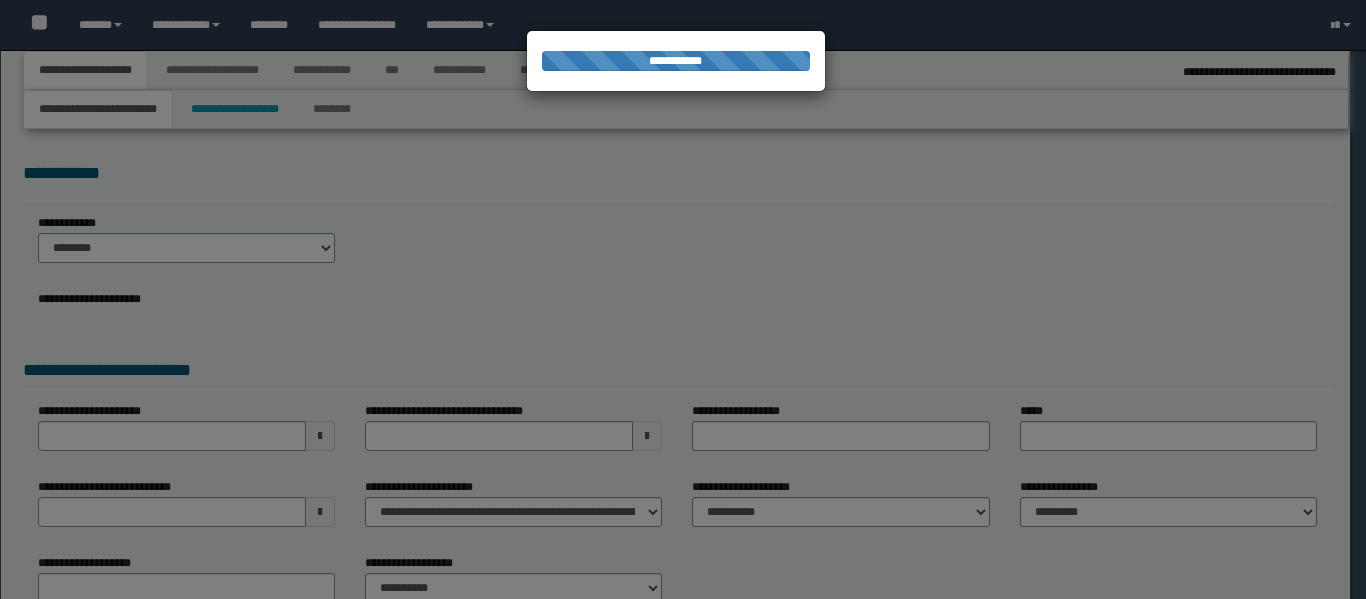 type on "**********" 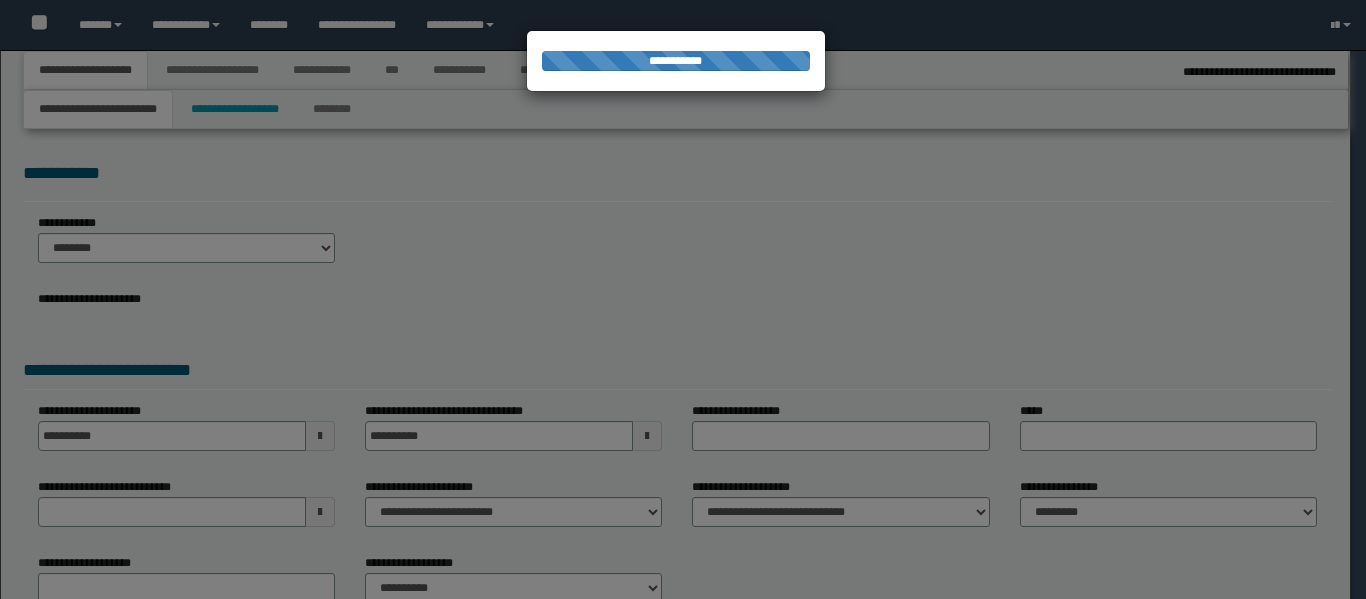 type on "**********" 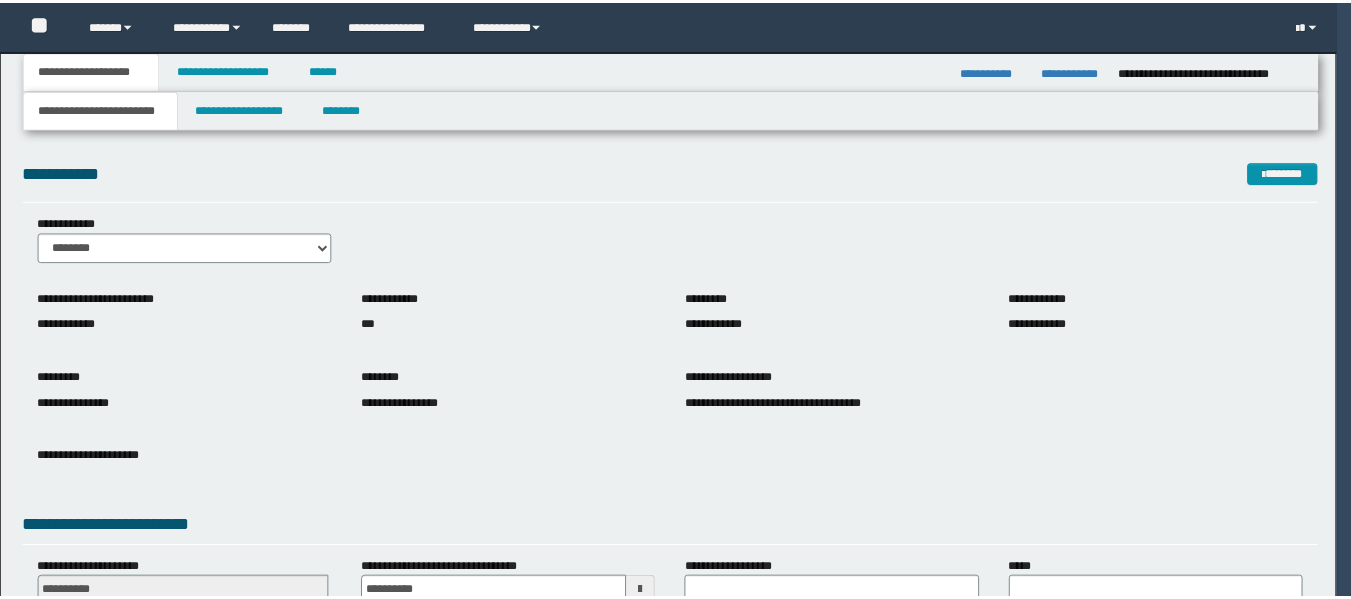 scroll, scrollTop: 0, scrollLeft: 0, axis: both 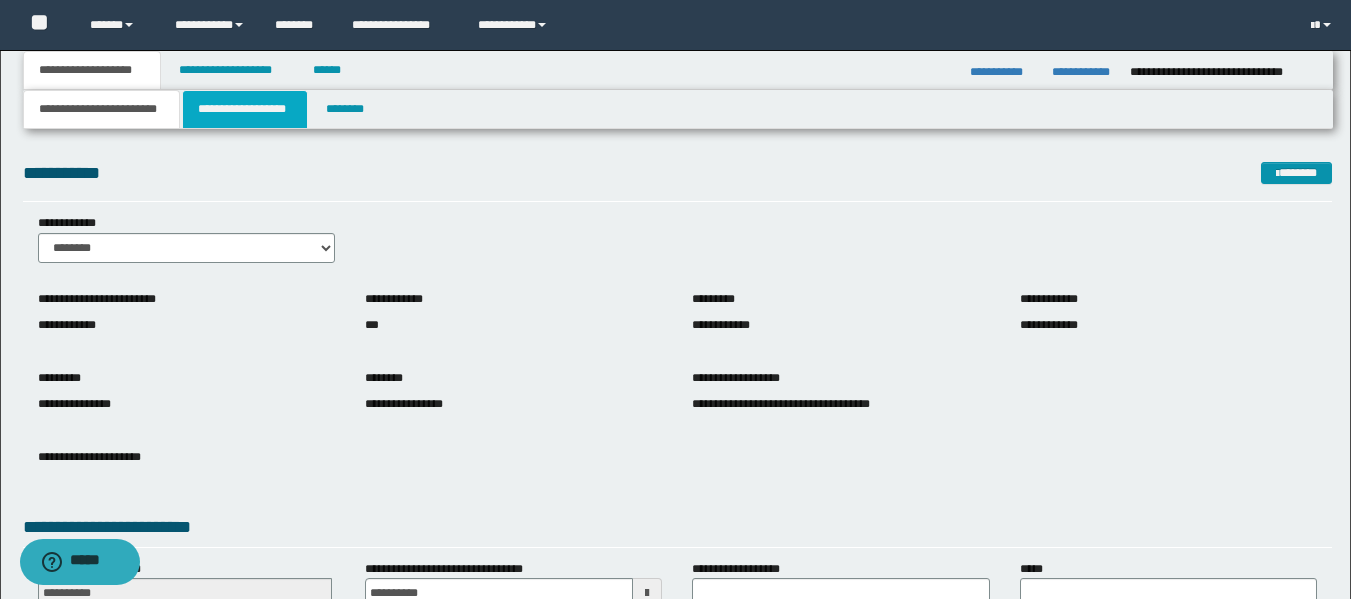 click on "**********" at bounding box center [245, 109] 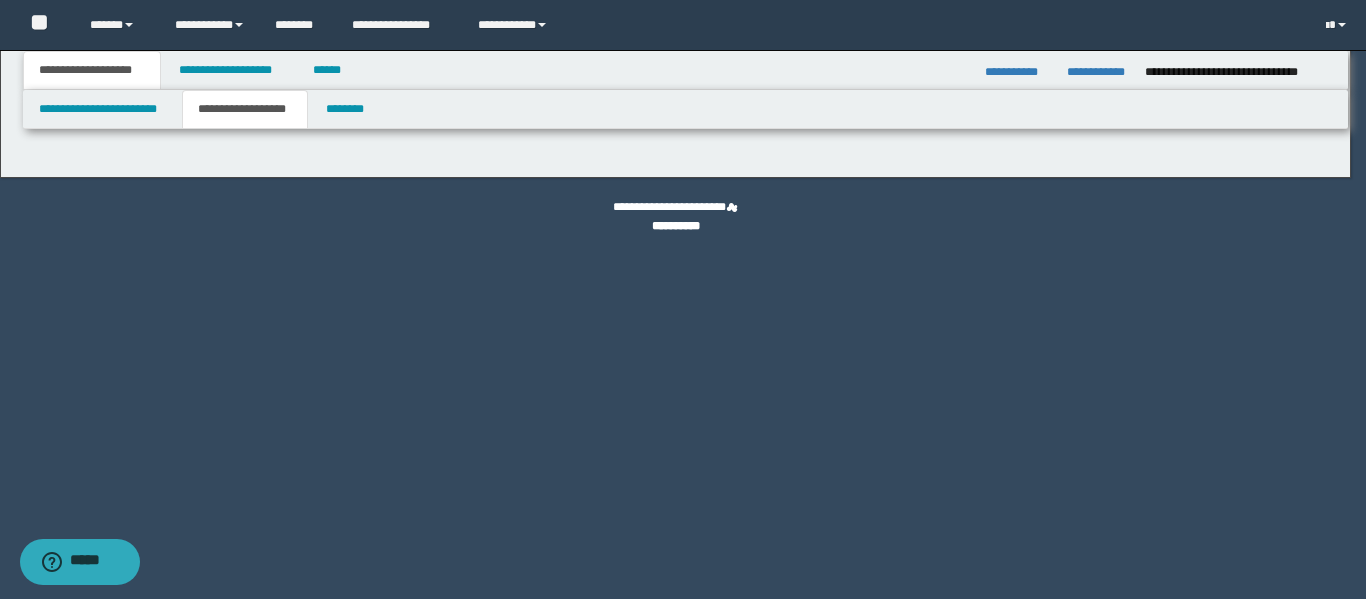 type on "********" 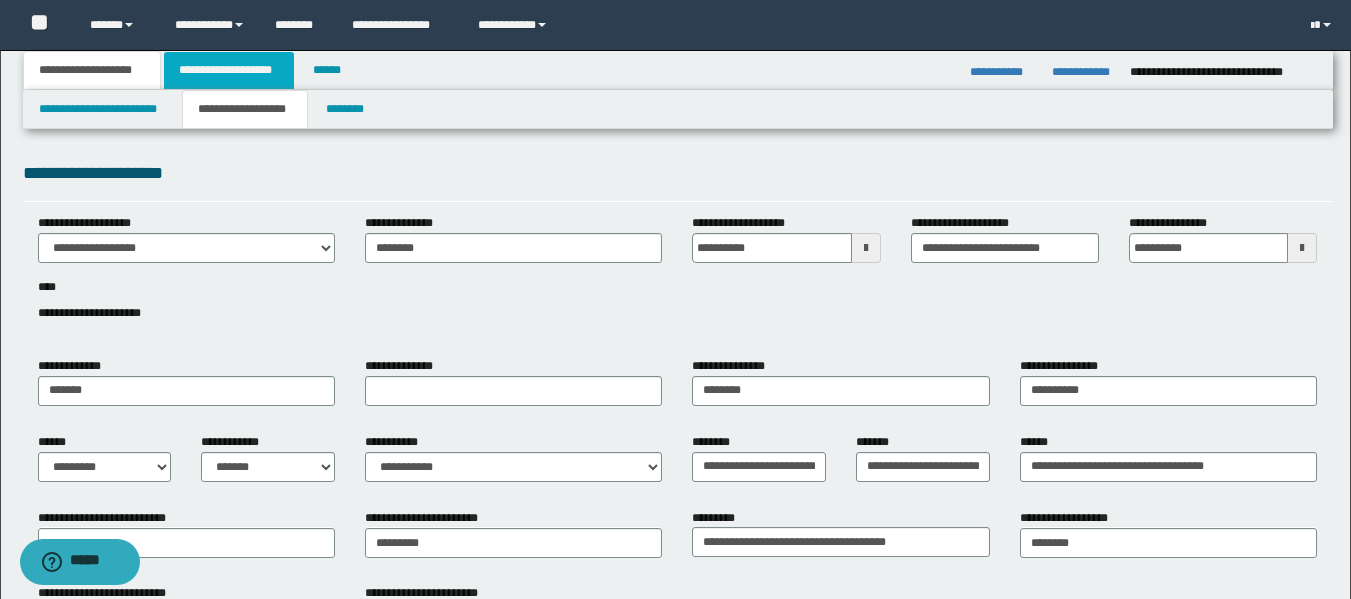 click on "**********" at bounding box center [229, 70] 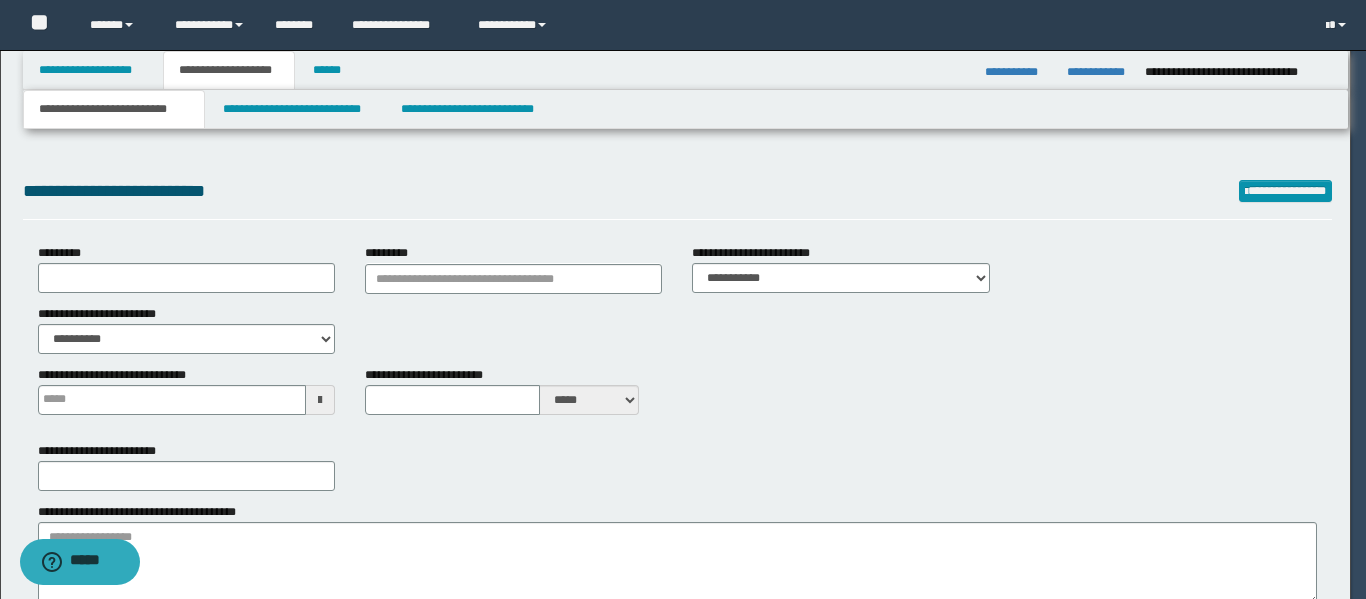 type on "**********" 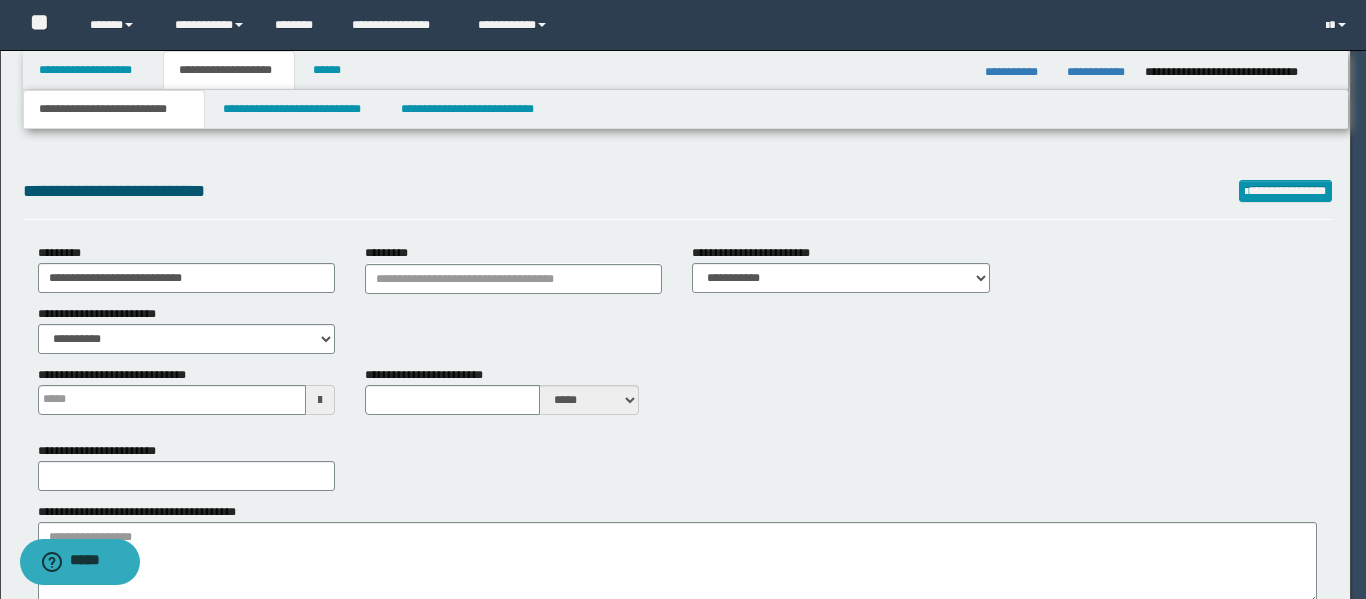 select on "*" 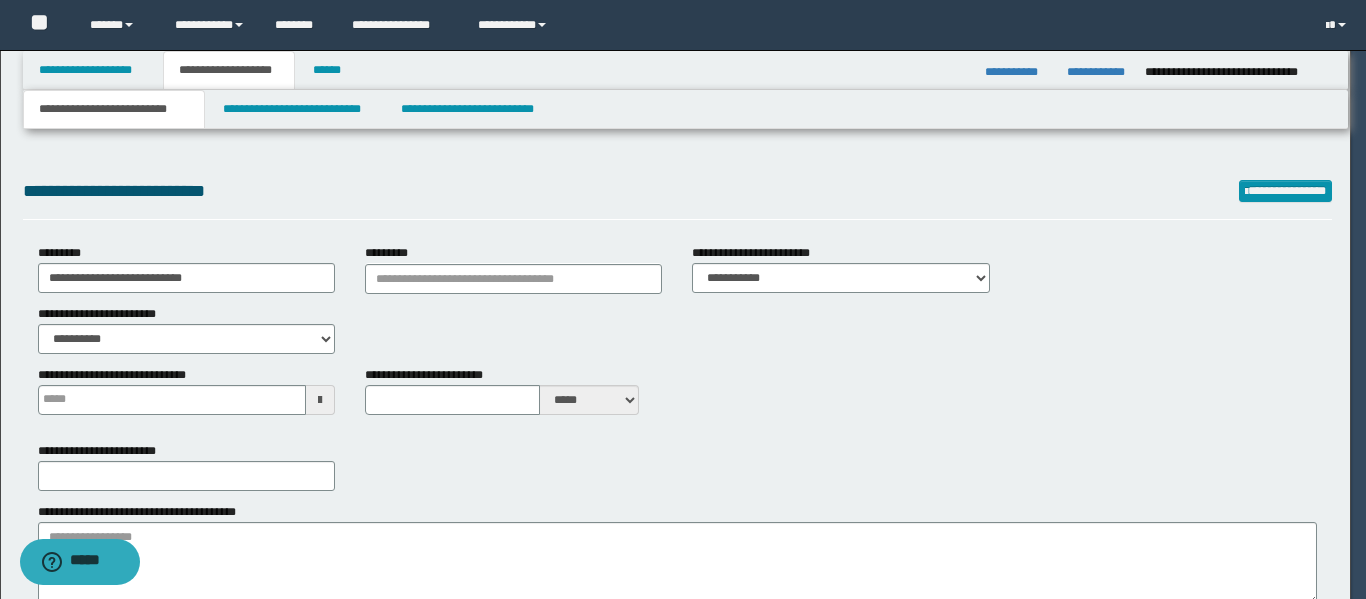 type on "**" 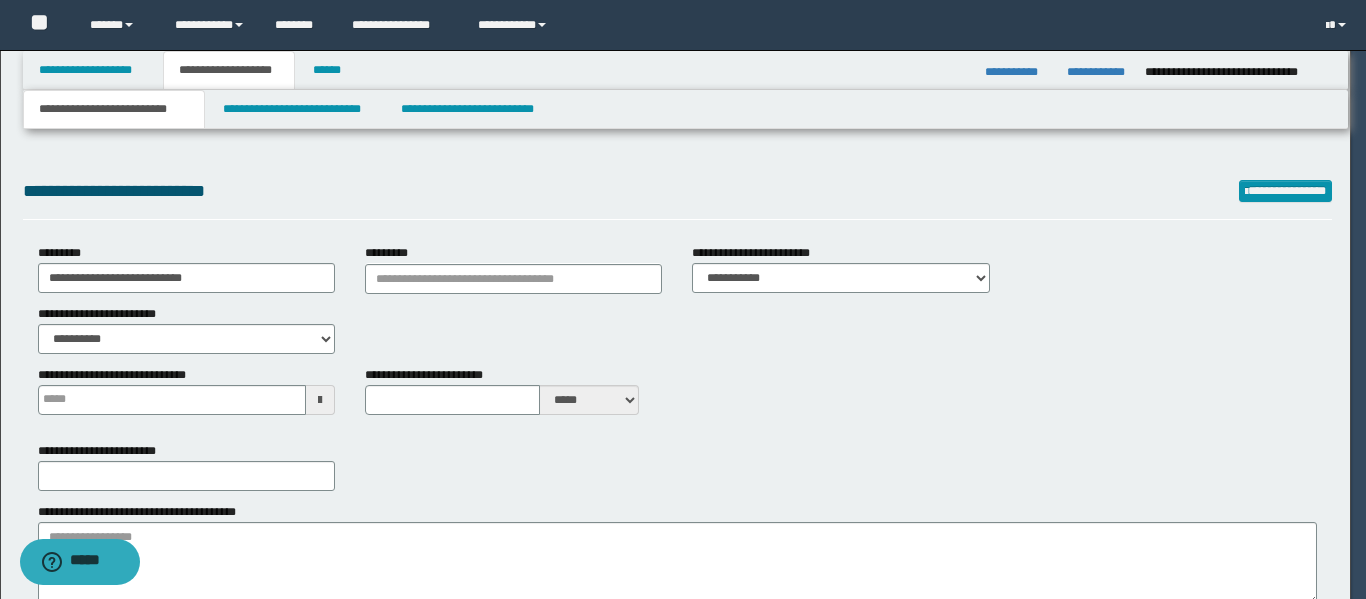 select on "*" 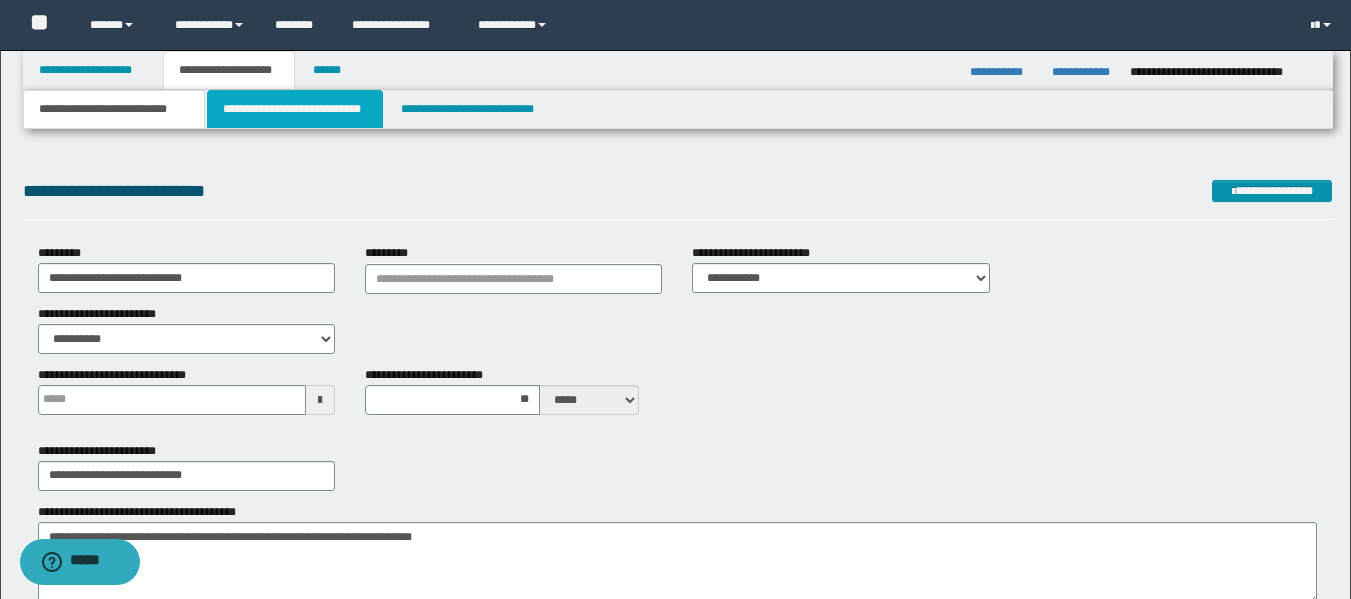 scroll, scrollTop: 0, scrollLeft: 0, axis: both 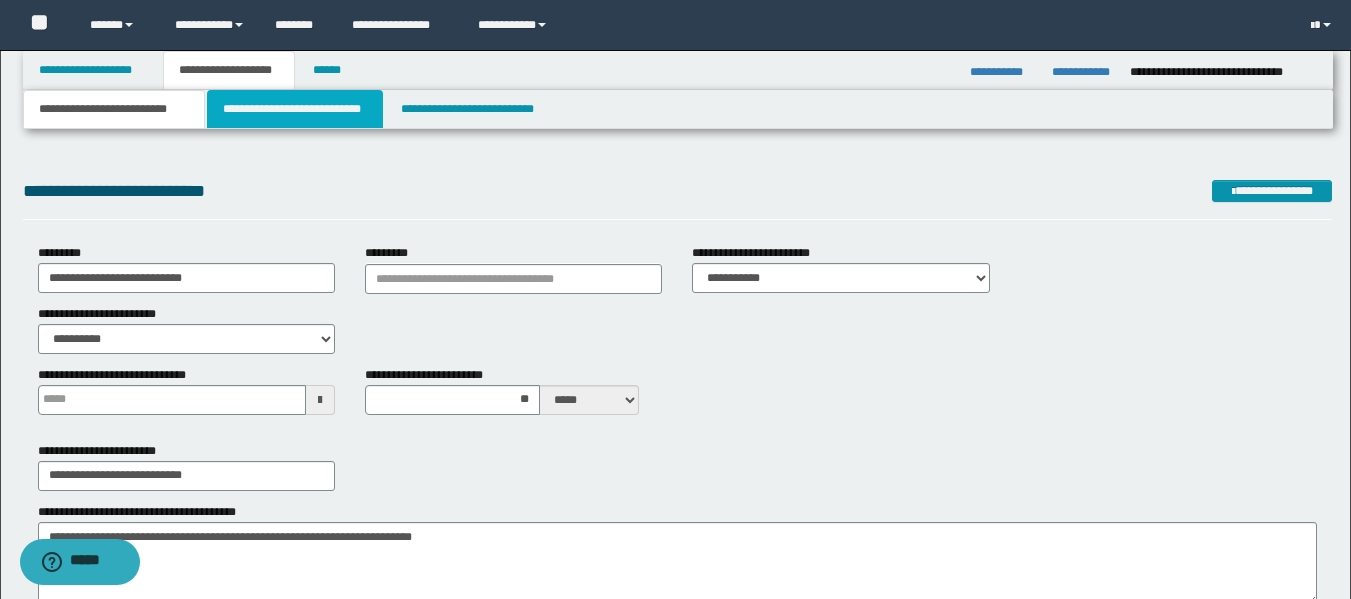click on "**********" at bounding box center [295, 109] 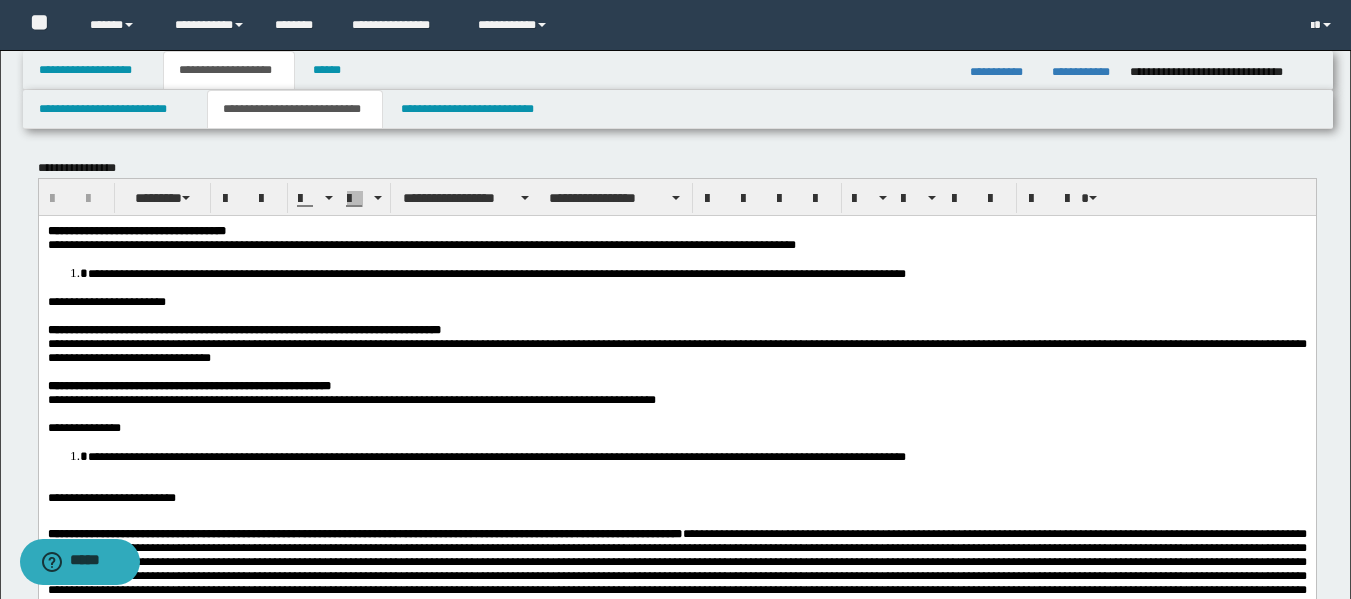 scroll, scrollTop: 0, scrollLeft: 0, axis: both 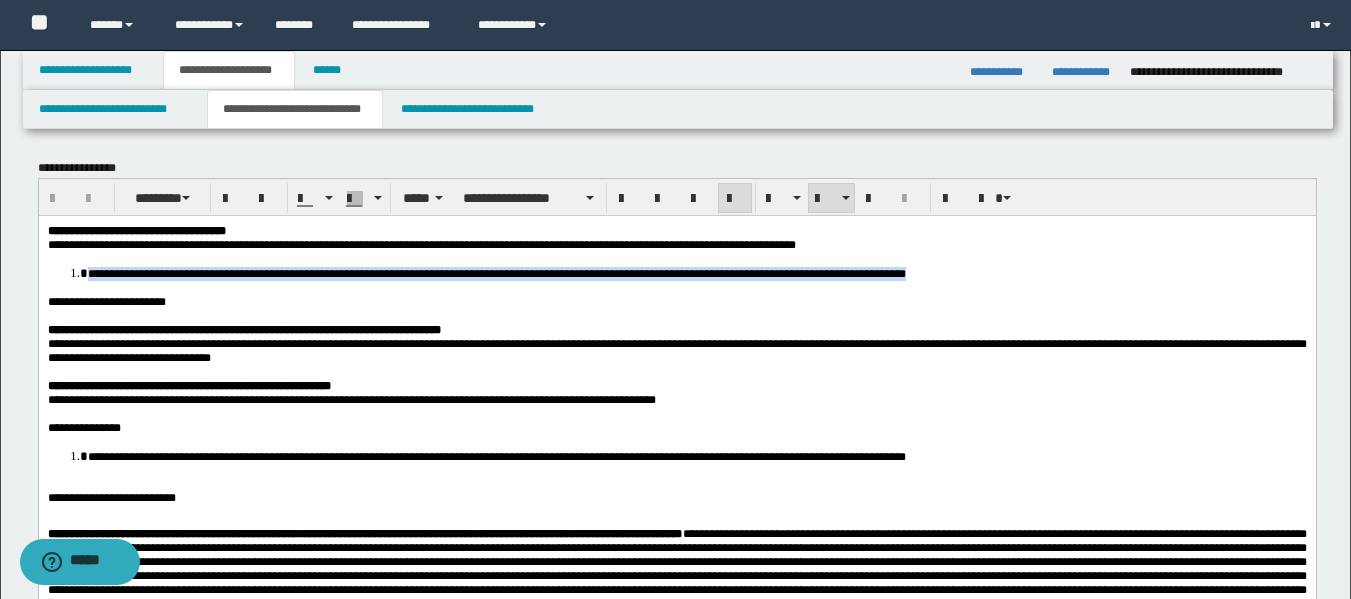 drag, startPoint x: 960, startPoint y: 281, endPoint x: 86, endPoint y: 278, distance: 874.0051 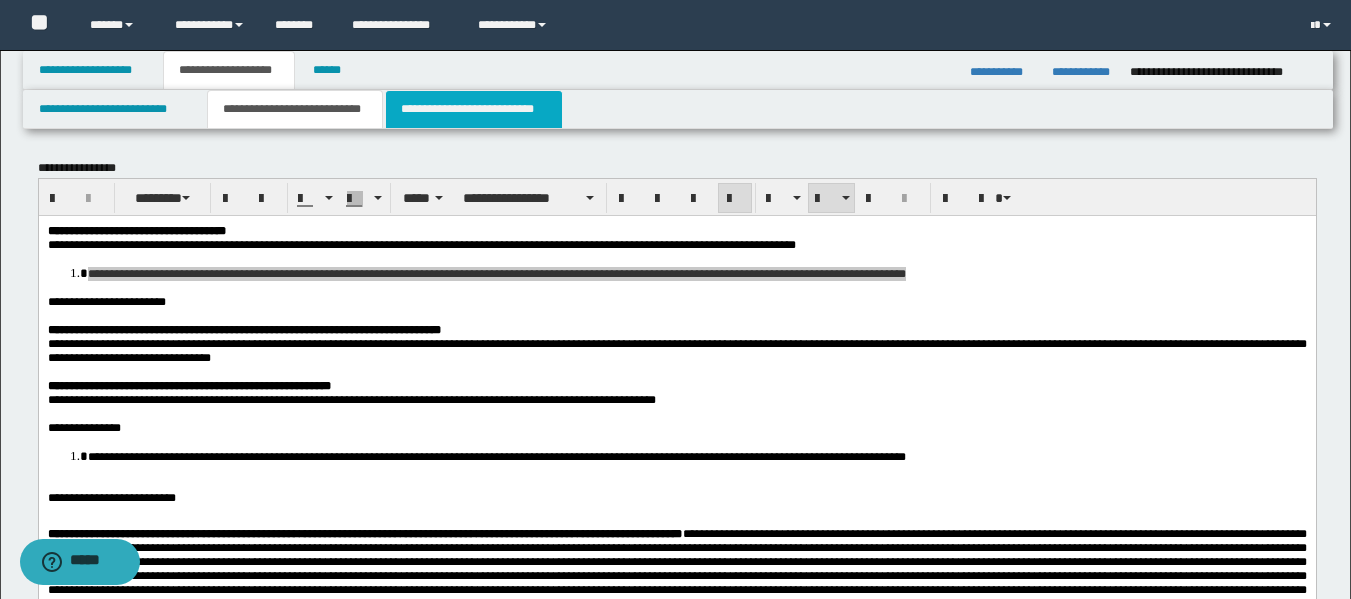 click on "**********" at bounding box center [474, 109] 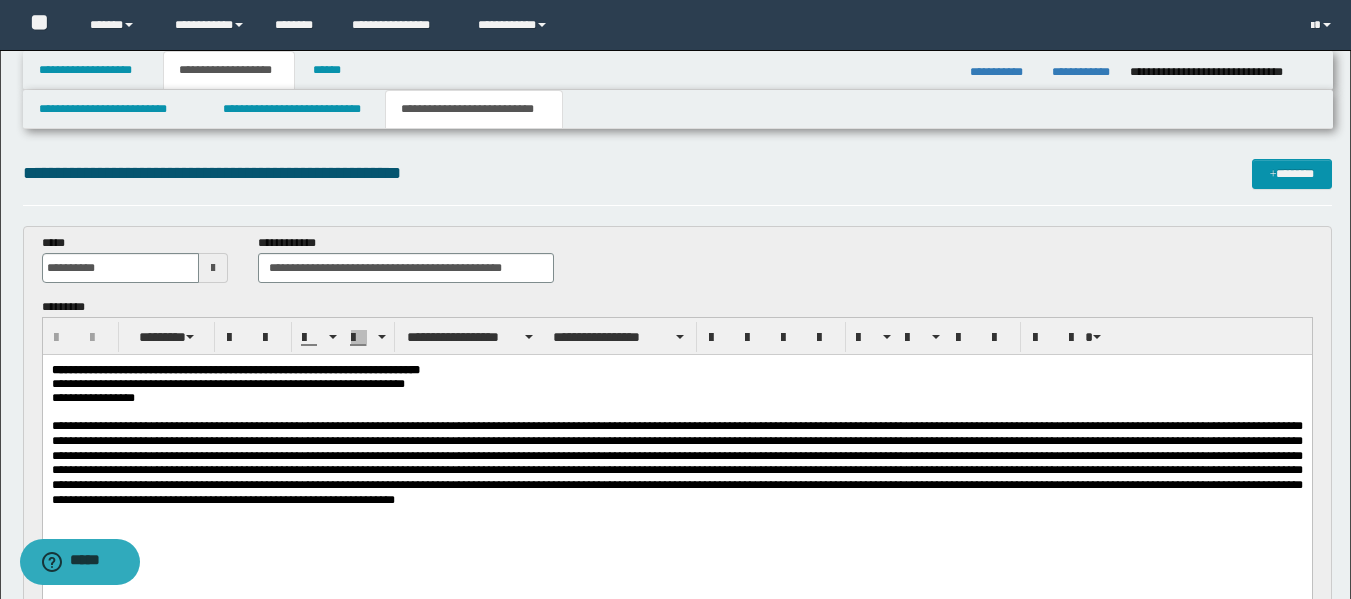 scroll, scrollTop: 0, scrollLeft: 0, axis: both 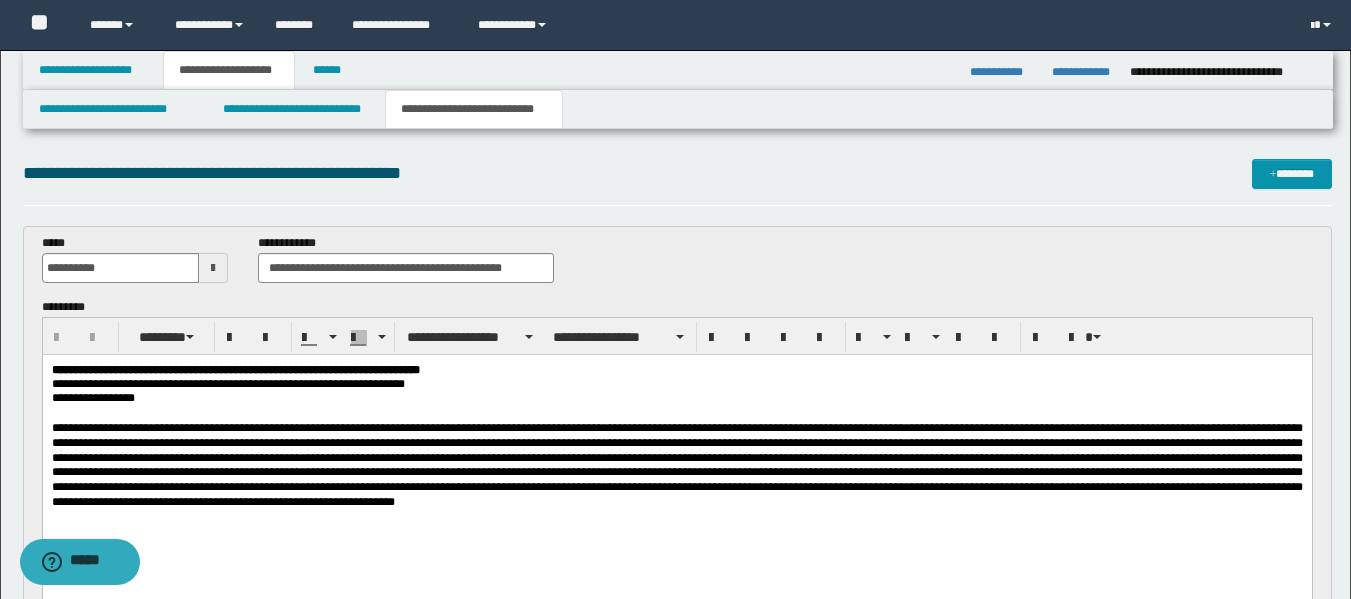 click at bounding box center (676, 465) 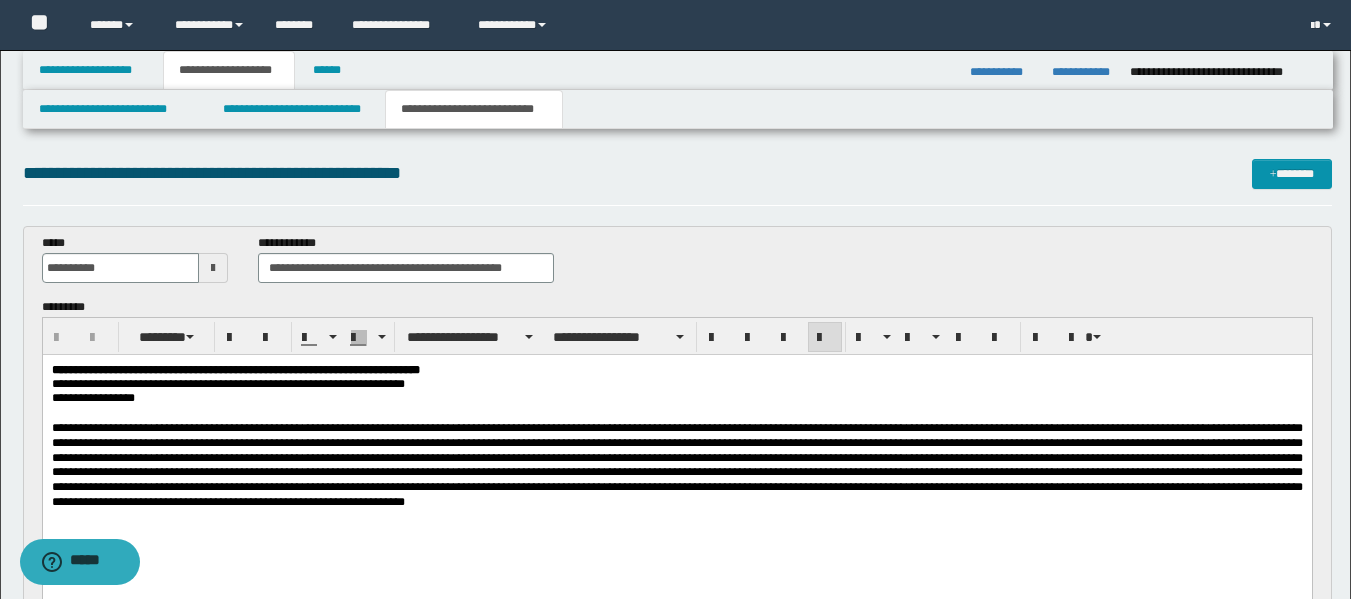 type 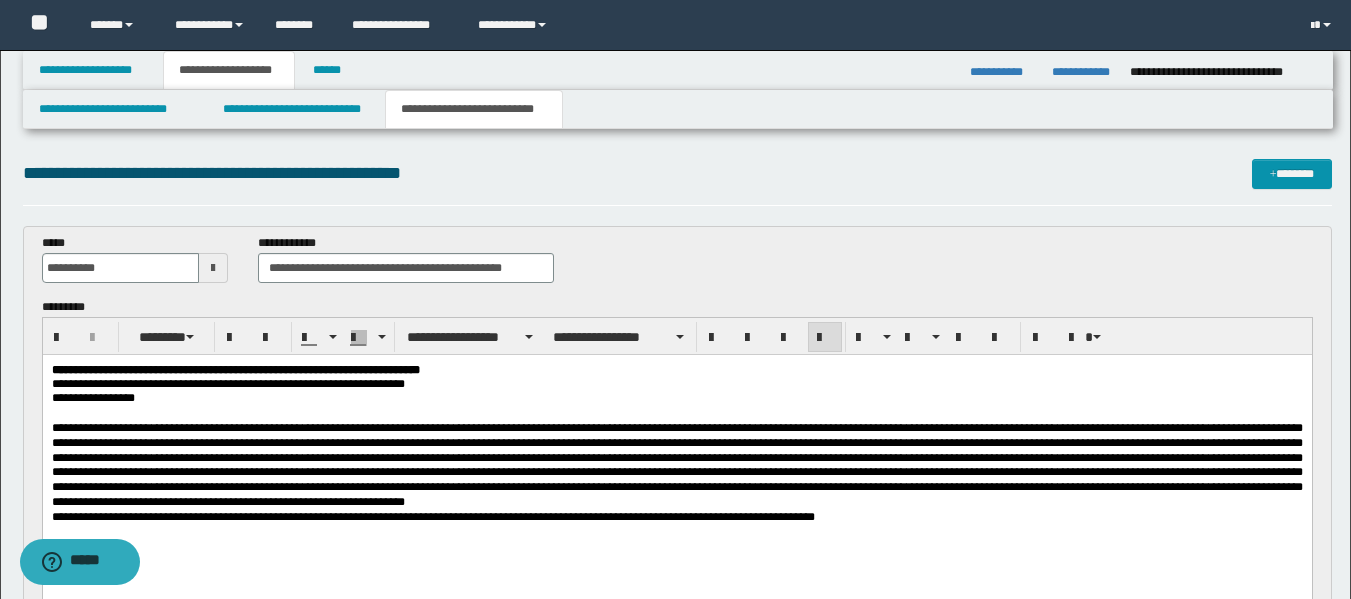 click at bounding box center (676, 465) 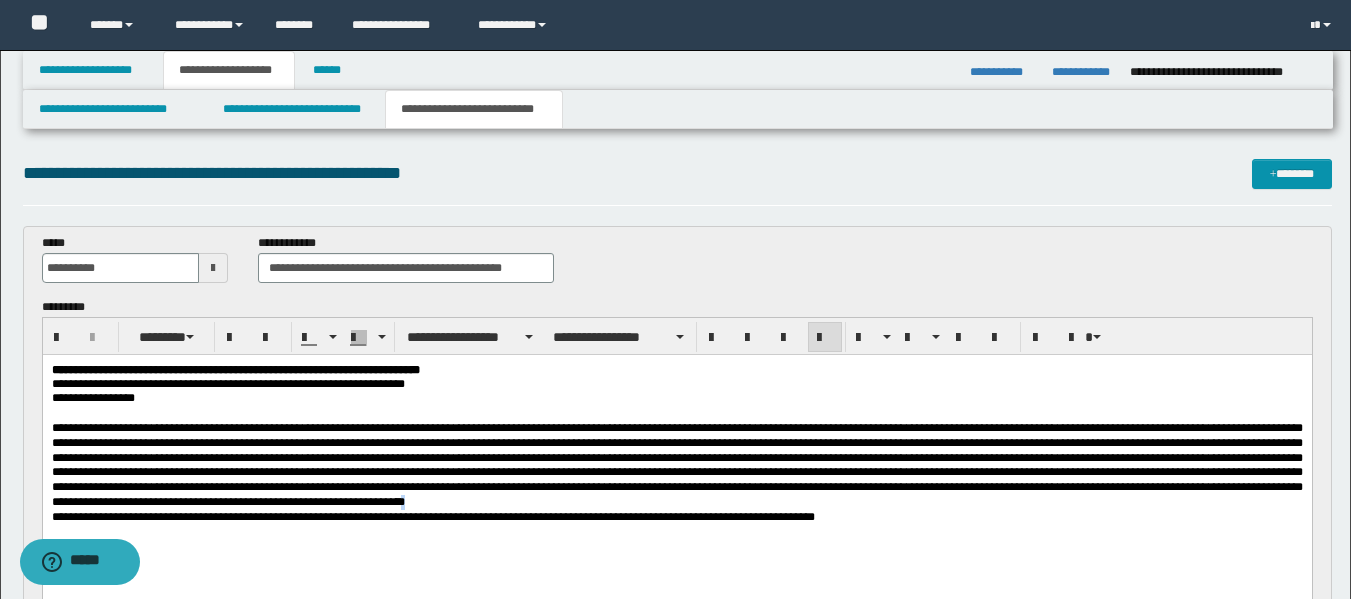 click at bounding box center [676, 465] 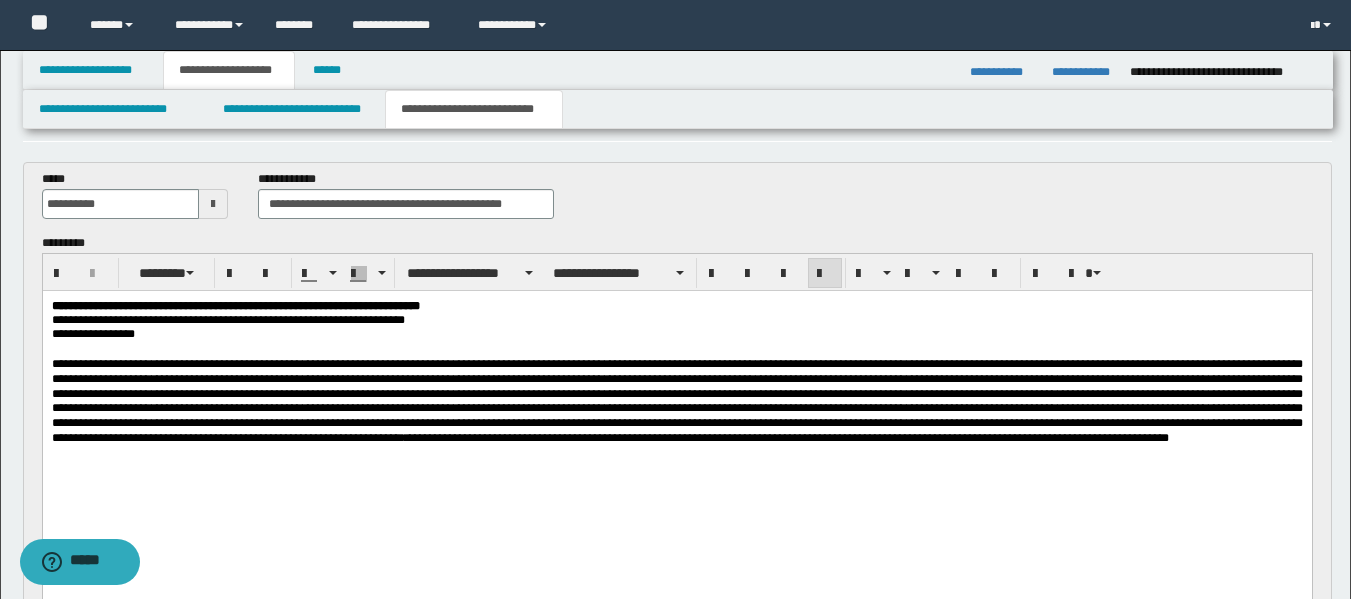 scroll, scrollTop: 59, scrollLeft: 0, axis: vertical 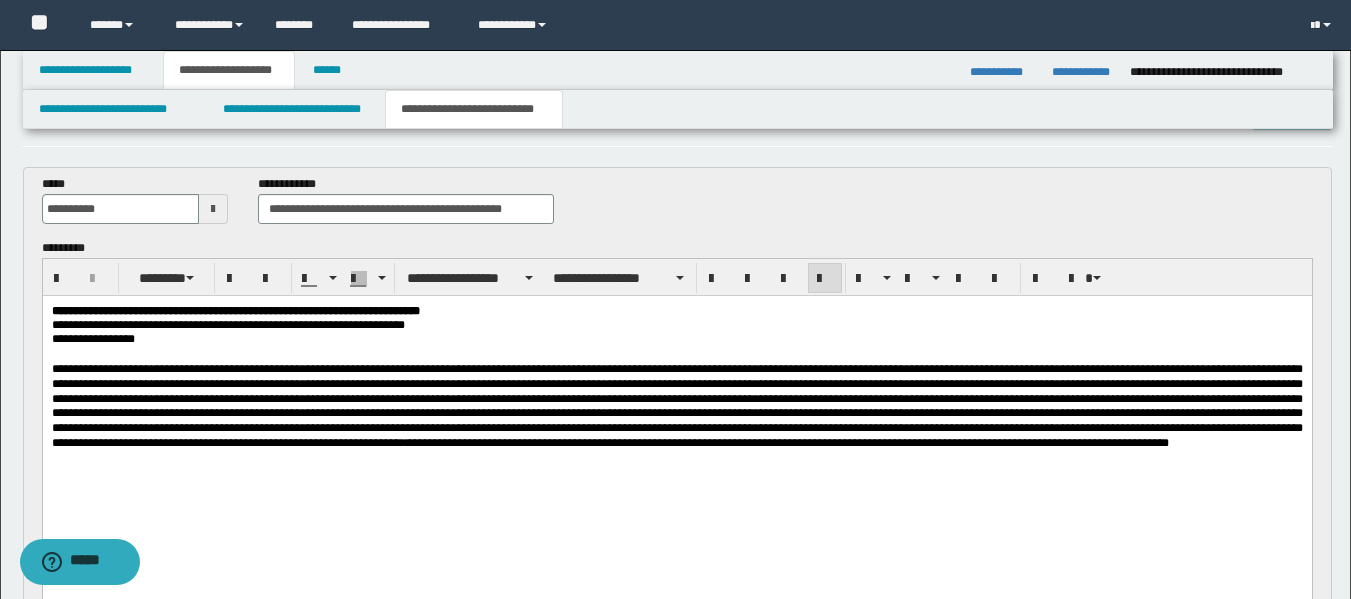 click on "**********" at bounding box center [786, 443] 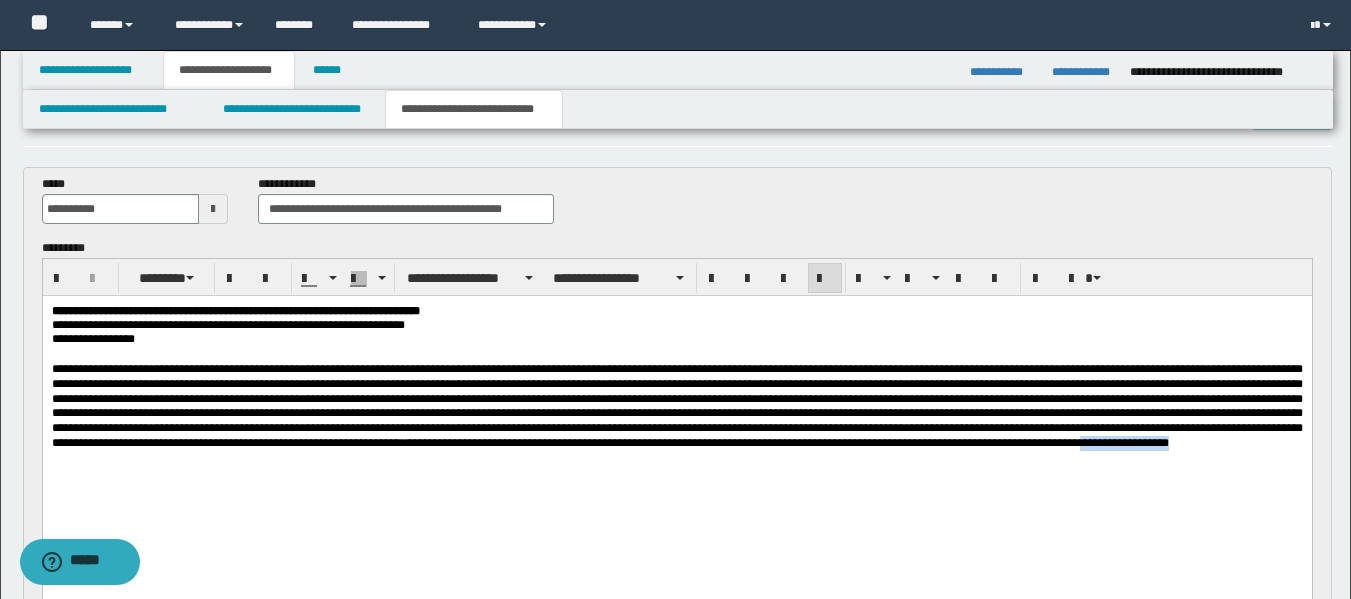 drag, startPoint x: 583, startPoint y: 473, endPoint x: 486, endPoint y: 473, distance: 97 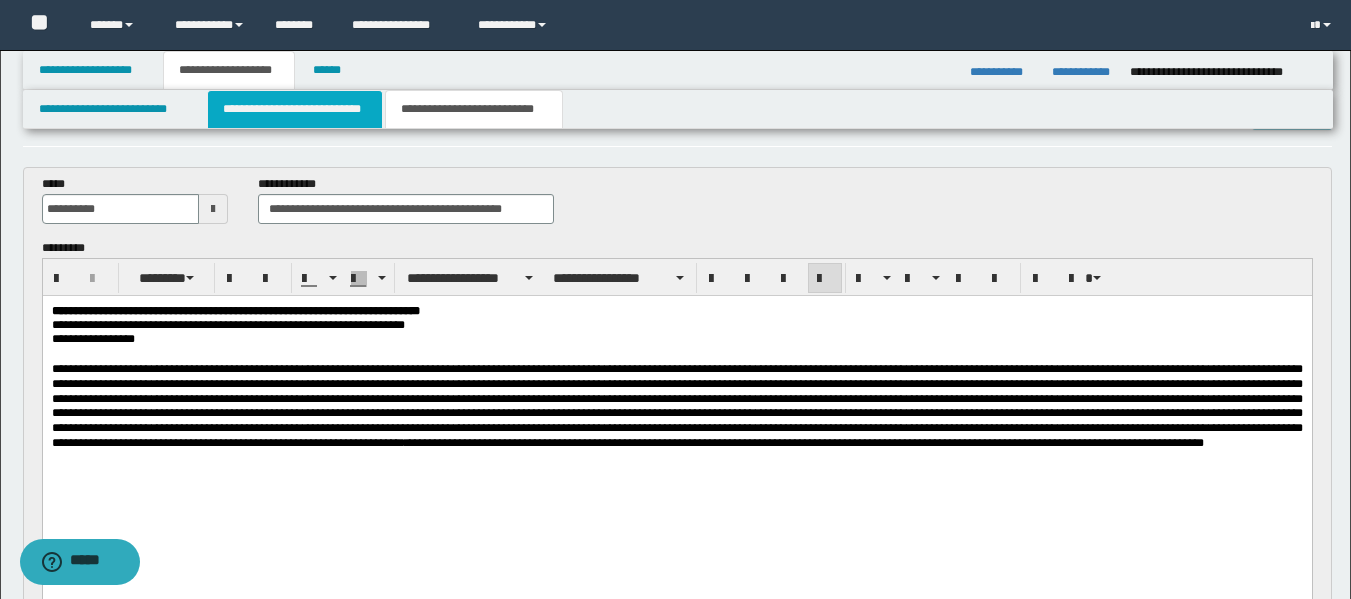 click on "**********" at bounding box center (295, 109) 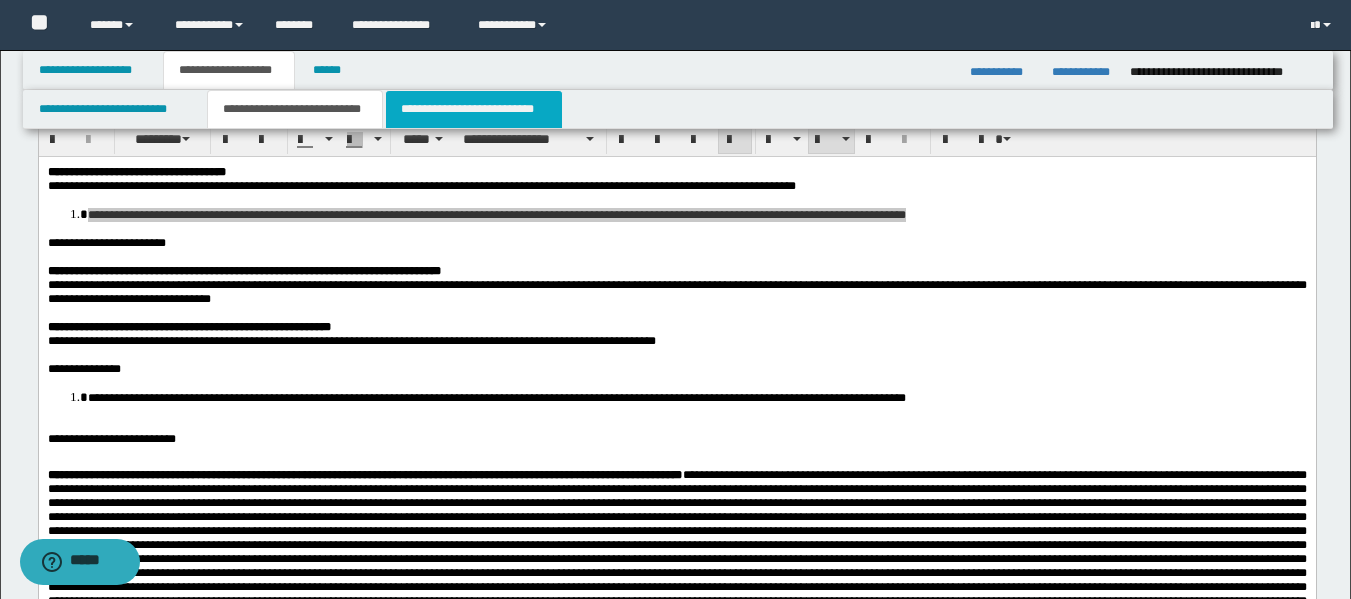 drag, startPoint x: 502, startPoint y: 102, endPoint x: 562, endPoint y: 33, distance: 91.43851 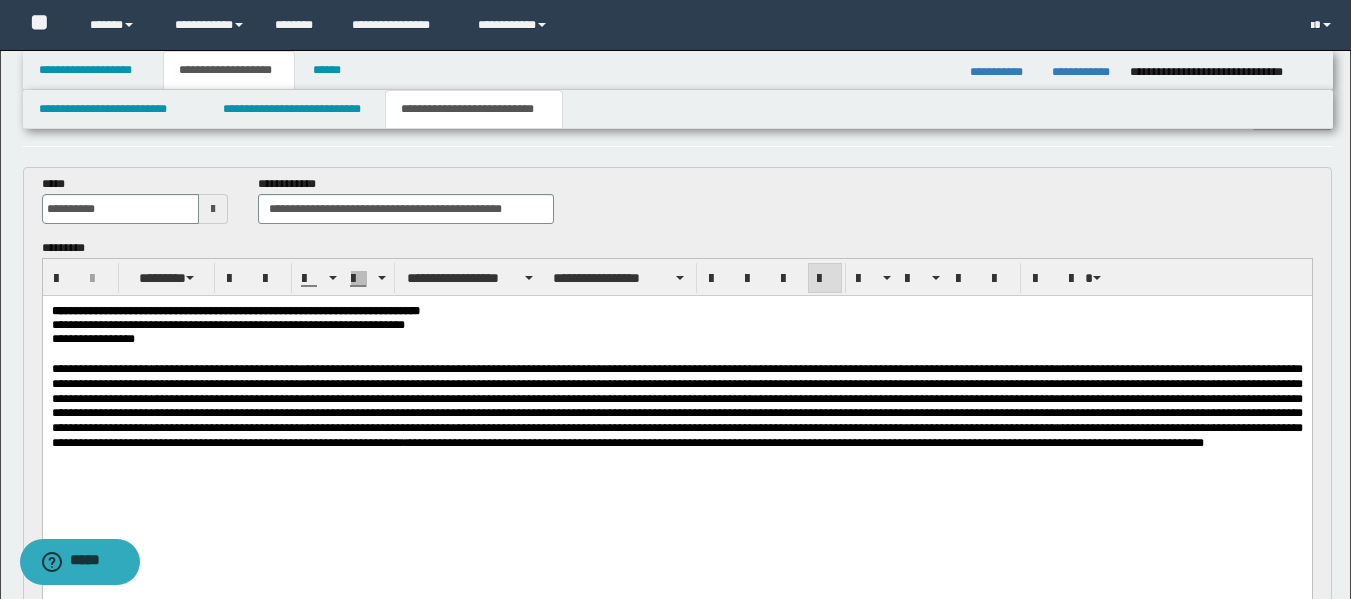 click on "**********" at bounding box center (805, 443) 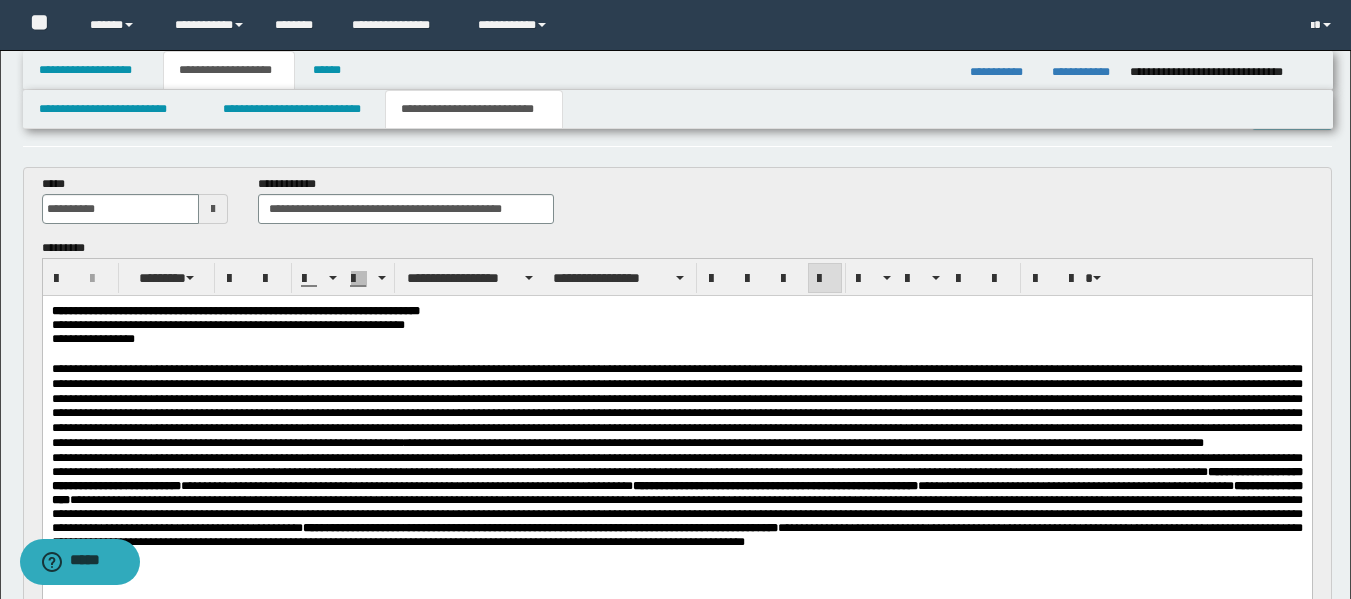 click on "**********" at bounding box center [676, 406] 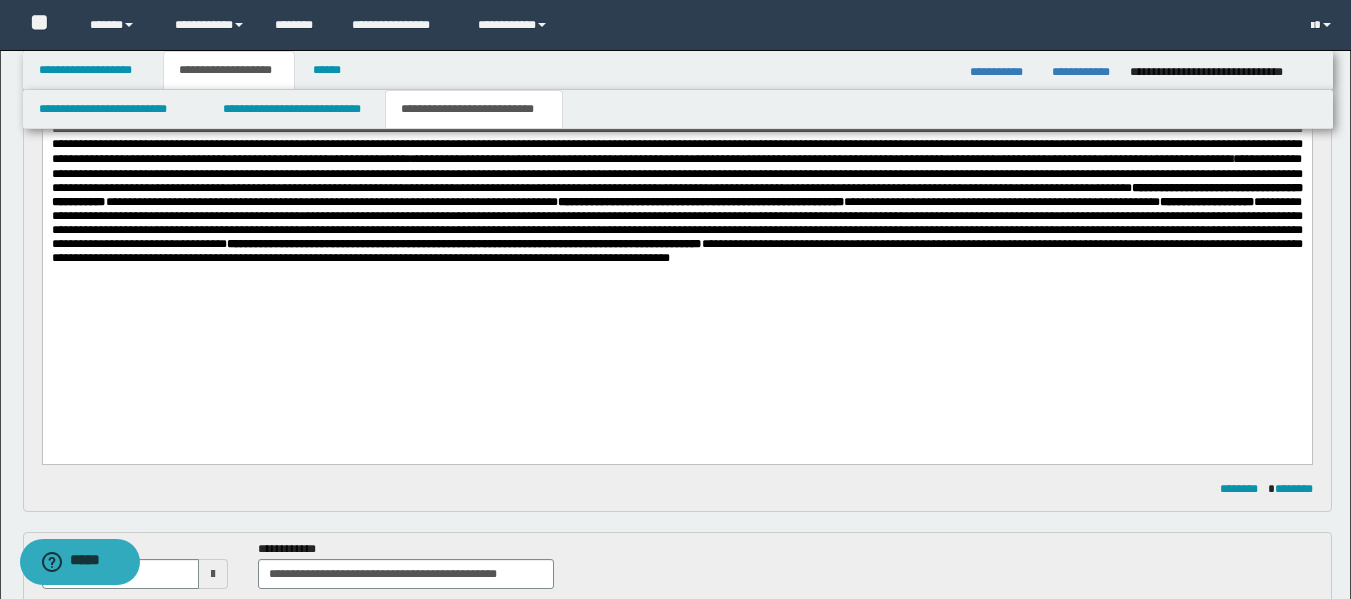 scroll, scrollTop: 375, scrollLeft: 0, axis: vertical 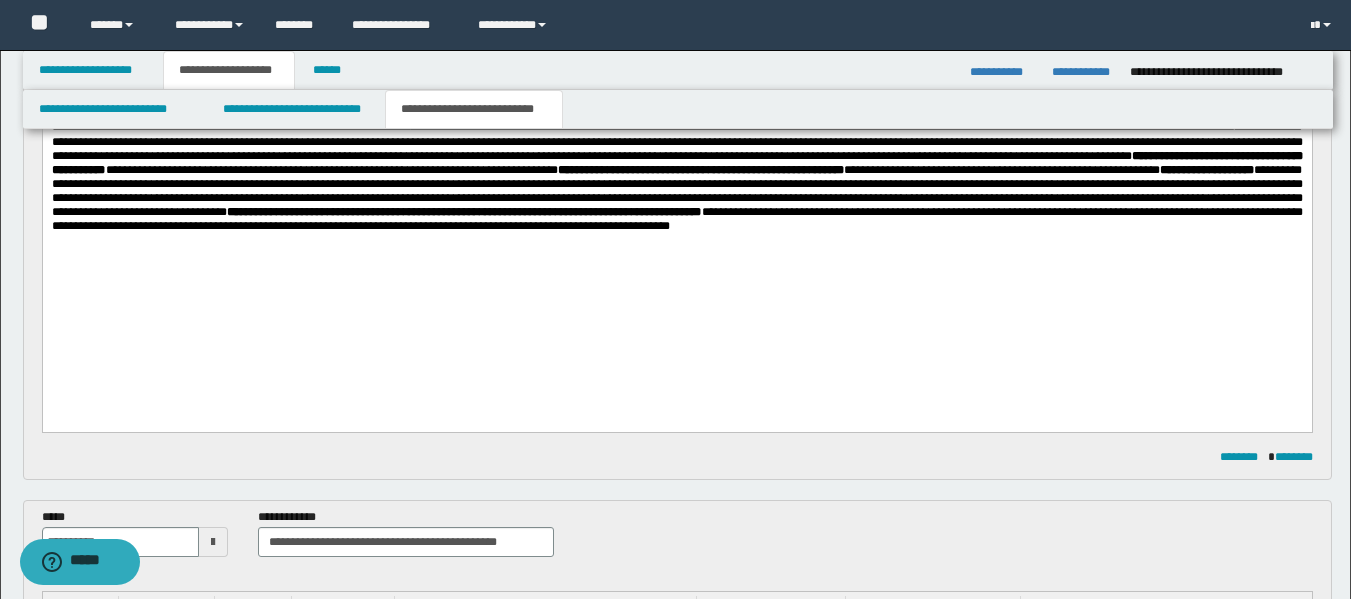 click on "**********" at bounding box center [676, 140] 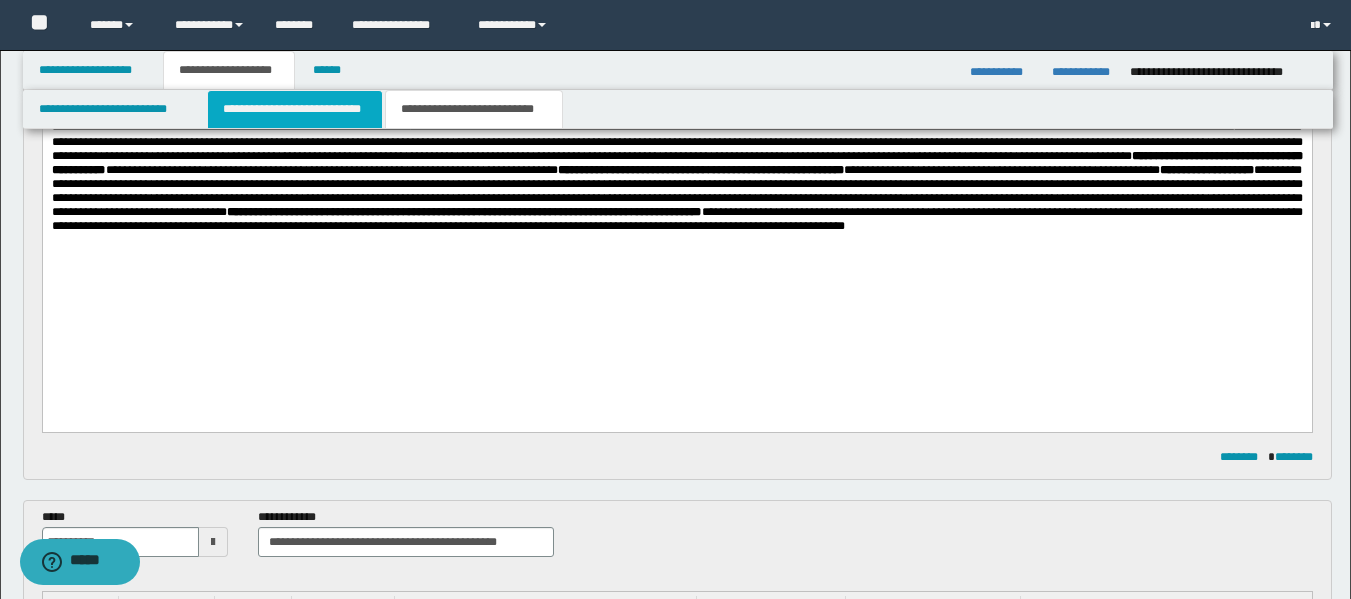 click on "**********" at bounding box center [295, 109] 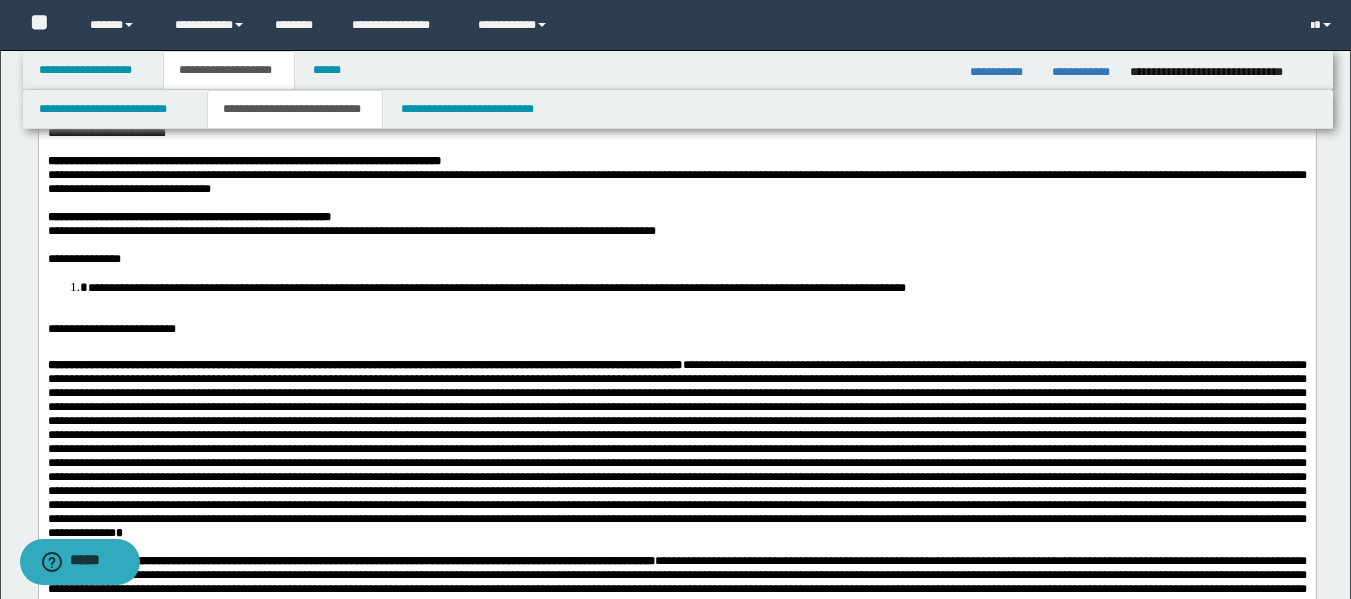 scroll, scrollTop: 162, scrollLeft: 0, axis: vertical 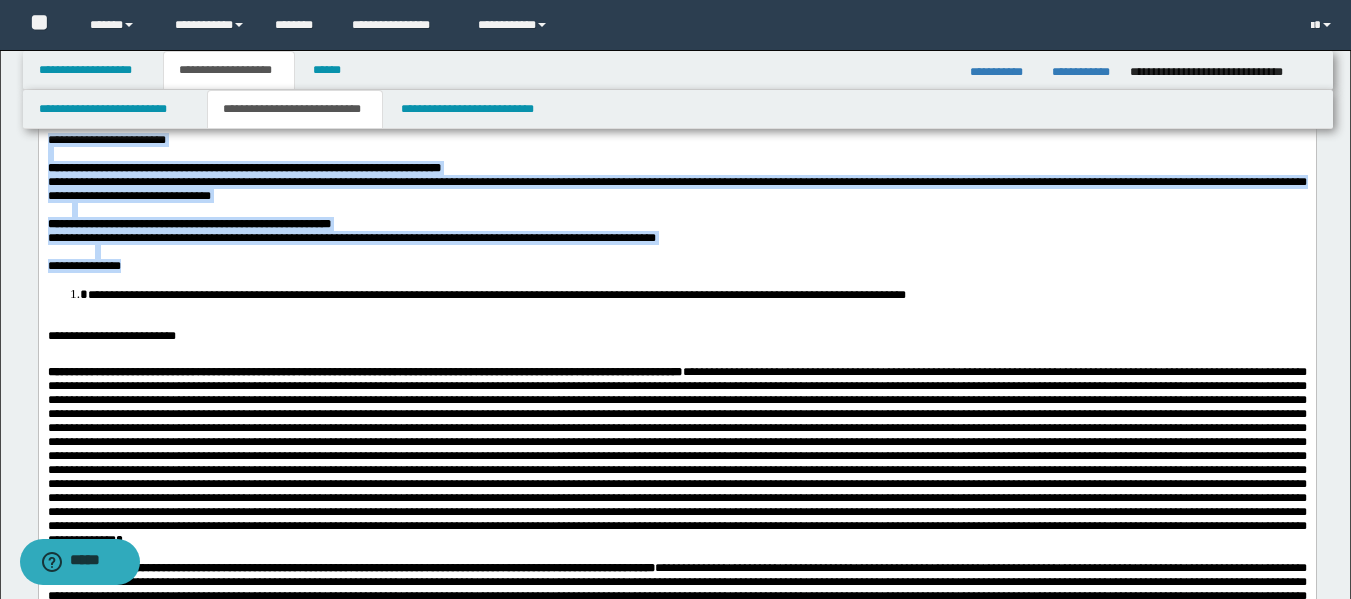 drag, startPoint x: 198, startPoint y: 362, endPoint x: 67, endPoint y: 307, distance: 142.07744 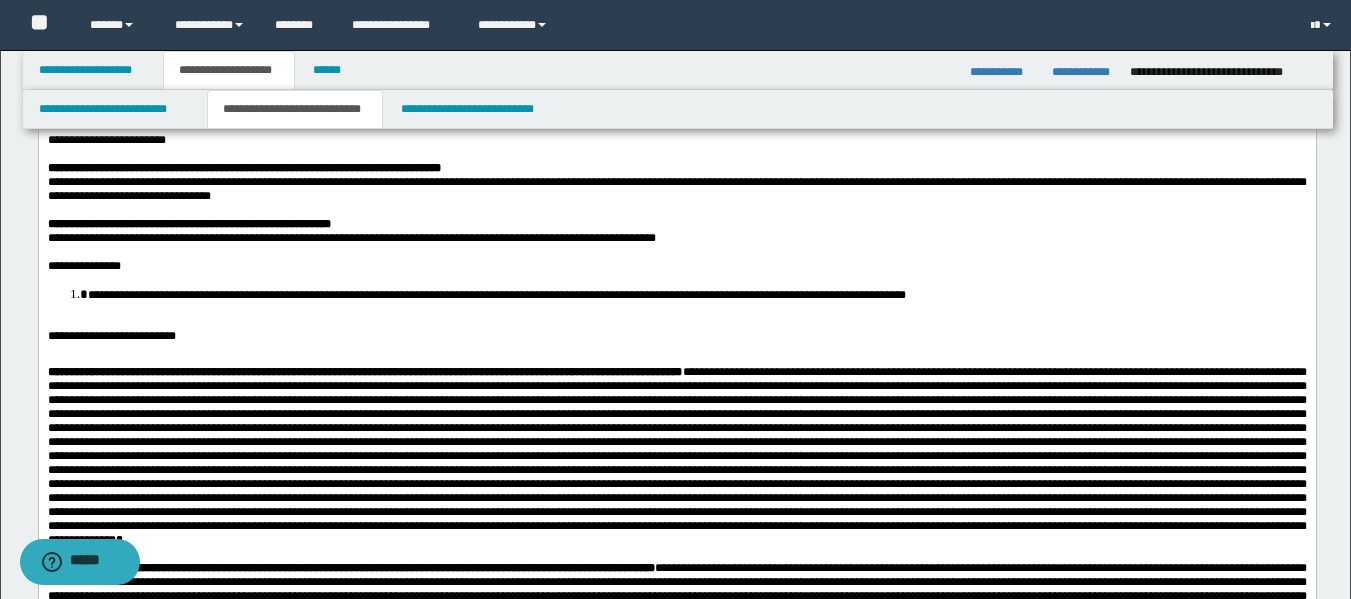 click on "**********" at bounding box center (111, 335) 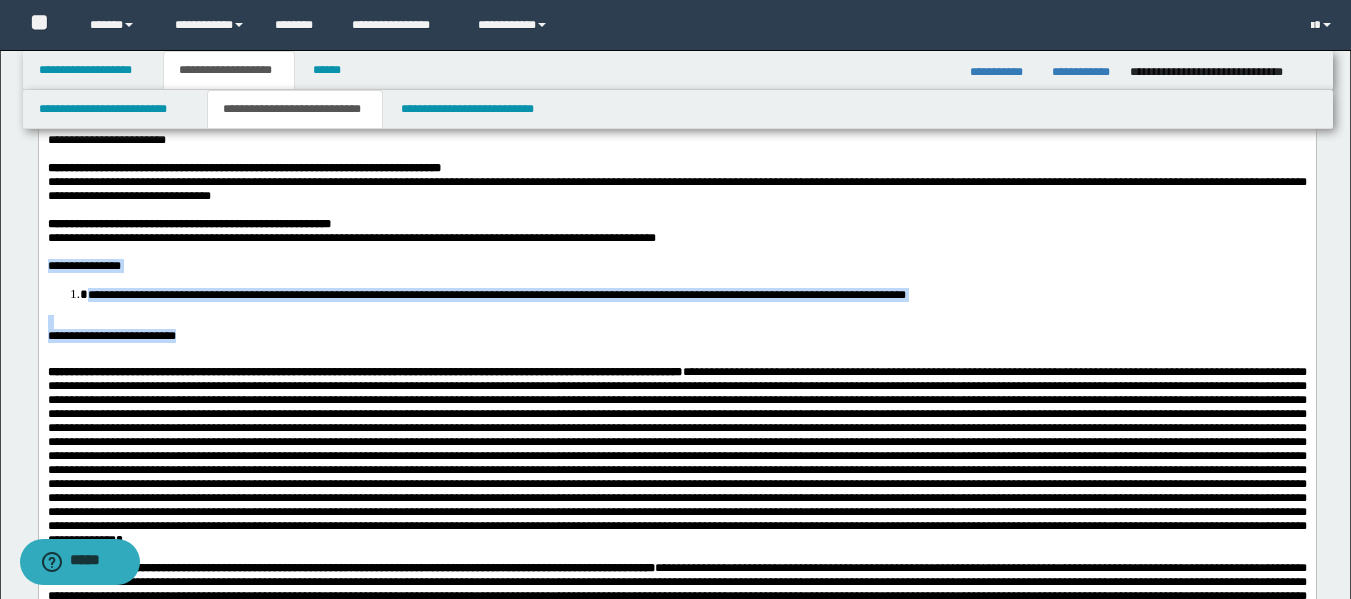 drag, startPoint x: 201, startPoint y: 362, endPoint x: 37, endPoint y: 289, distance: 179.51323 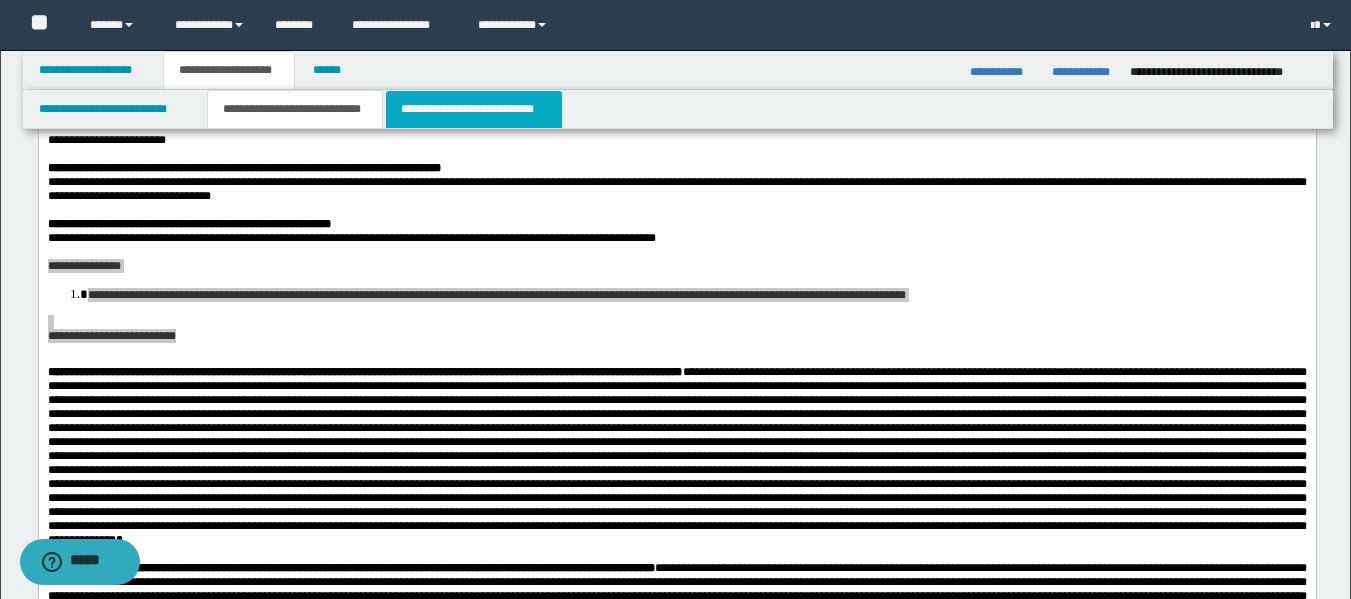 click on "**********" at bounding box center (474, 109) 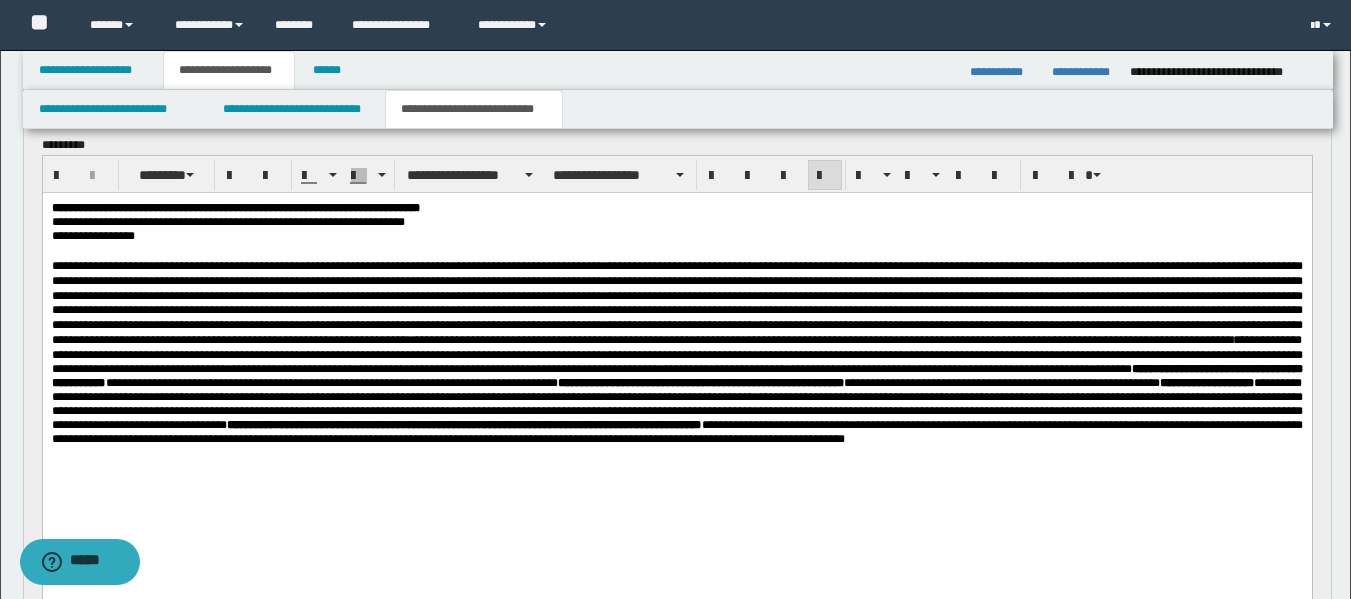 click on "**********" at bounding box center (676, 352) 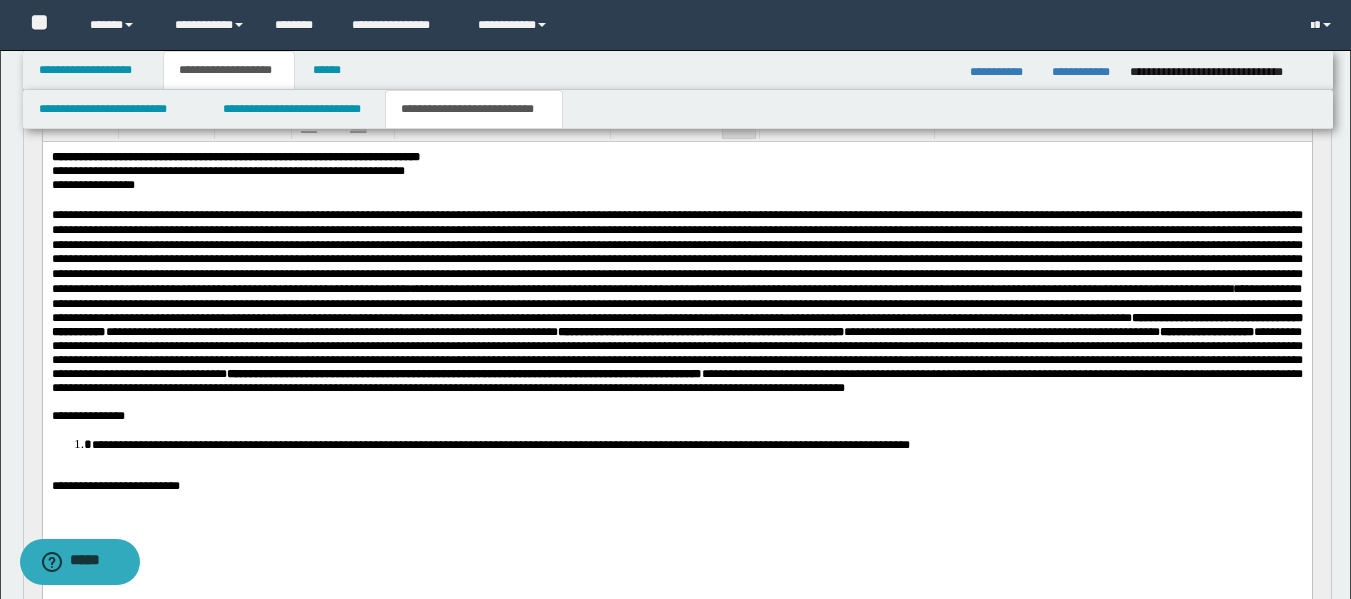 scroll, scrollTop: 226, scrollLeft: 0, axis: vertical 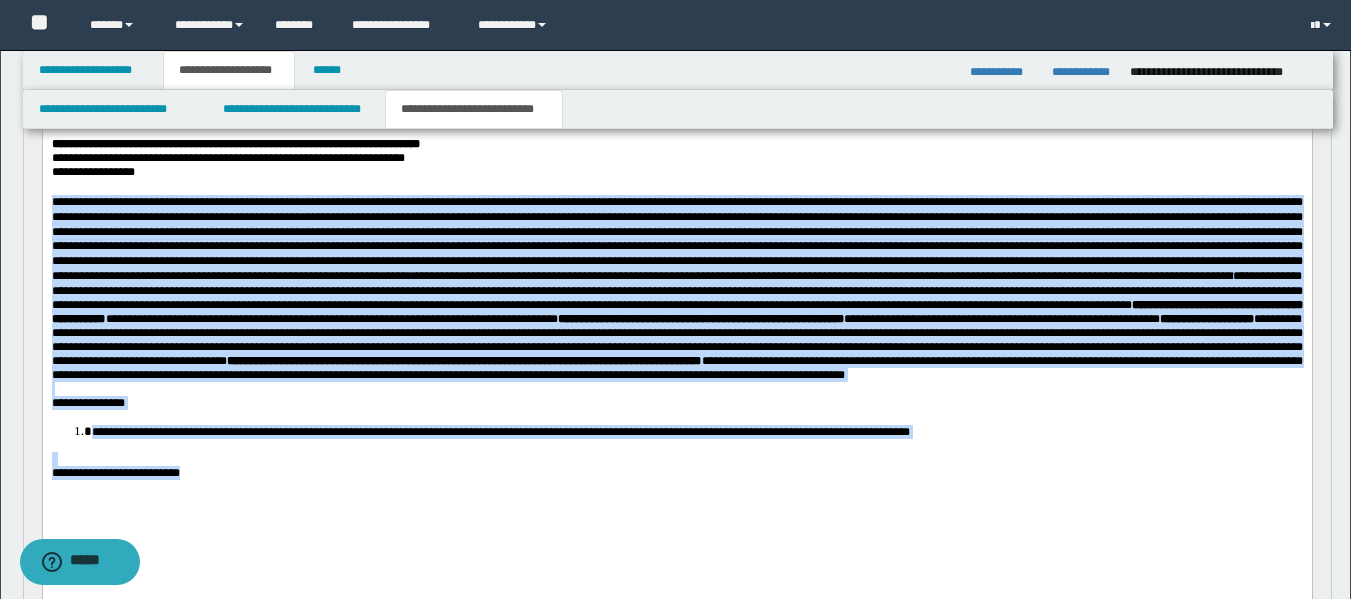 drag, startPoint x: 201, startPoint y: 522, endPoint x: 75, endPoint y: 341, distance: 220.53798 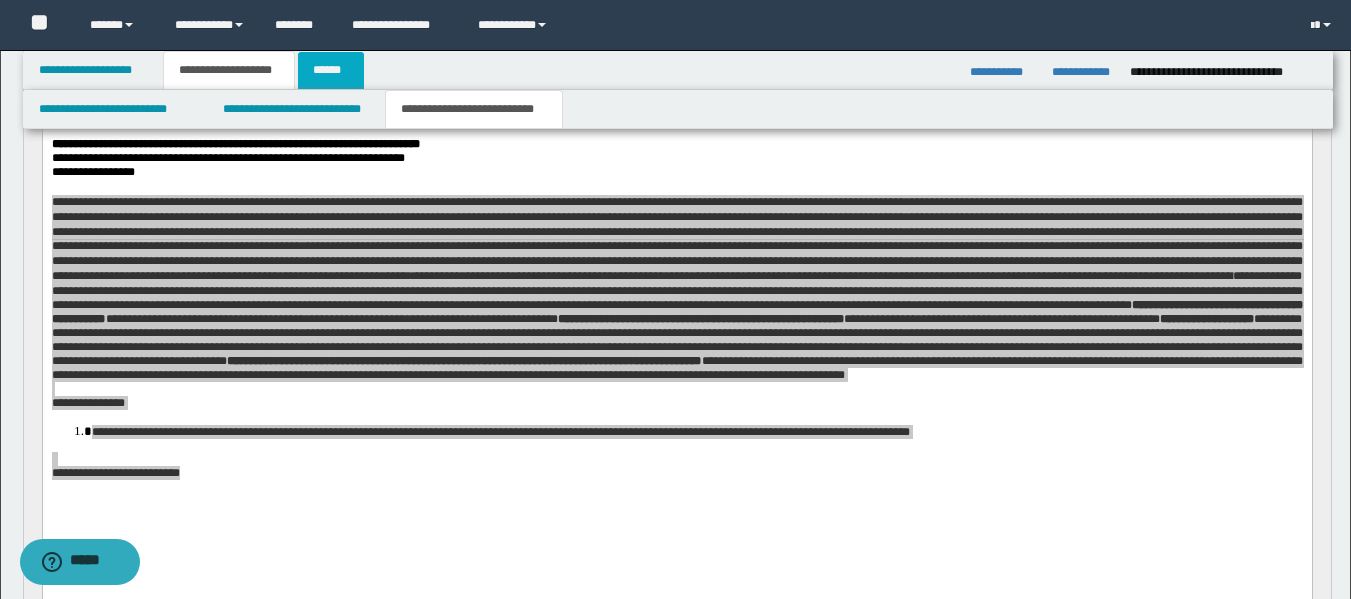 click on "******" at bounding box center (331, 70) 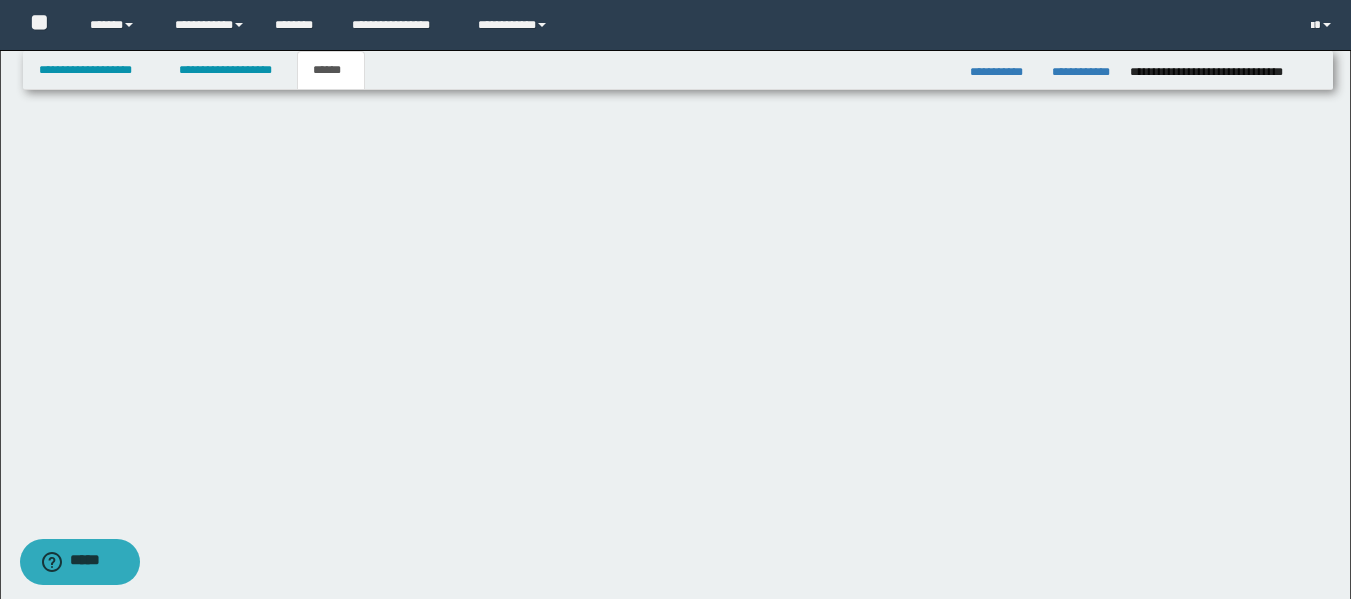 scroll, scrollTop: 0, scrollLeft: 0, axis: both 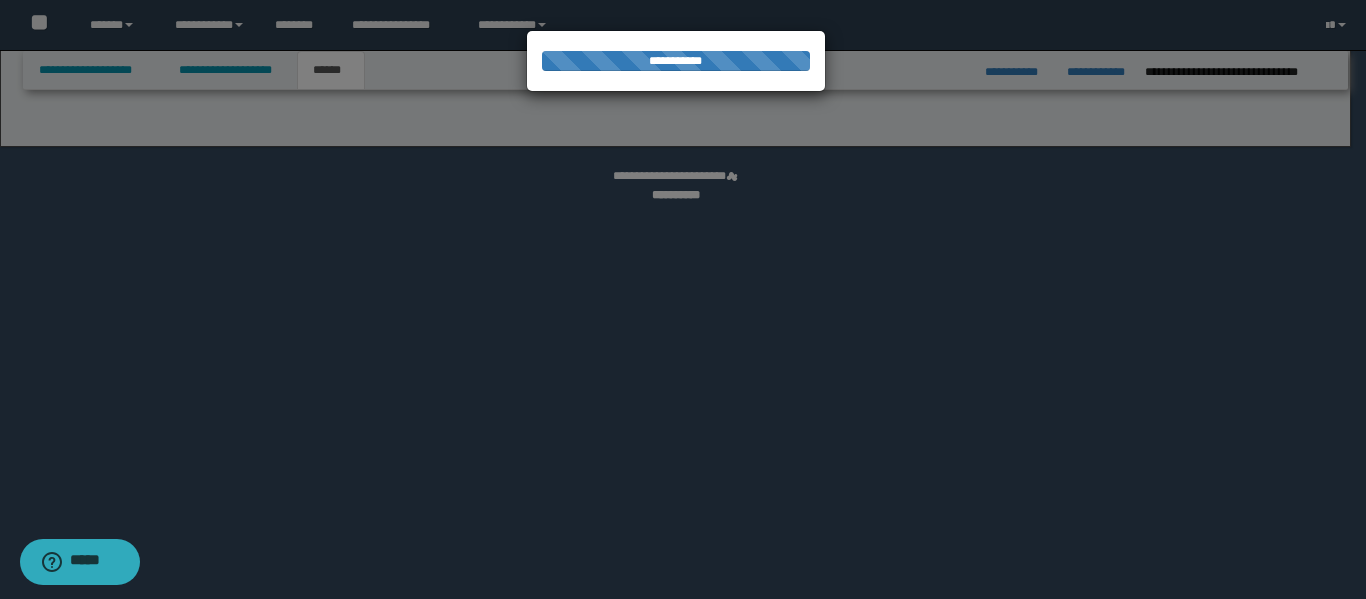 select on "*" 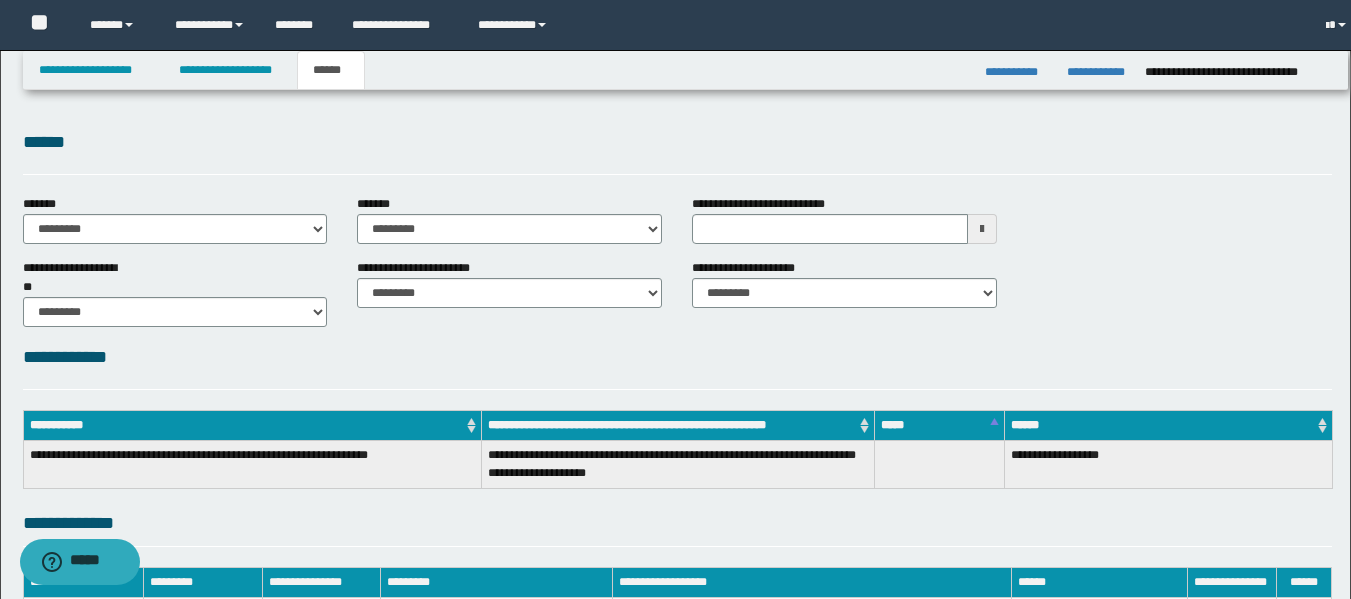 scroll, scrollTop: 0, scrollLeft: 0, axis: both 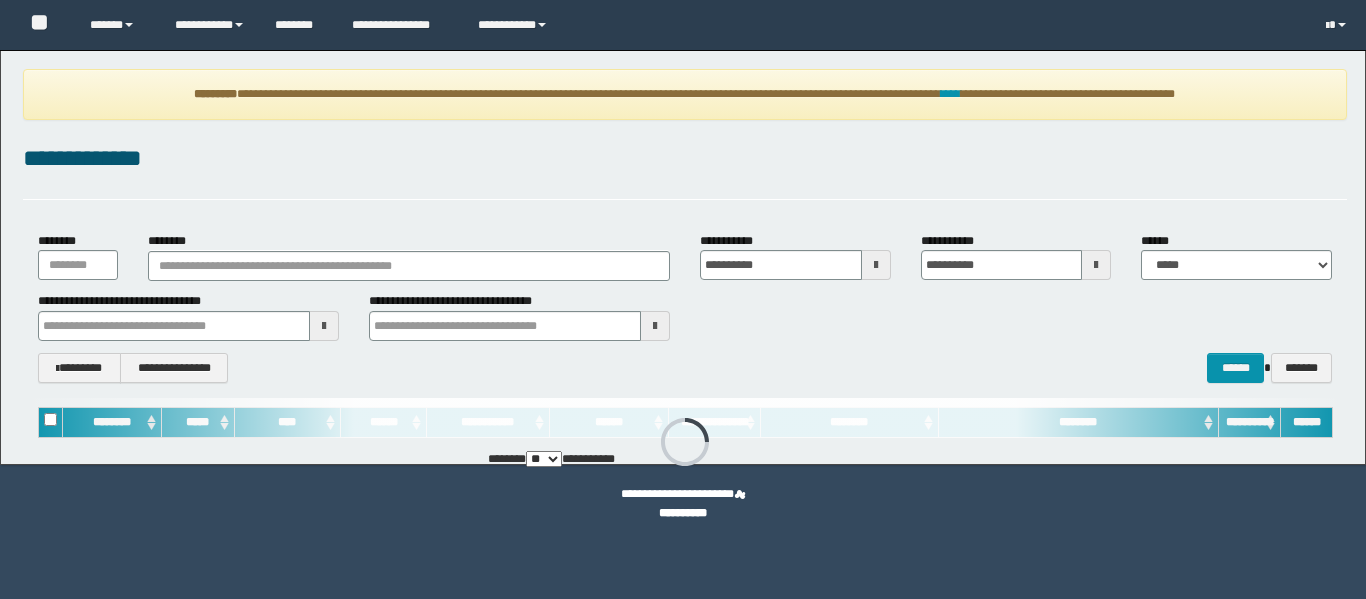 type on "**********" 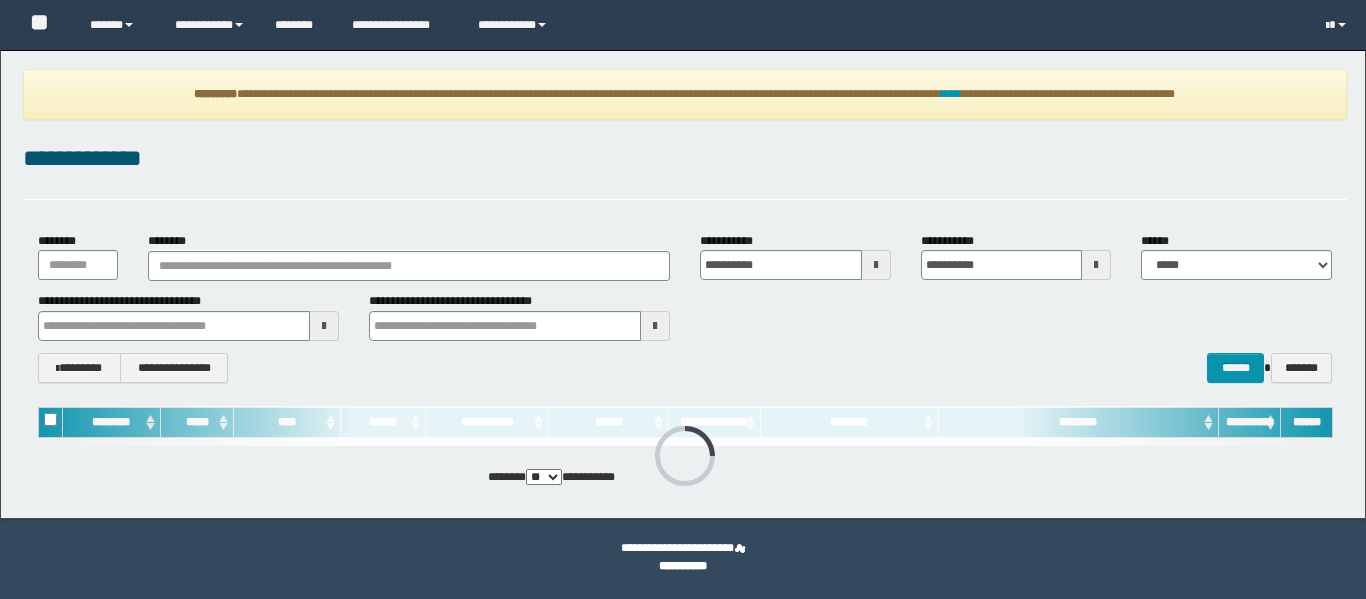 scroll, scrollTop: 0, scrollLeft: 0, axis: both 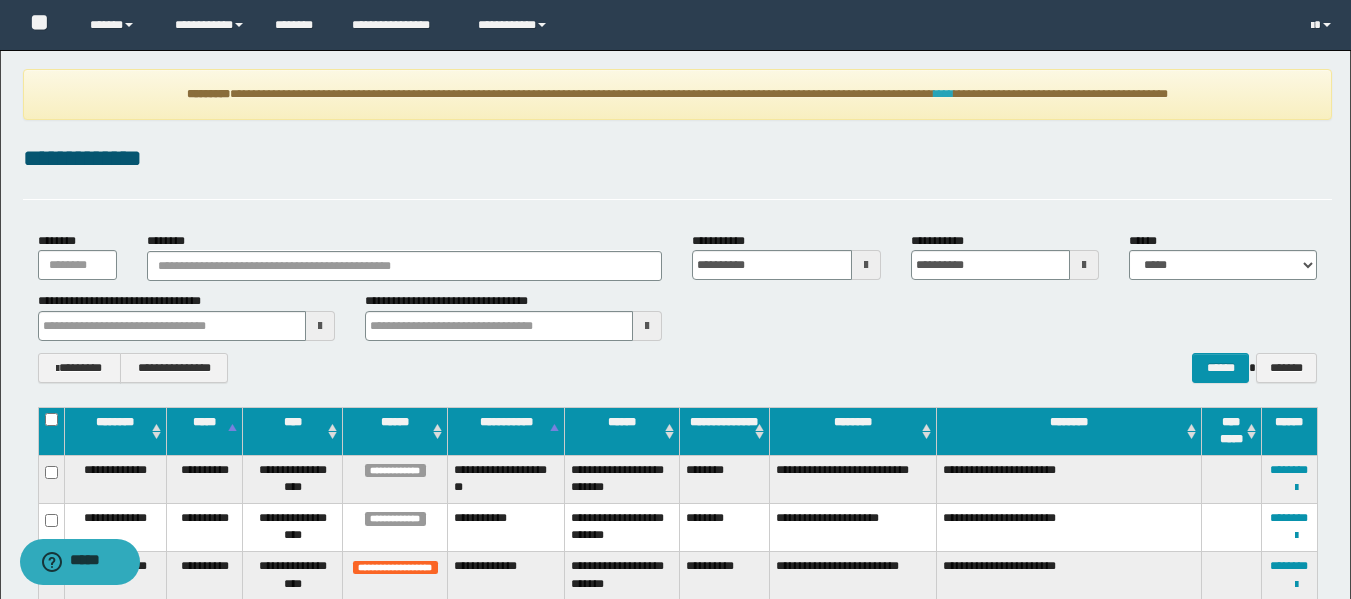 click on "****" at bounding box center (944, 94) 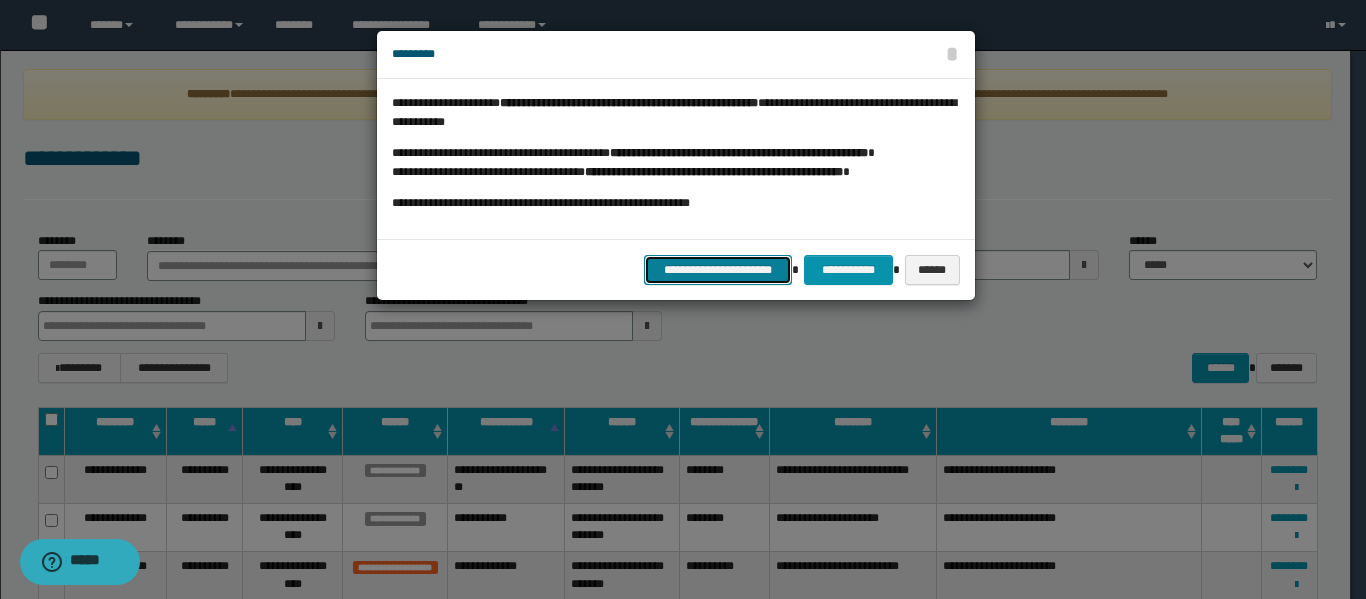 click on "**********" at bounding box center (718, 270) 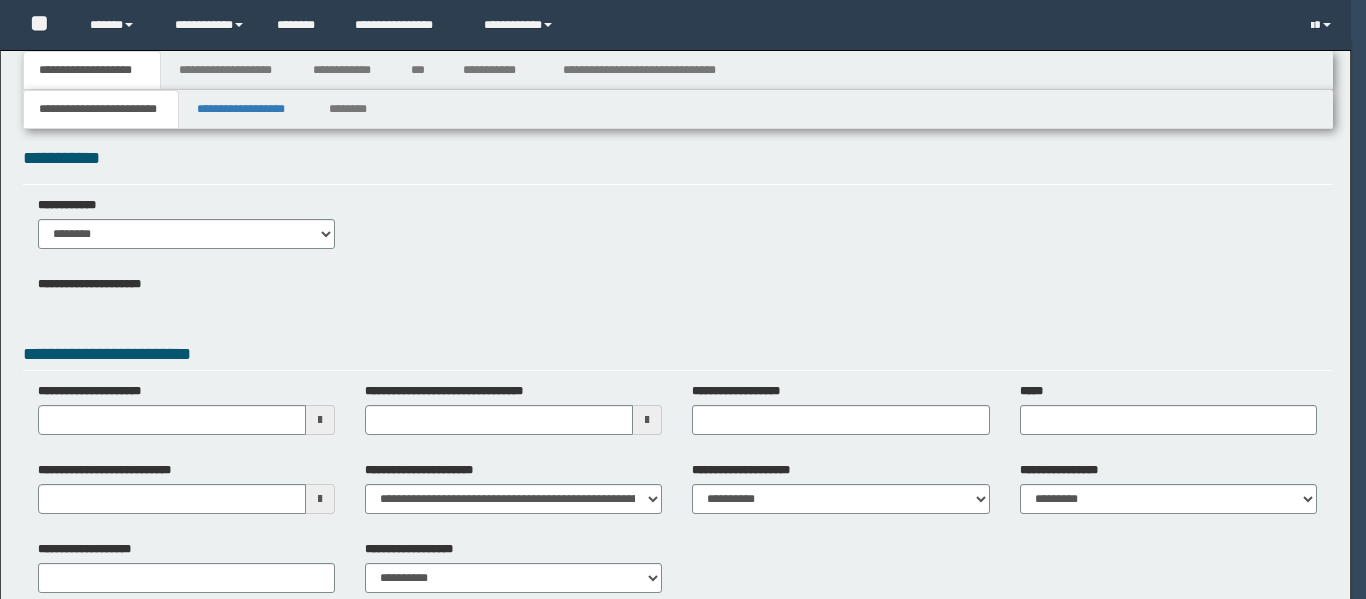 scroll, scrollTop: 0, scrollLeft: 0, axis: both 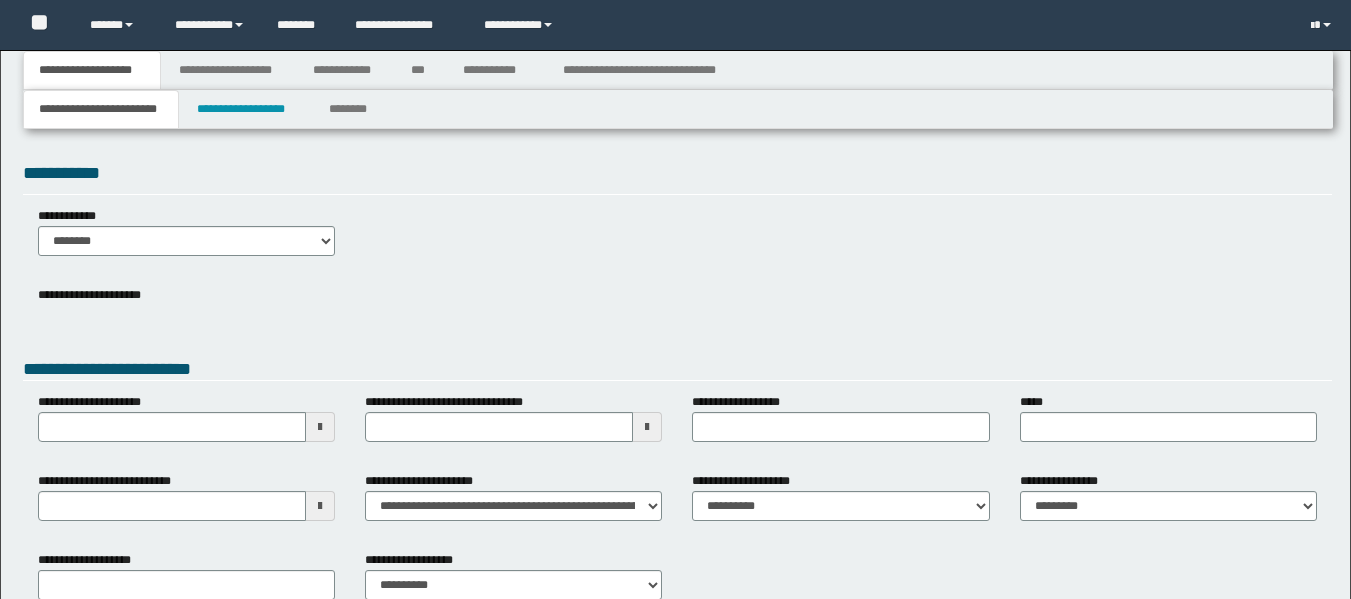 type 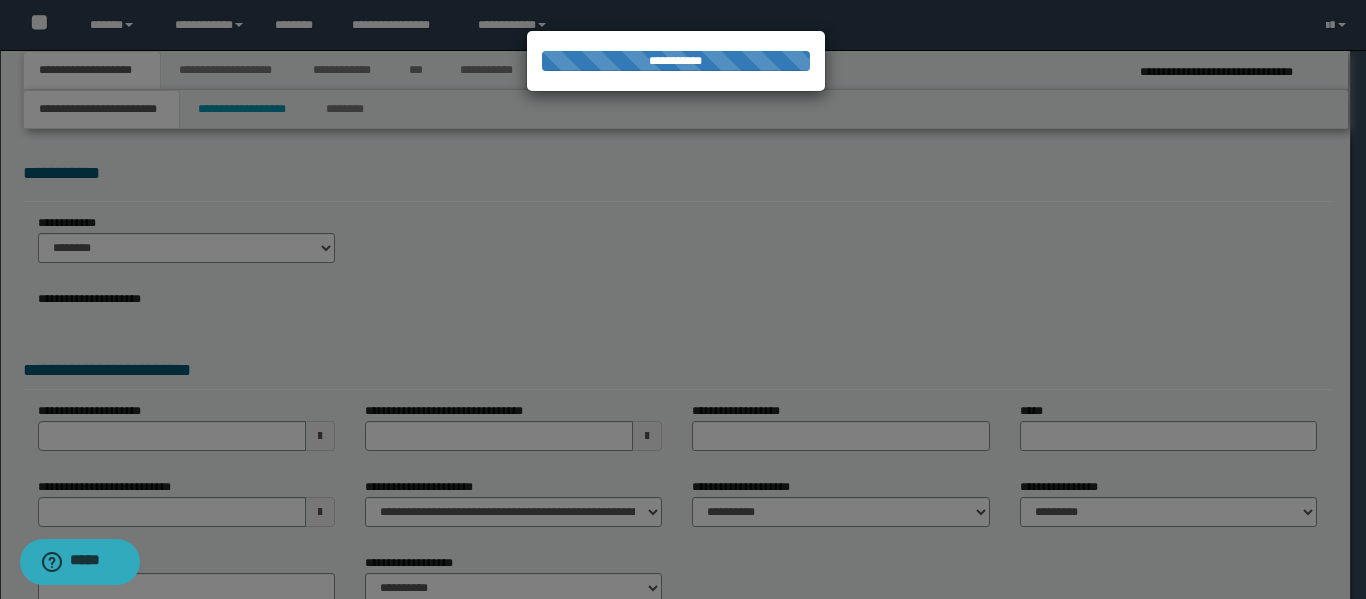 scroll, scrollTop: 0, scrollLeft: 0, axis: both 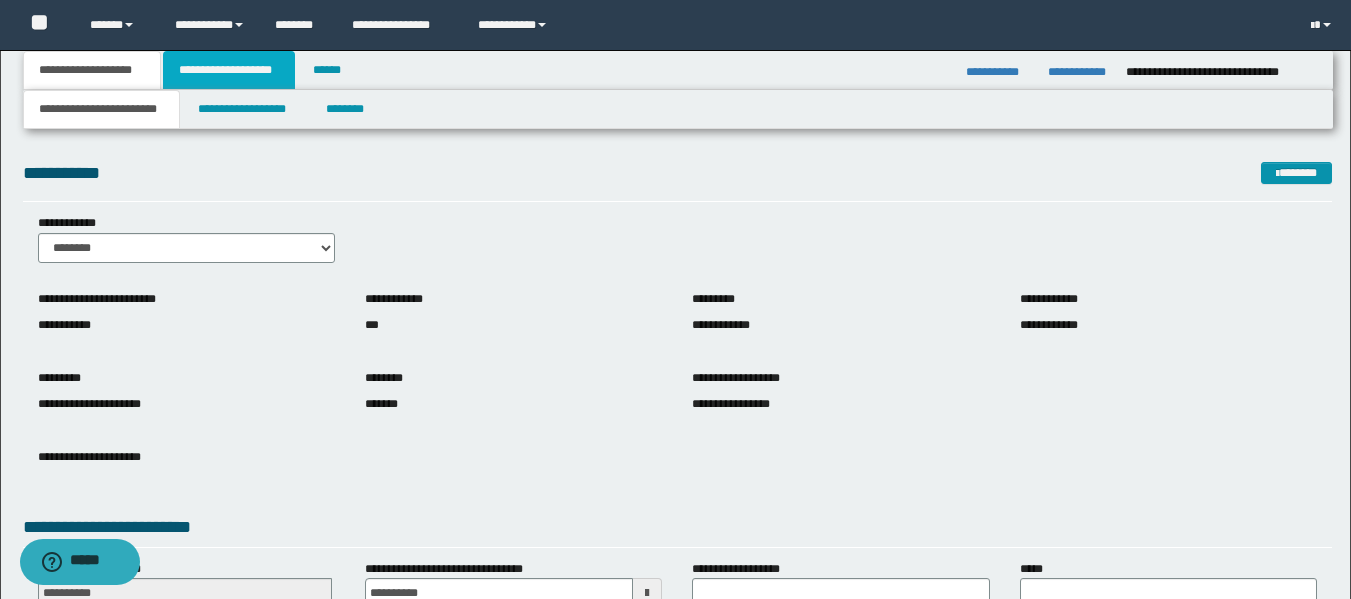 click on "**********" at bounding box center (229, 70) 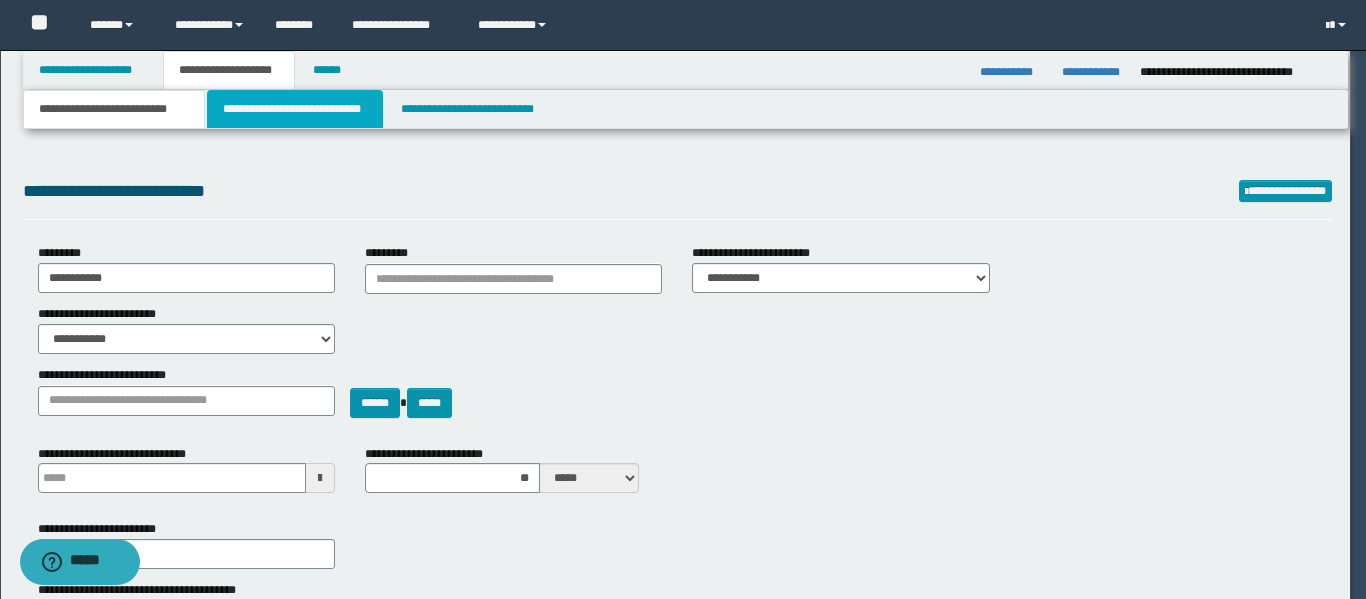 click on "**********" at bounding box center (295, 109) 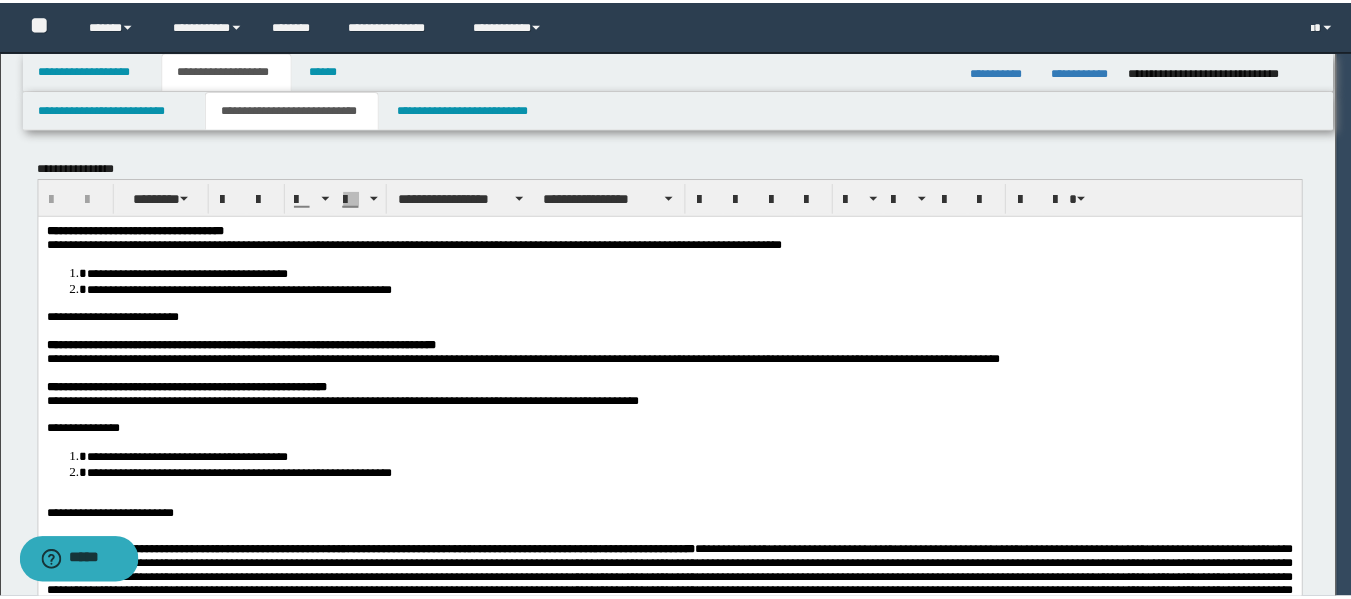 scroll, scrollTop: 0, scrollLeft: 0, axis: both 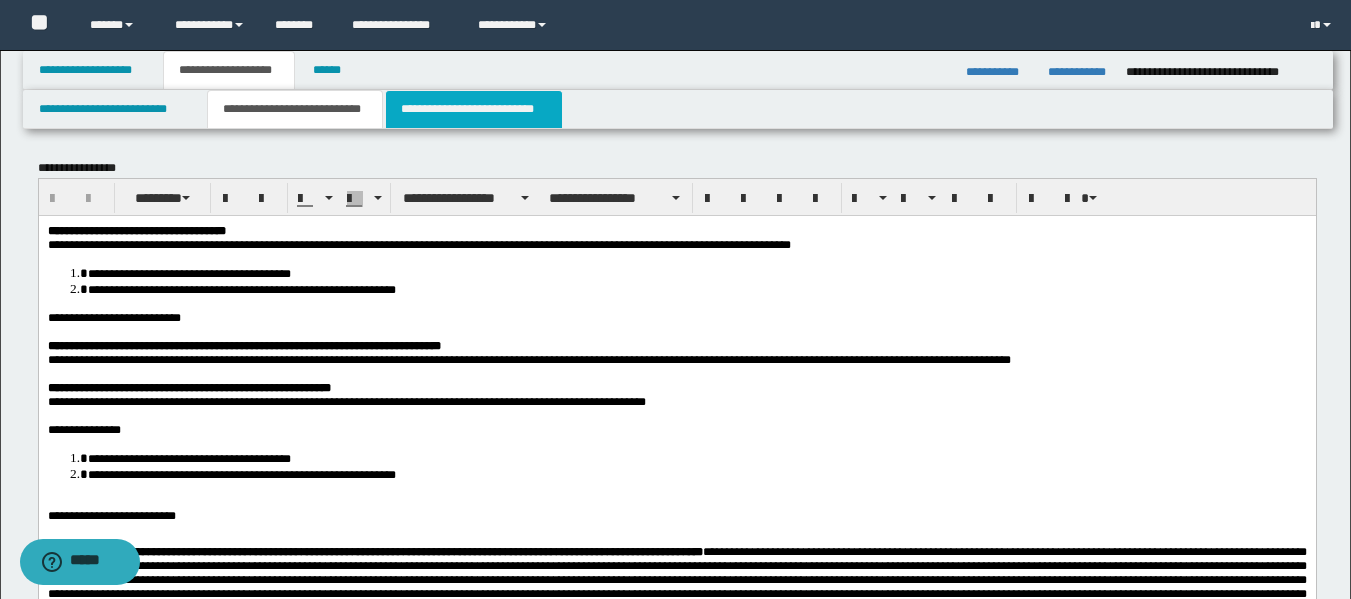 click on "**********" at bounding box center (474, 109) 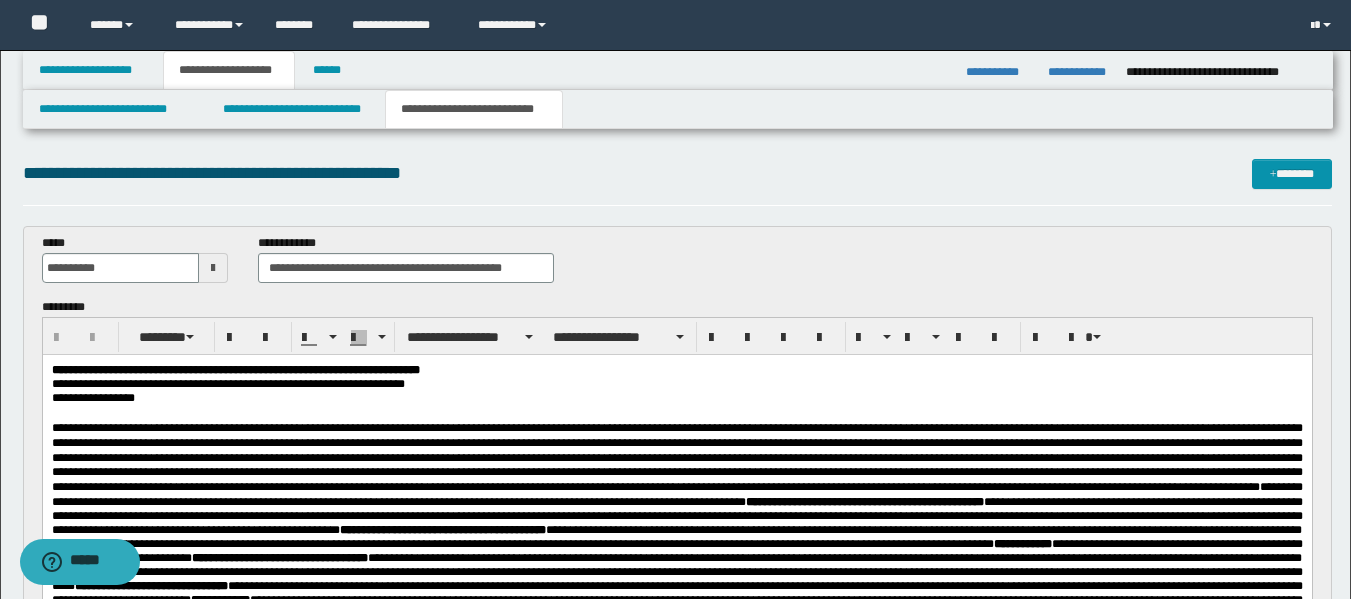 scroll, scrollTop: 0, scrollLeft: 0, axis: both 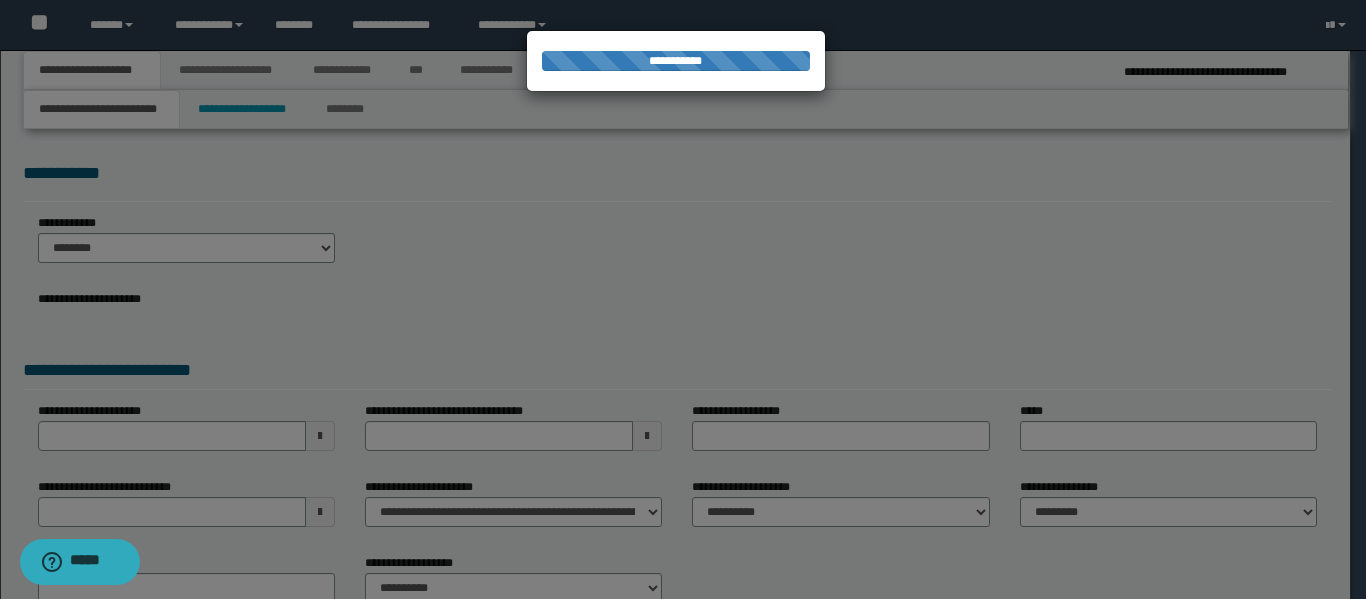 select on "*" 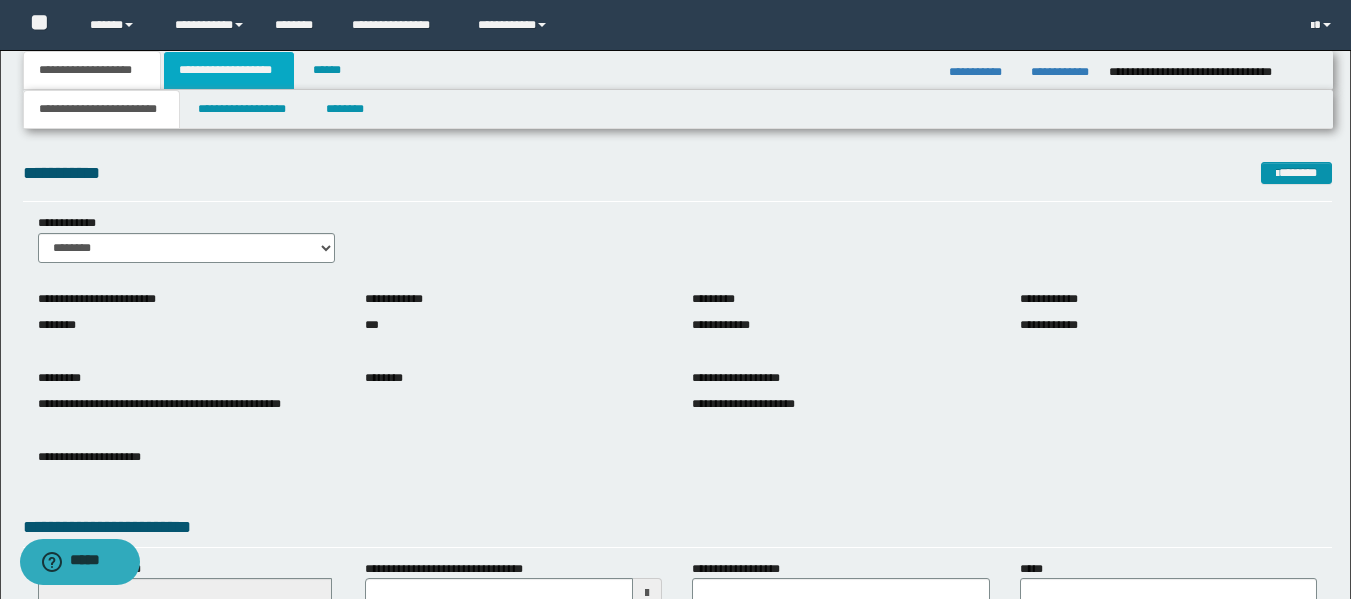 click on "**********" at bounding box center [229, 70] 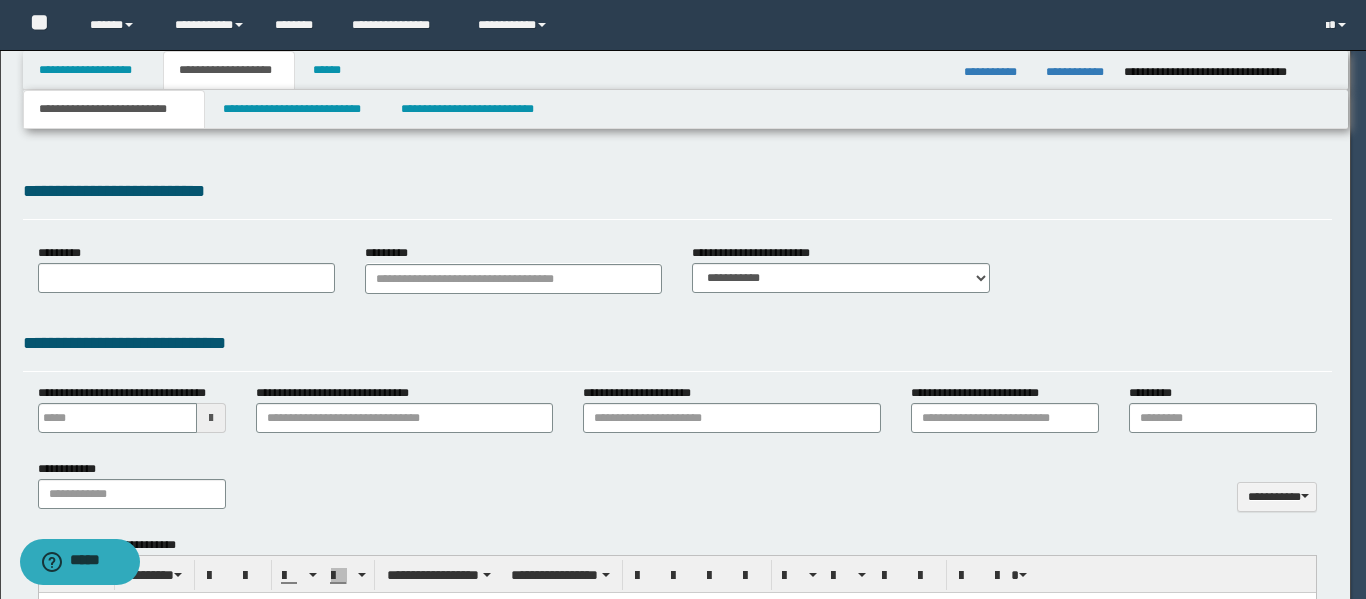 type 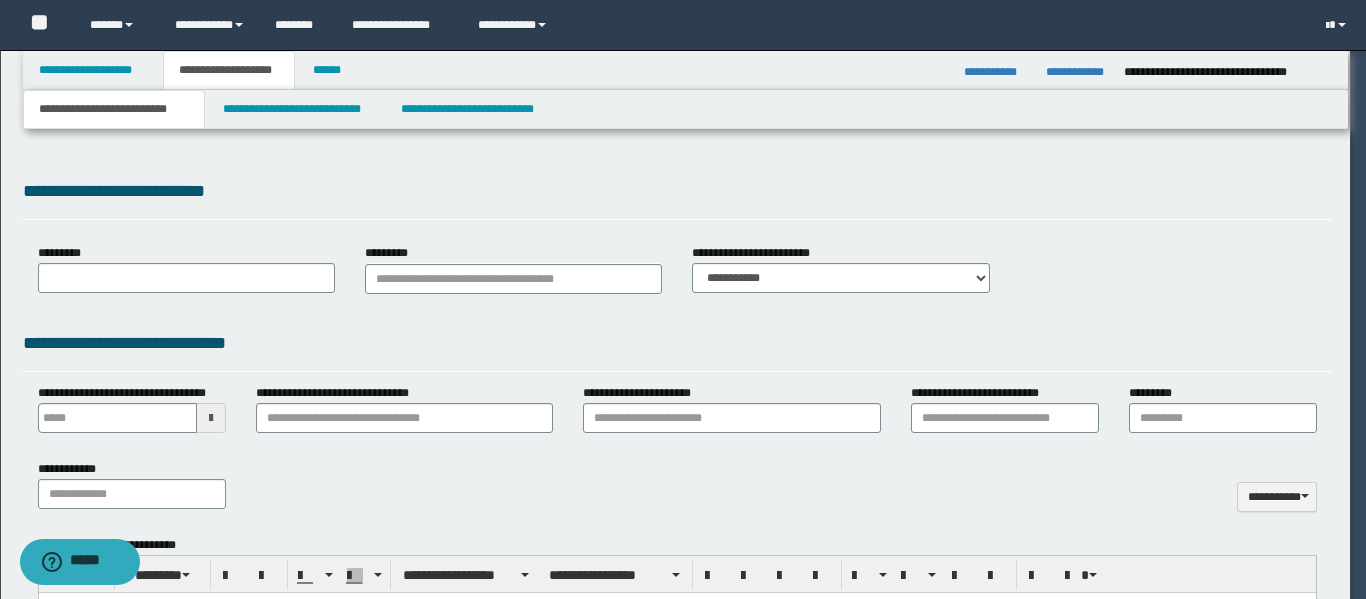 type on "**********" 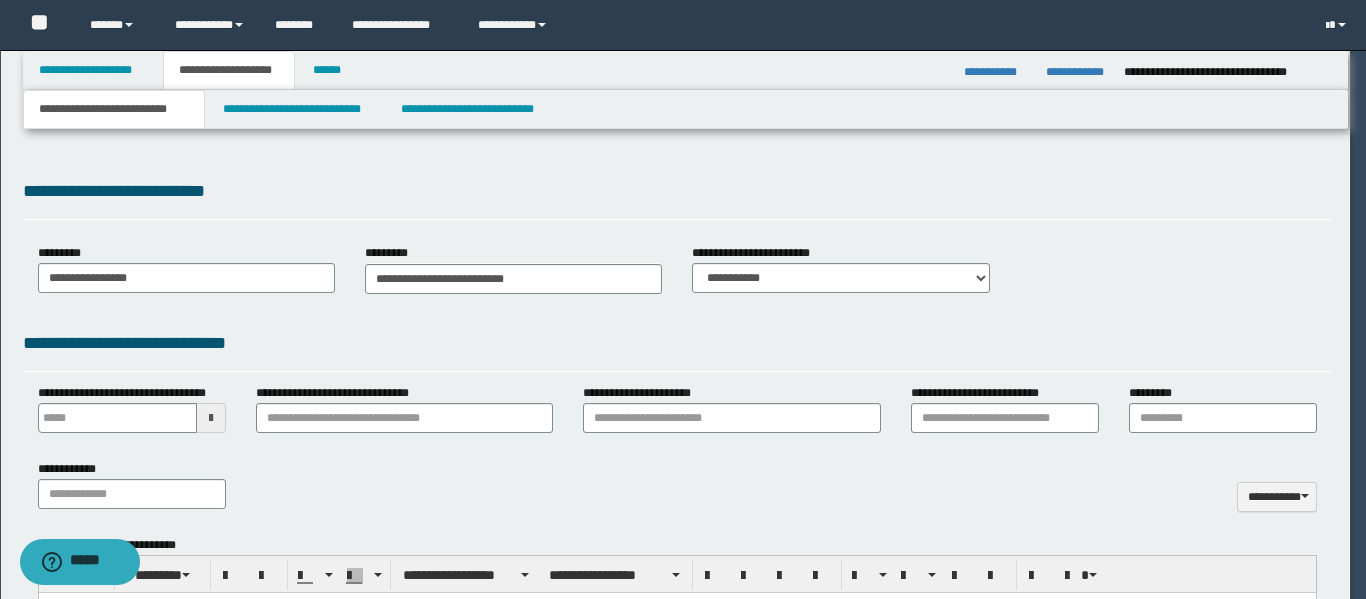 type on "********" 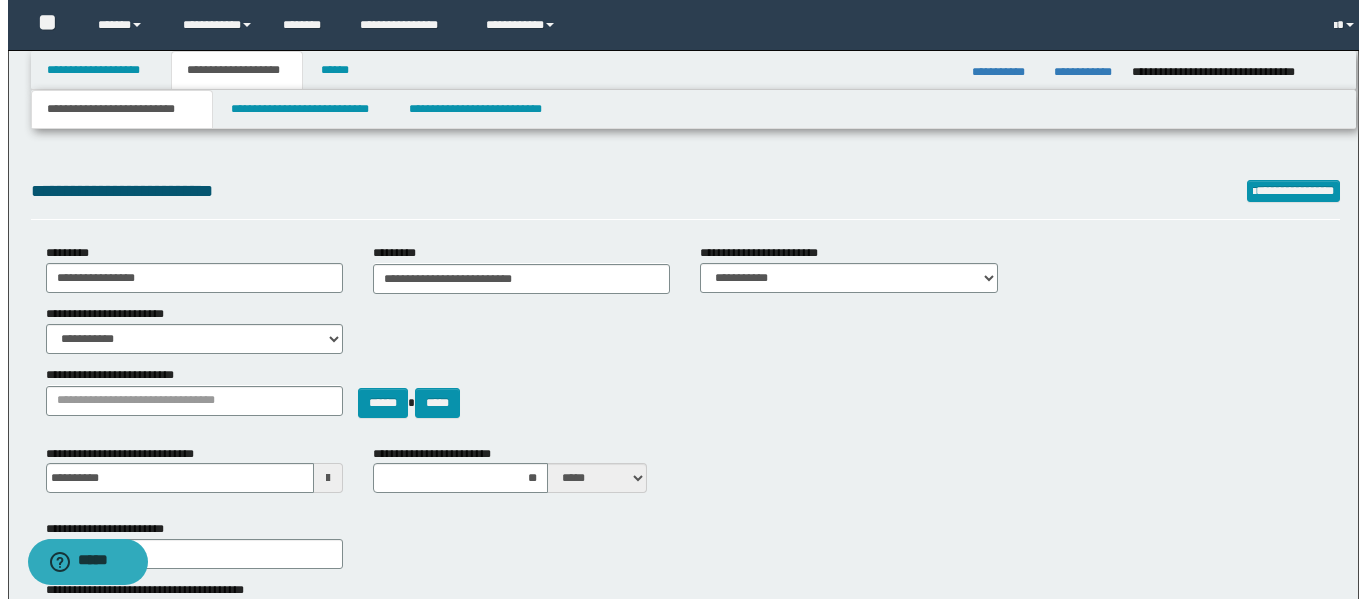 scroll, scrollTop: 0, scrollLeft: 0, axis: both 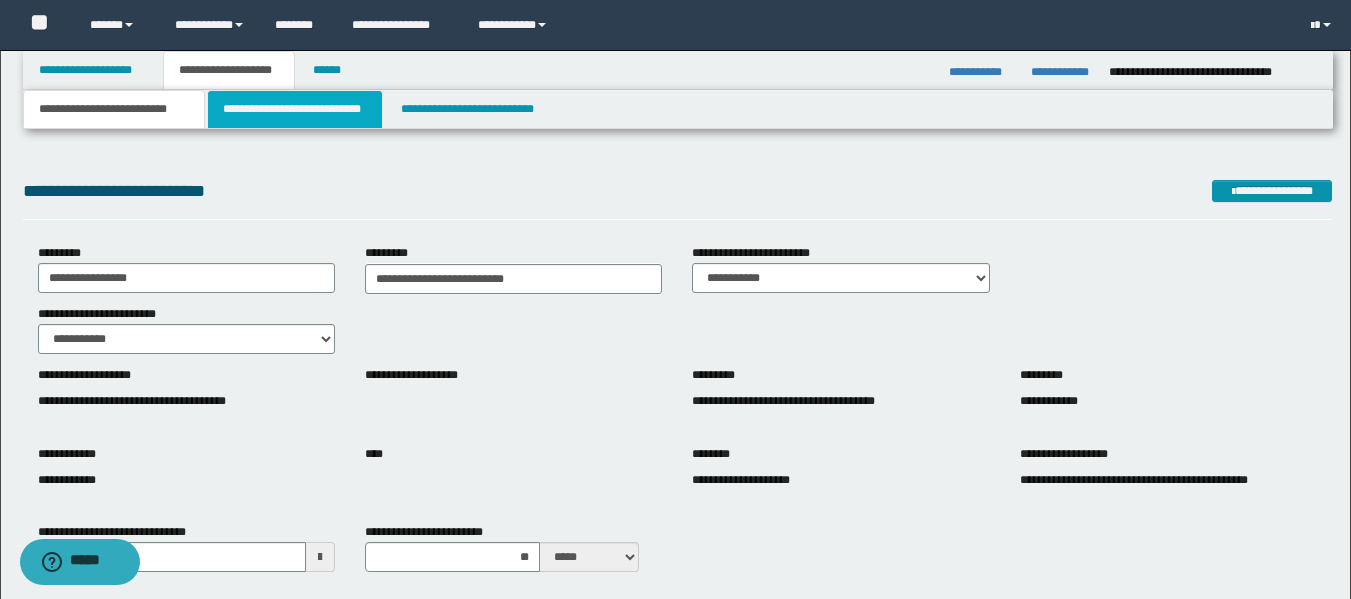 click on "**********" at bounding box center [295, 109] 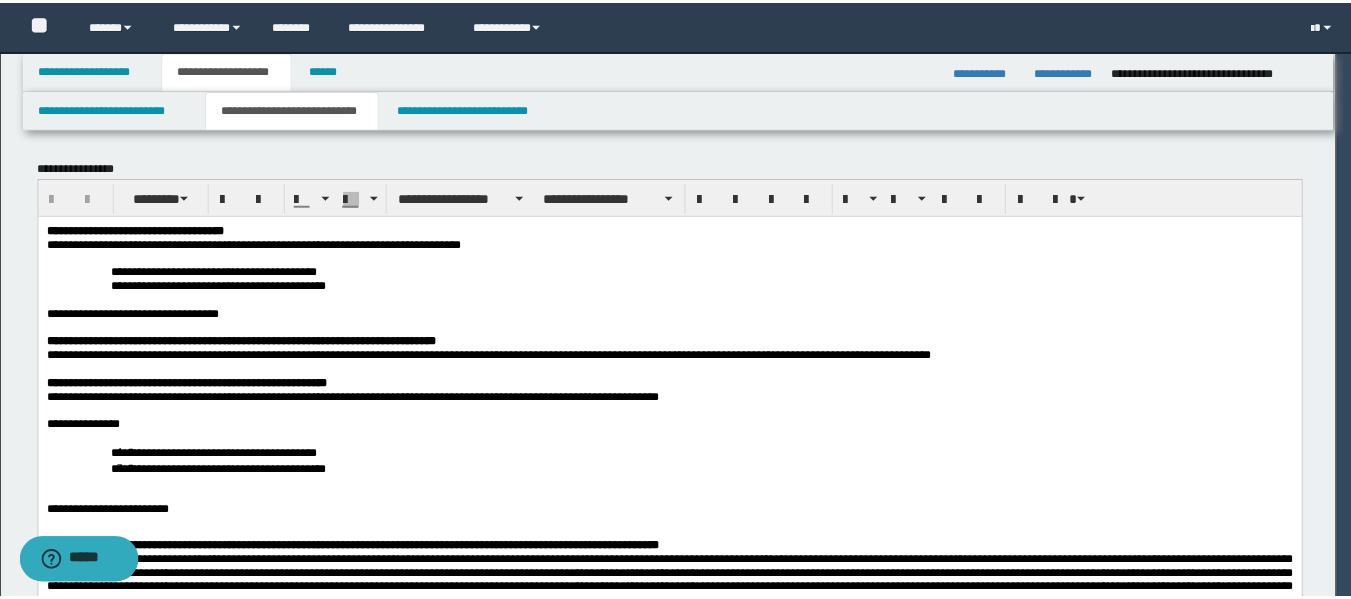 scroll, scrollTop: 0, scrollLeft: 0, axis: both 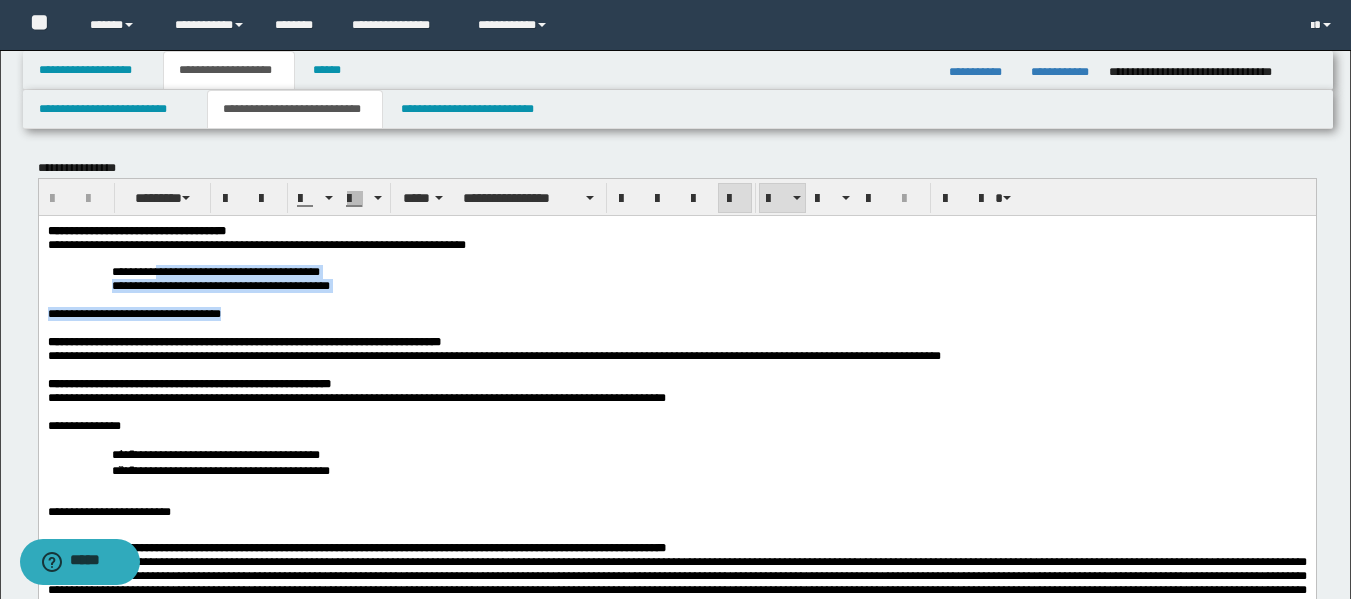 drag, startPoint x: 347, startPoint y: 293, endPoint x: 167, endPoint y: 282, distance: 180.3358 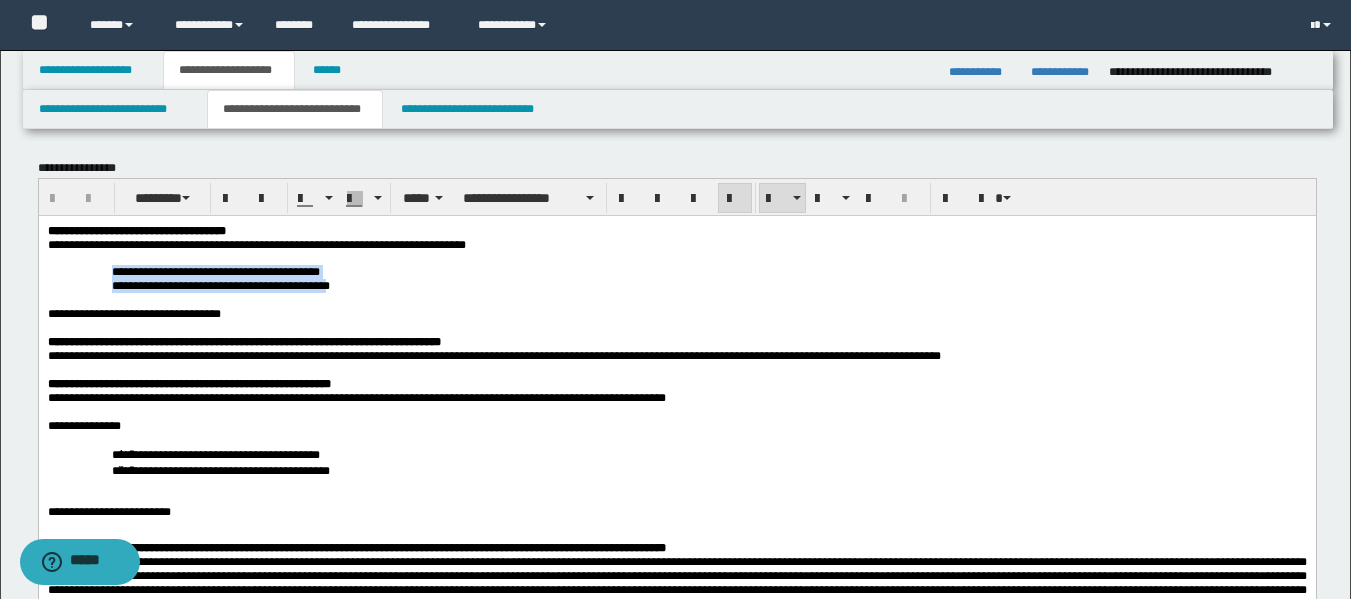 drag, startPoint x: 341, startPoint y: 292, endPoint x: 95, endPoint y: 277, distance: 246.4569 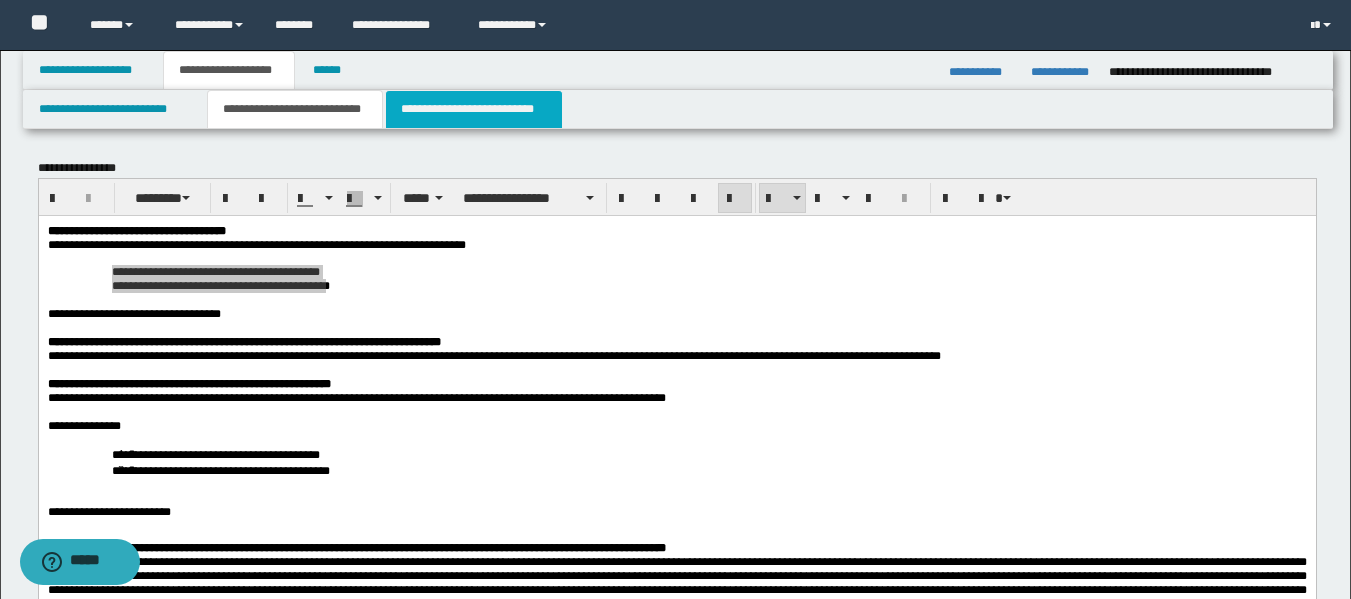 click on "**********" at bounding box center [474, 109] 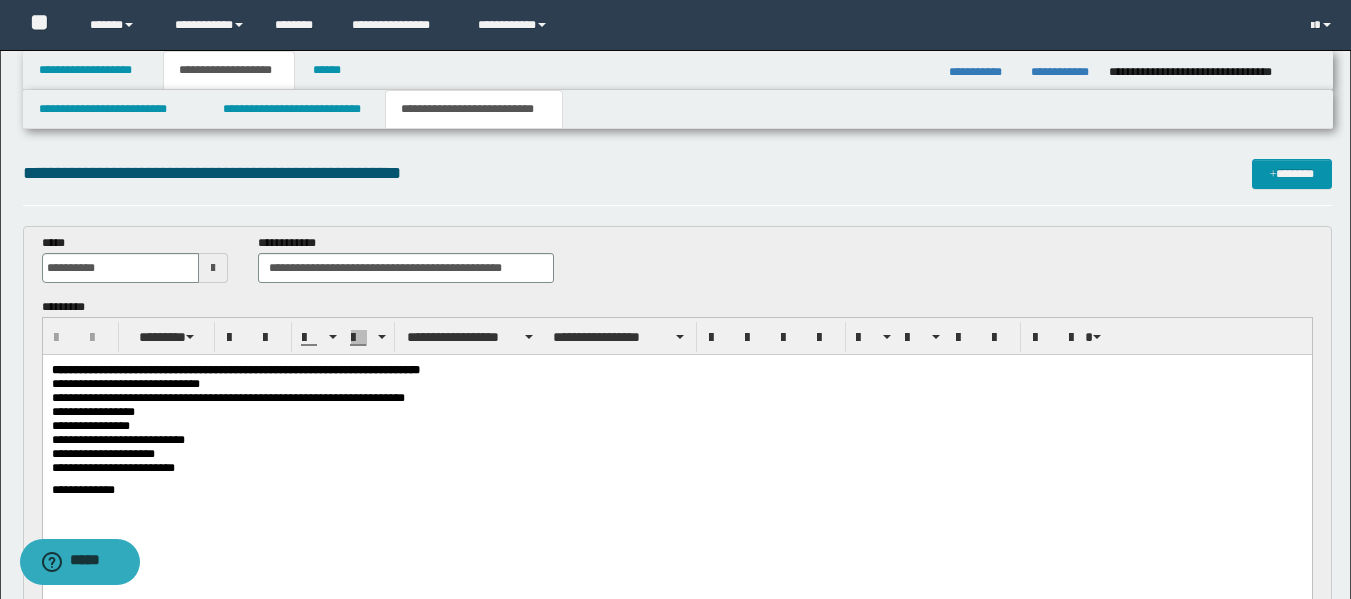scroll, scrollTop: 0, scrollLeft: 0, axis: both 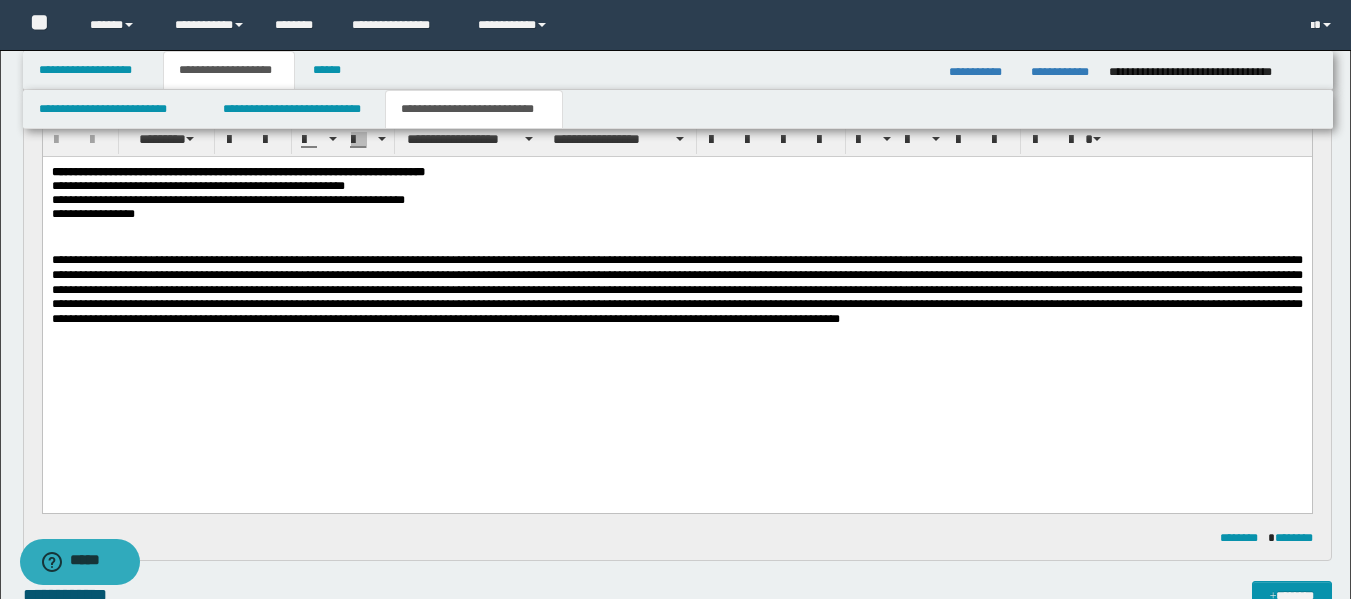 click on "**********" at bounding box center [676, 213] 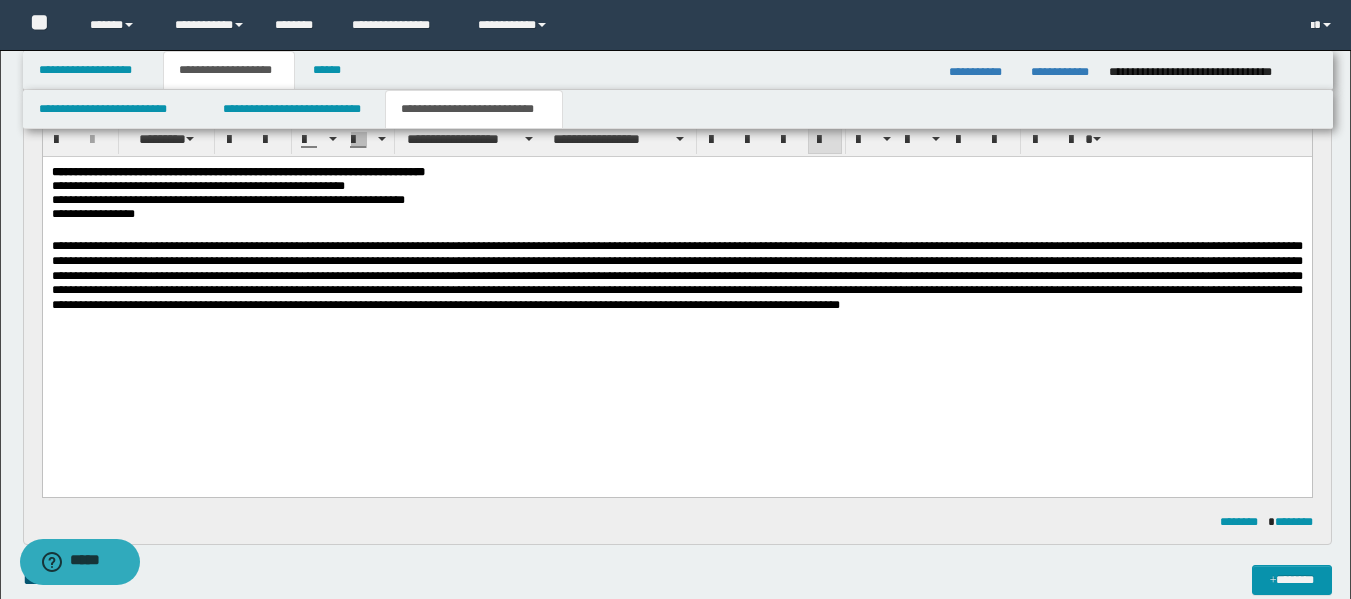 click at bounding box center (676, 274) 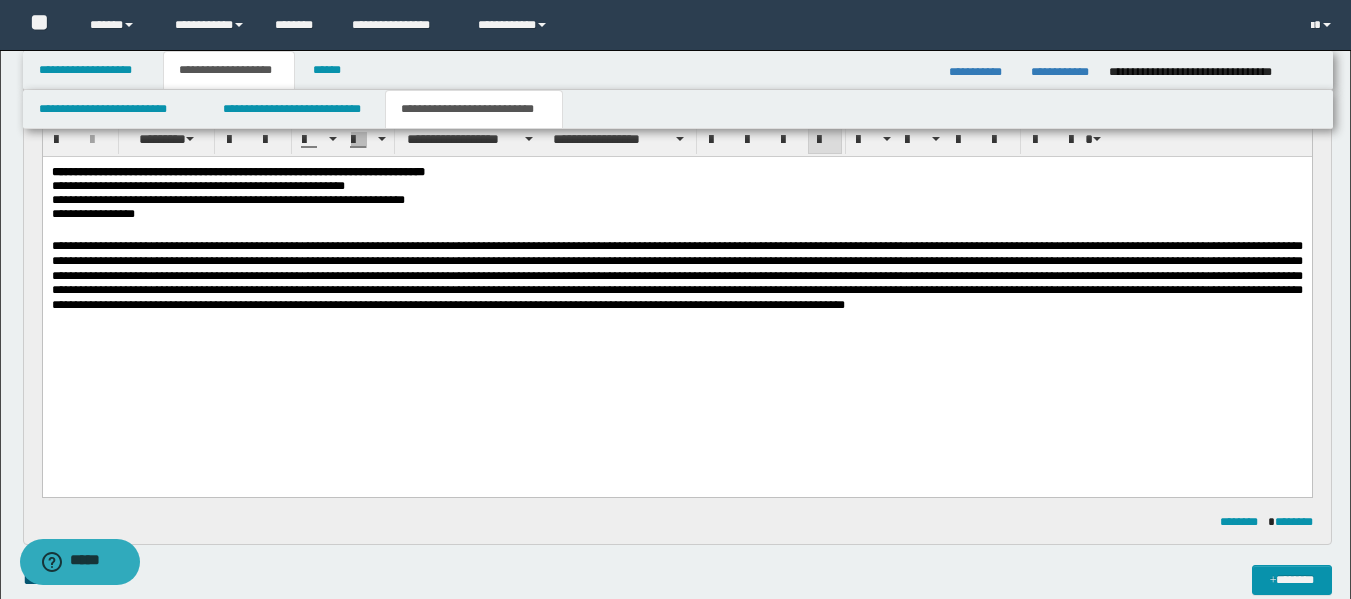 type 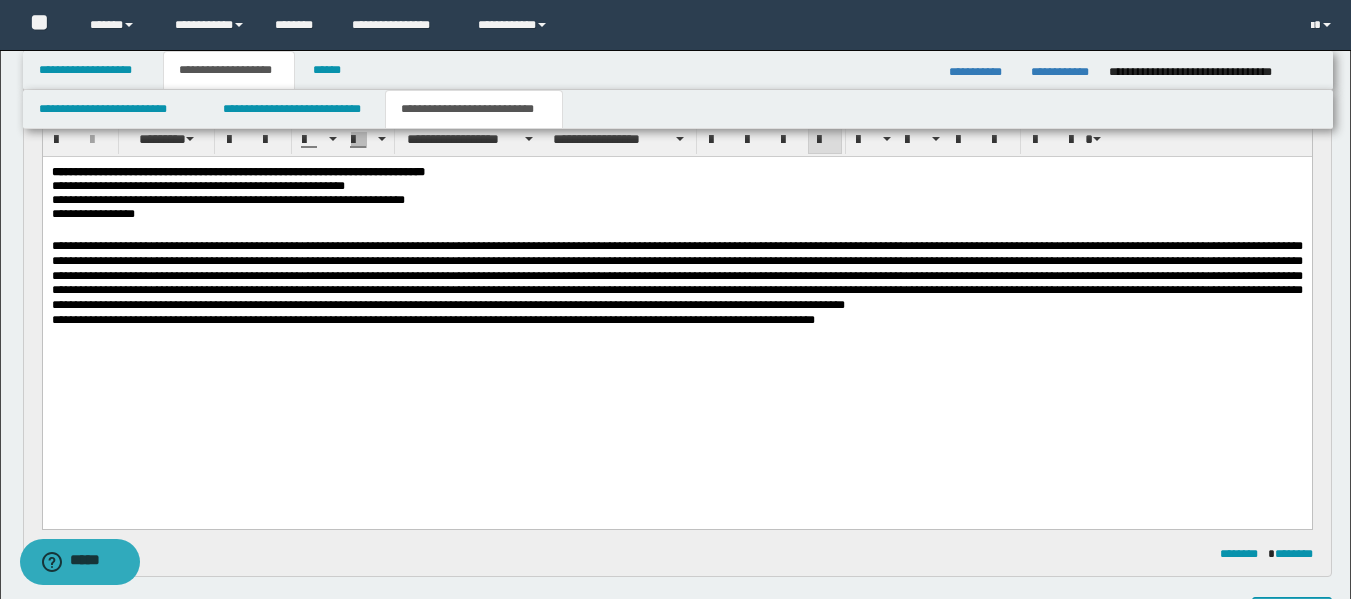 click at bounding box center (676, 275) 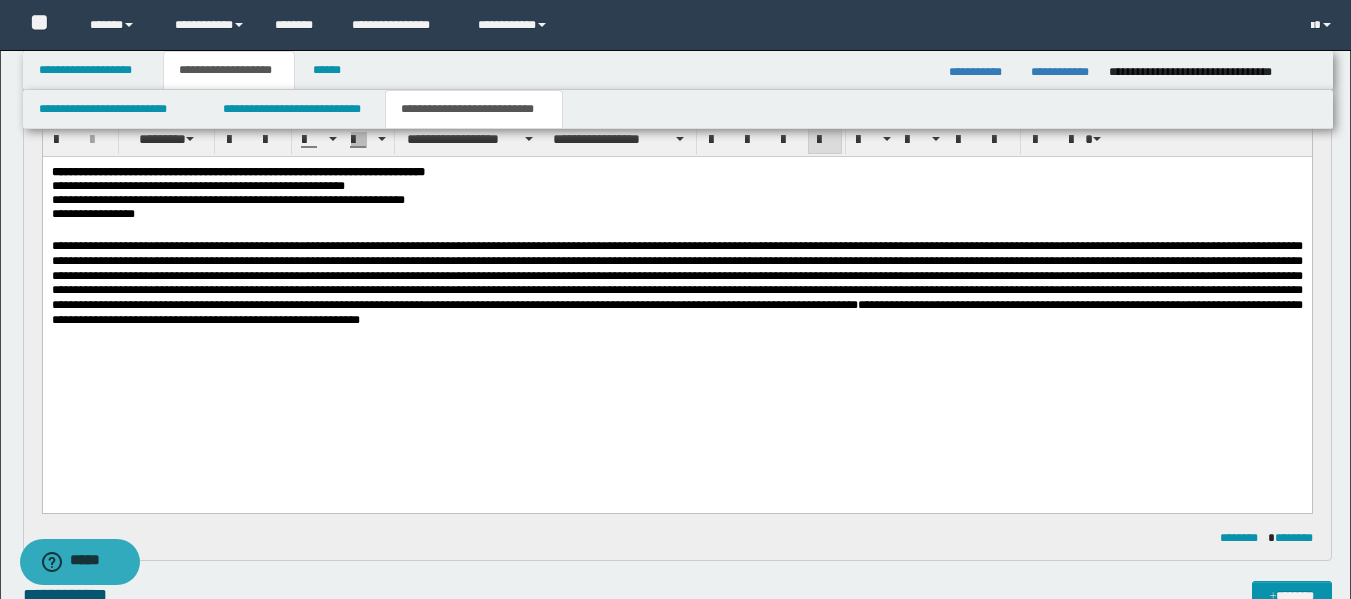 click on "**********" at bounding box center [676, 311] 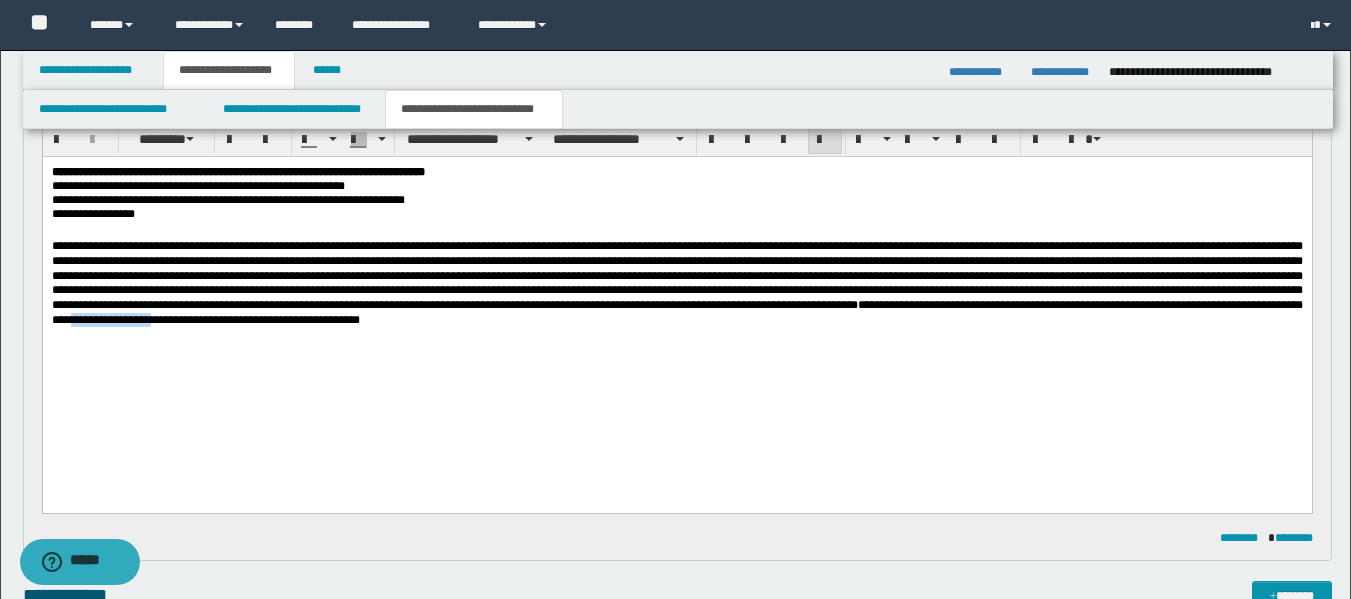 drag, startPoint x: 800, startPoint y: 334, endPoint x: 706, endPoint y: 333, distance: 94.00532 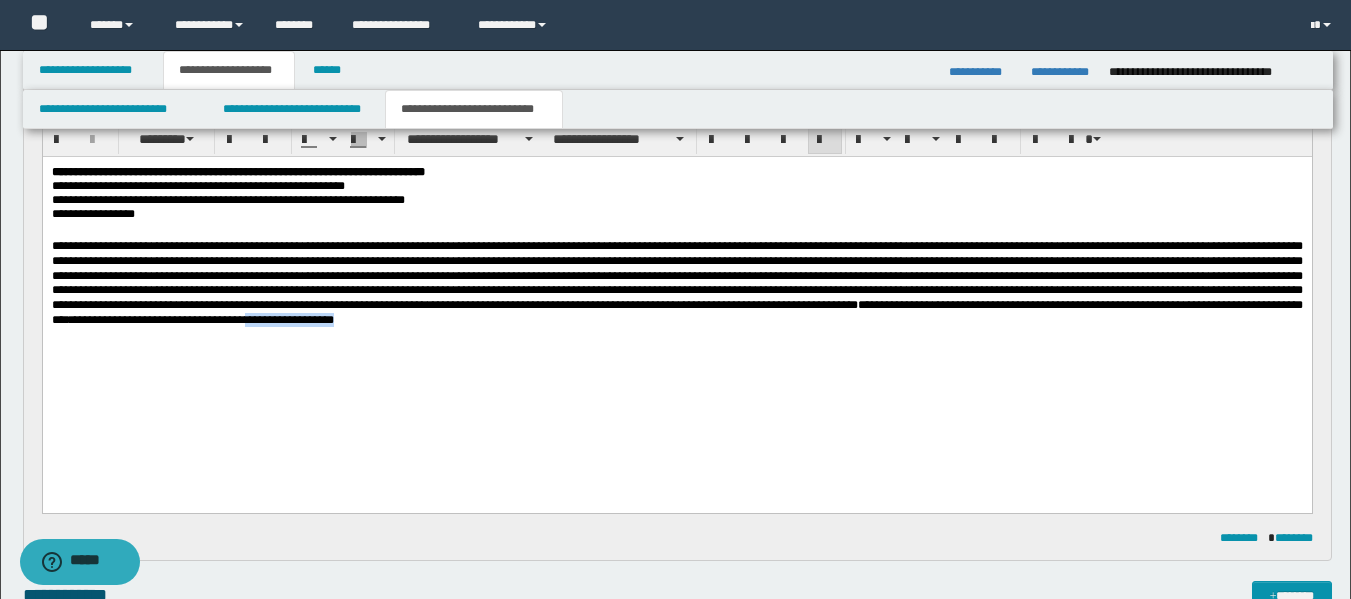 drag, startPoint x: 1002, startPoint y: 336, endPoint x: 902, endPoint y: 334, distance: 100.02 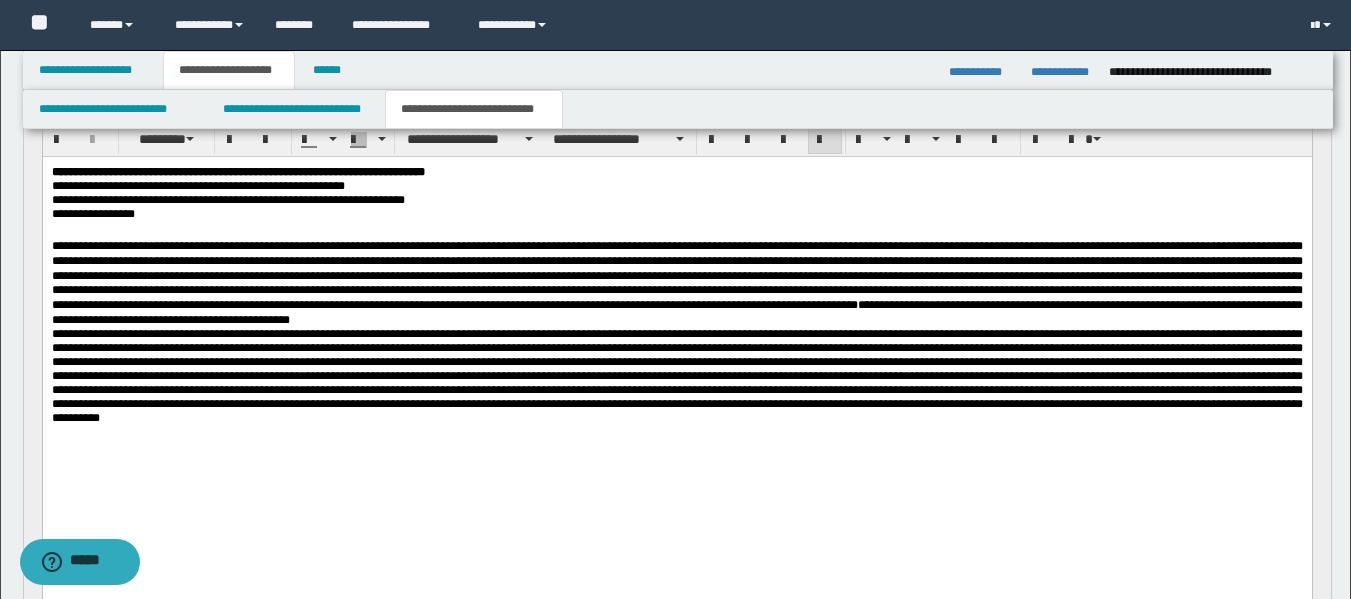 click on "**********" at bounding box center (676, 282) 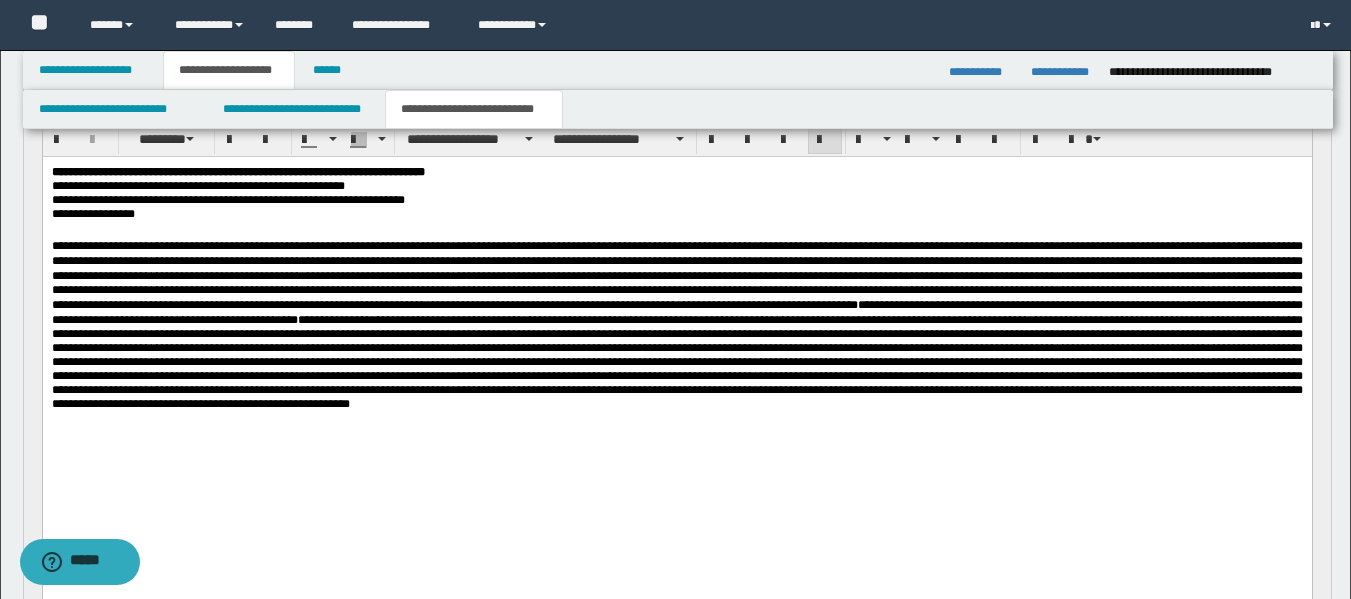 click on "**********" at bounding box center [676, 324] 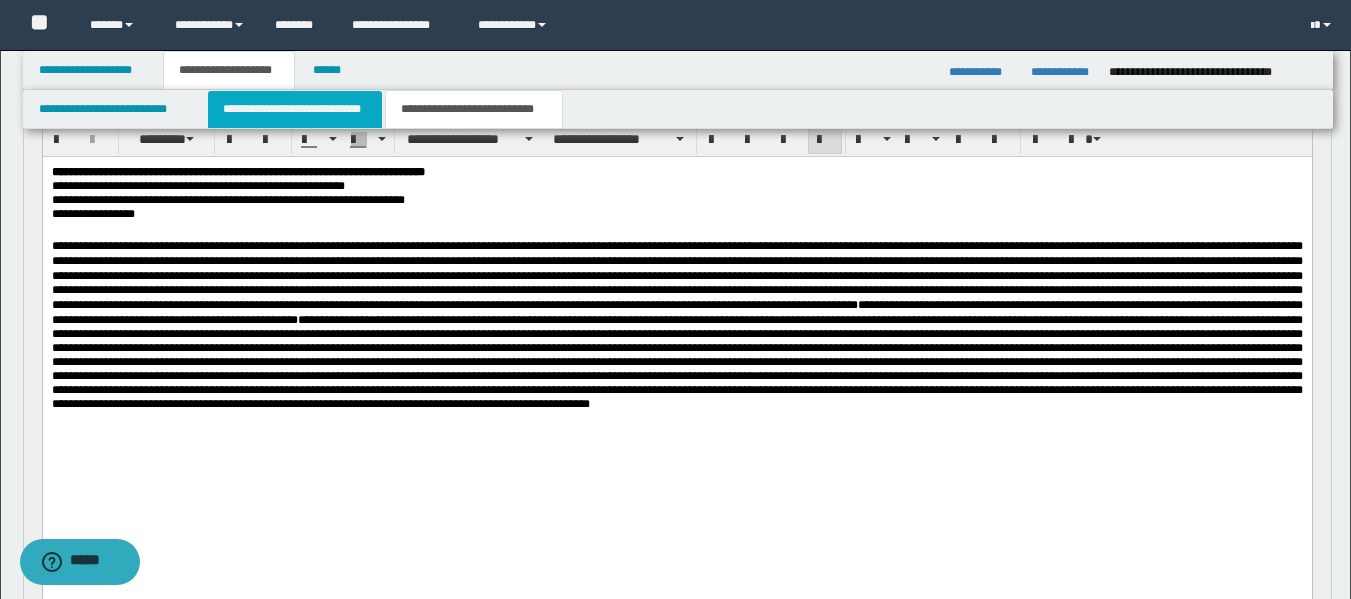 click on "**********" at bounding box center [295, 109] 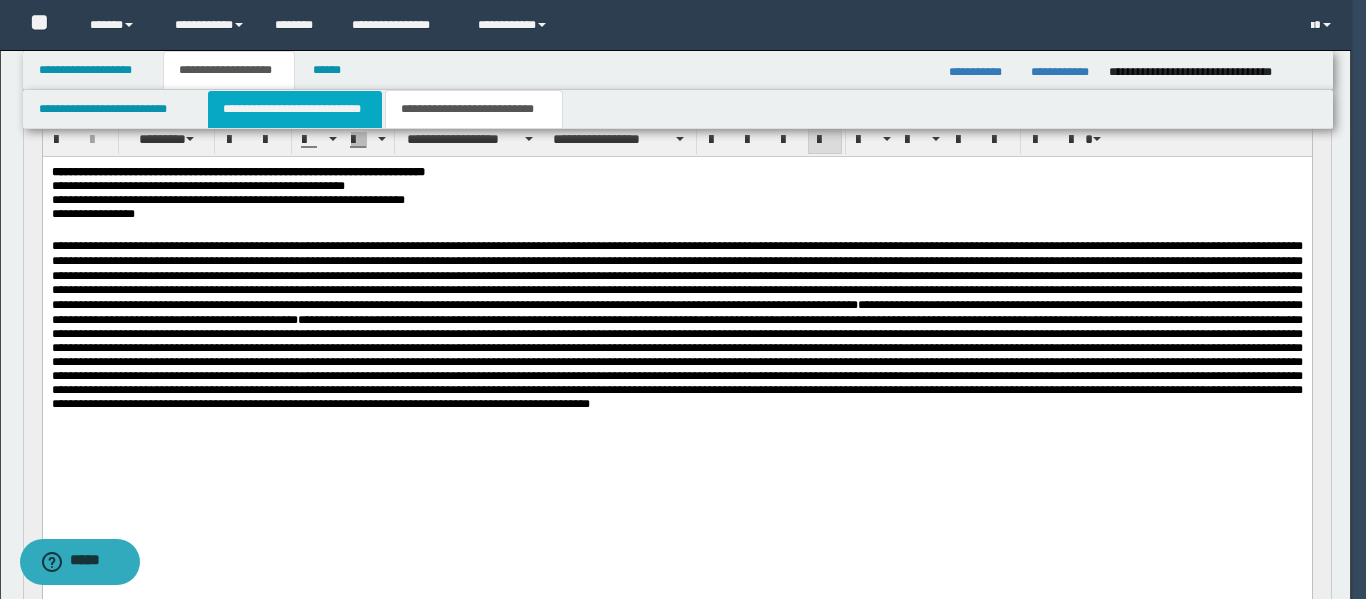 type 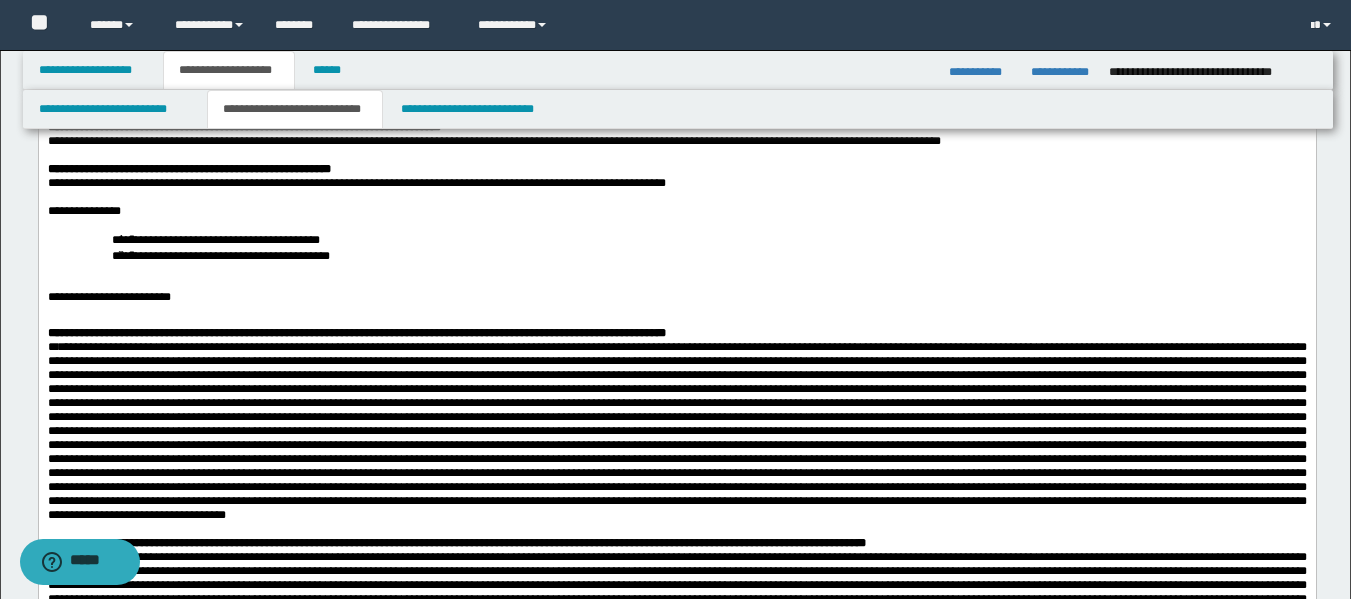 scroll, scrollTop: 189, scrollLeft: 0, axis: vertical 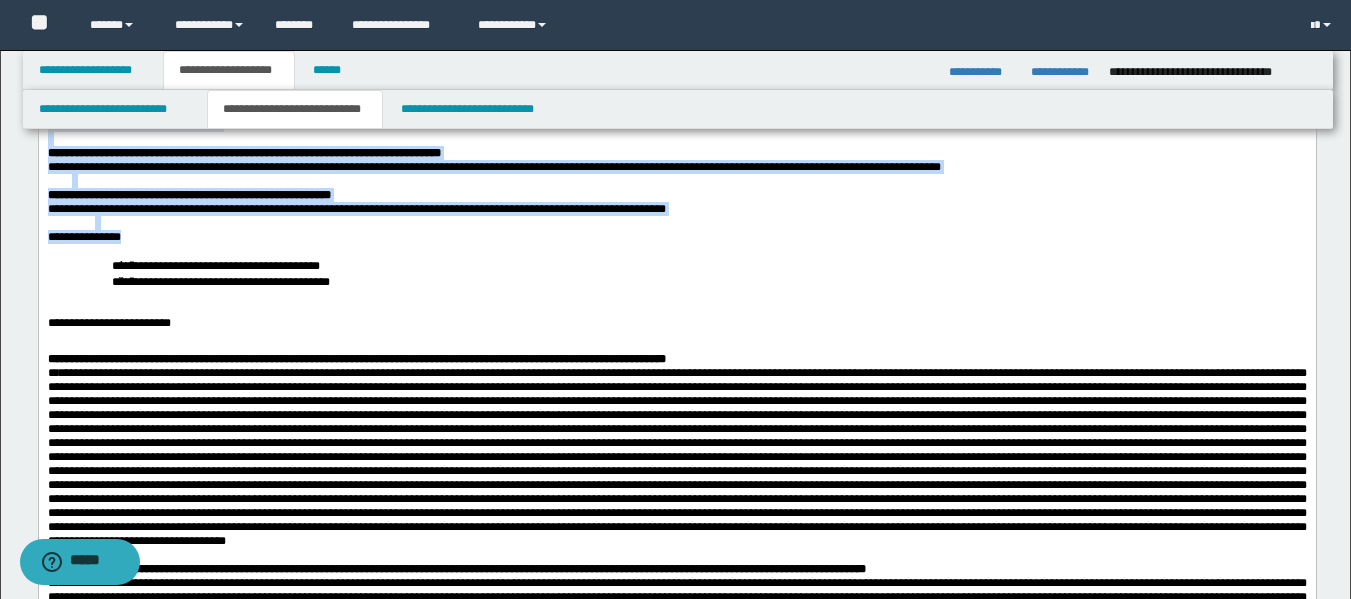 drag, startPoint x: 204, startPoint y: 350, endPoint x: 140, endPoint y: 324, distance: 69.079666 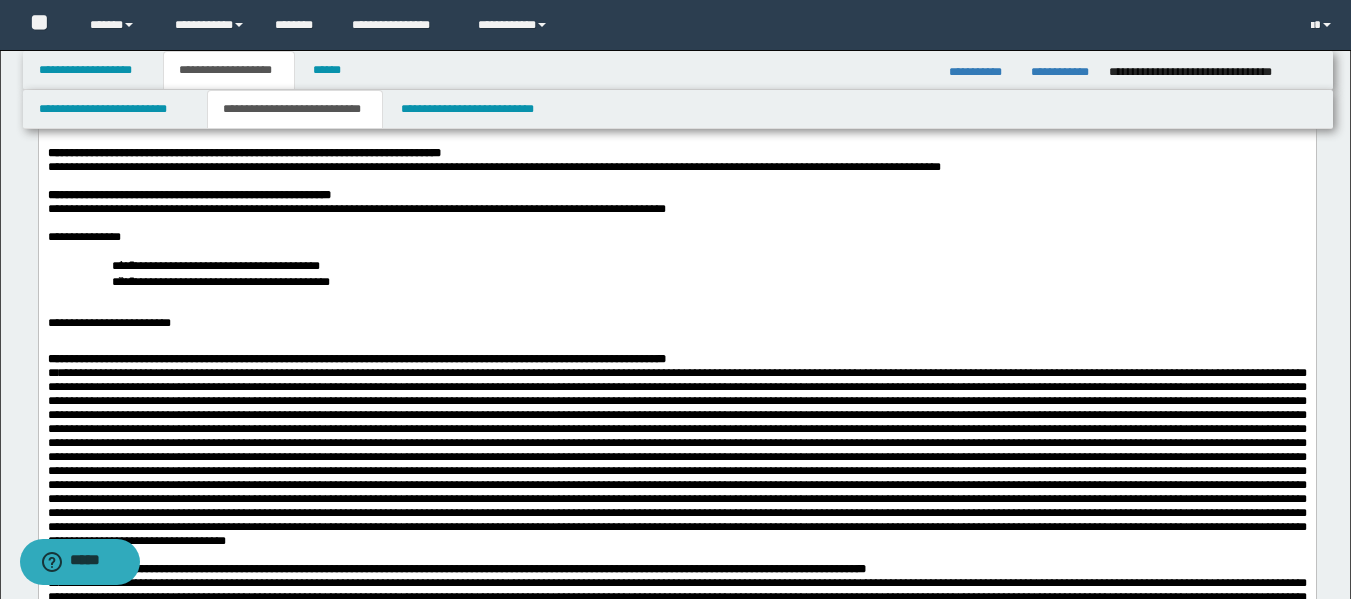 click on "**********" at bounding box center [108, 322] 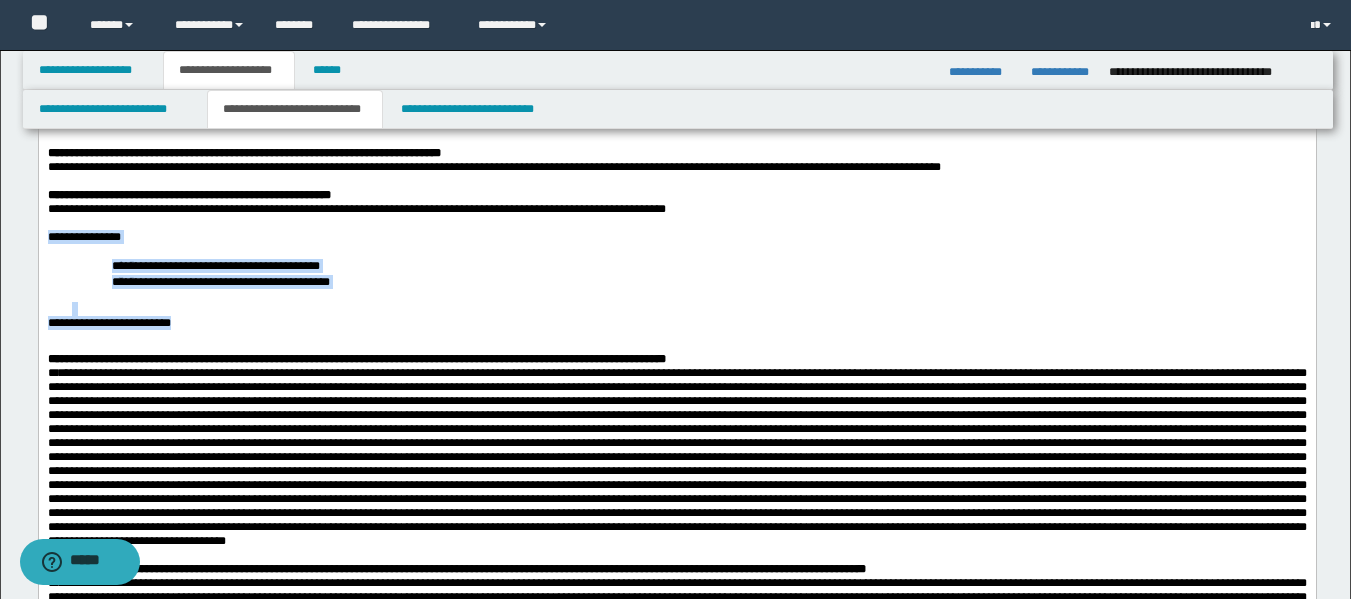 drag, startPoint x: 200, startPoint y: 353, endPoint x: 16, endPoint y: 259, distance: 206.62042 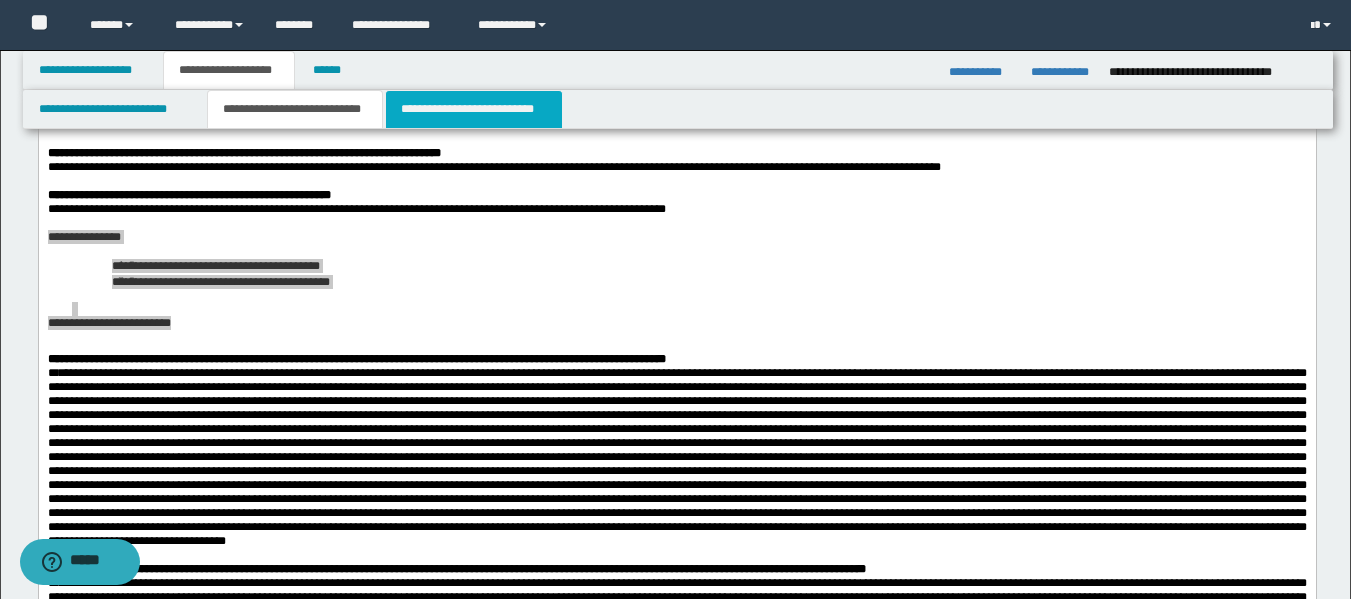 click on "**********" at bounding box center [474, 109] 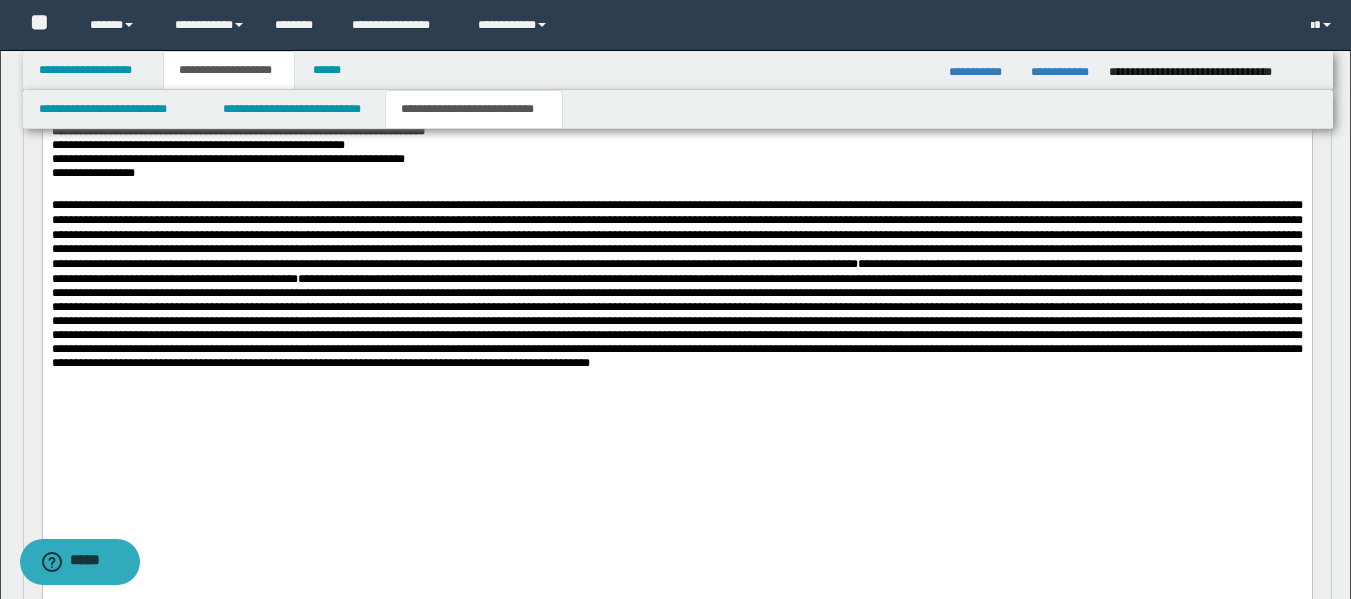 scroll, scrollTop: 770, scrollLeft: 0, axis: vertical 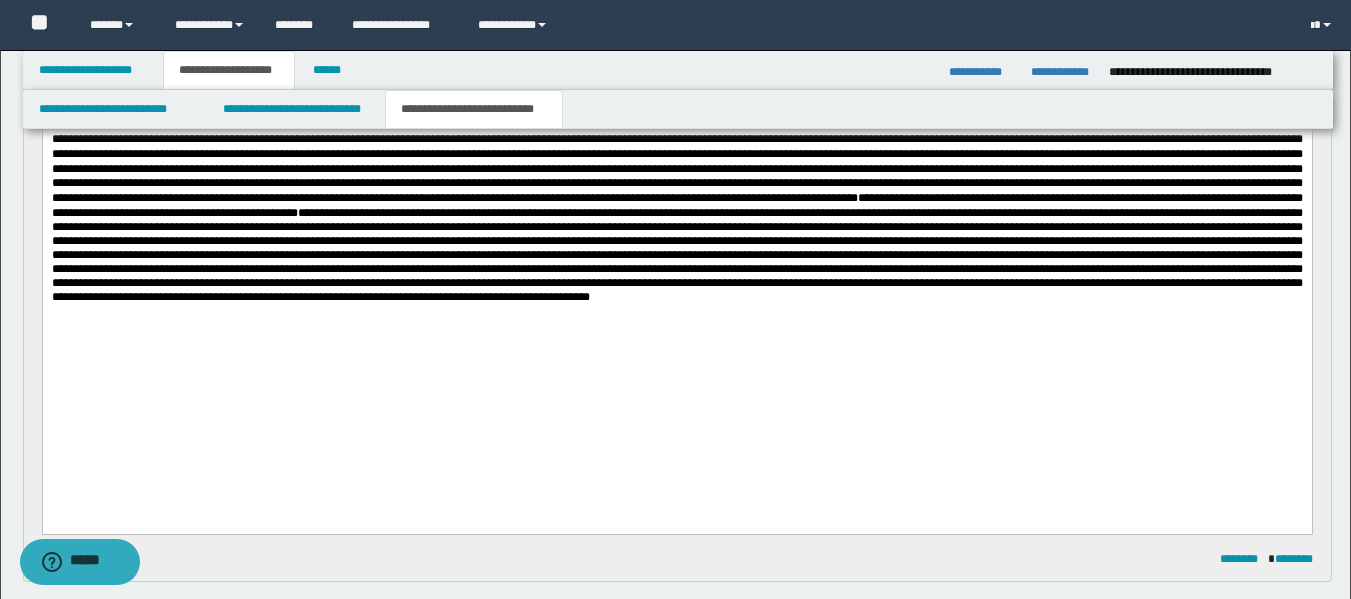 click at bounding box center [676, 339] 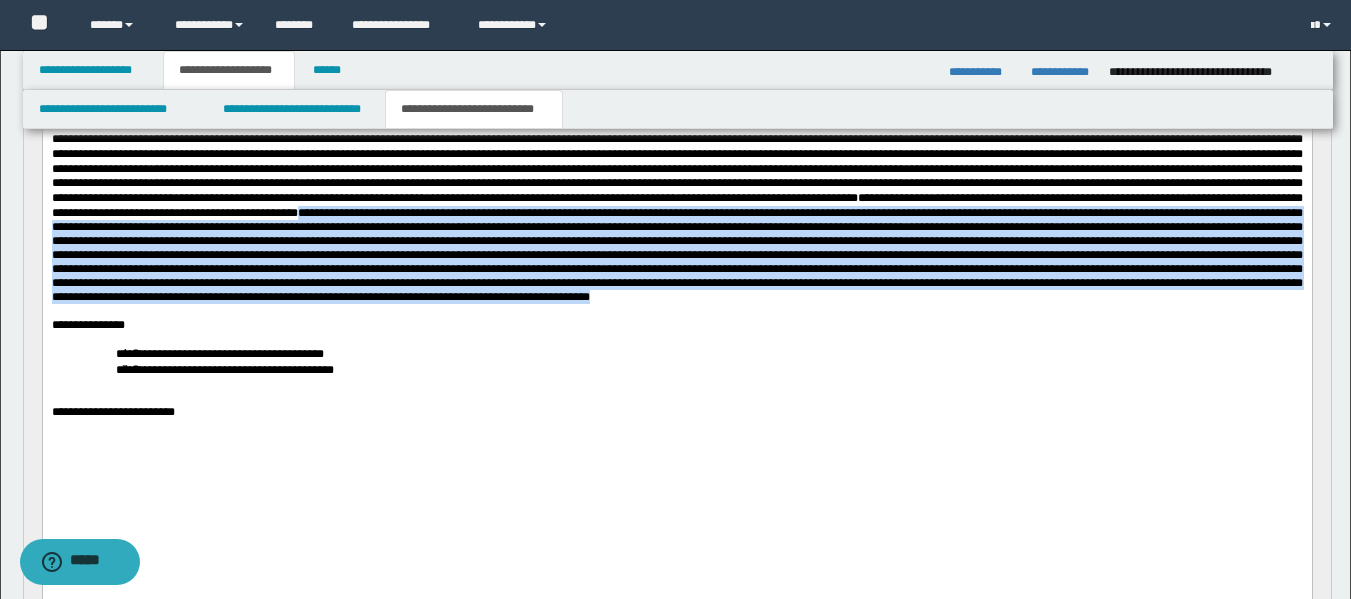drag, startPoint x: 991, startPoint y: 224, endPoint x: 942, endPoint y: 343, distance: 128.69344 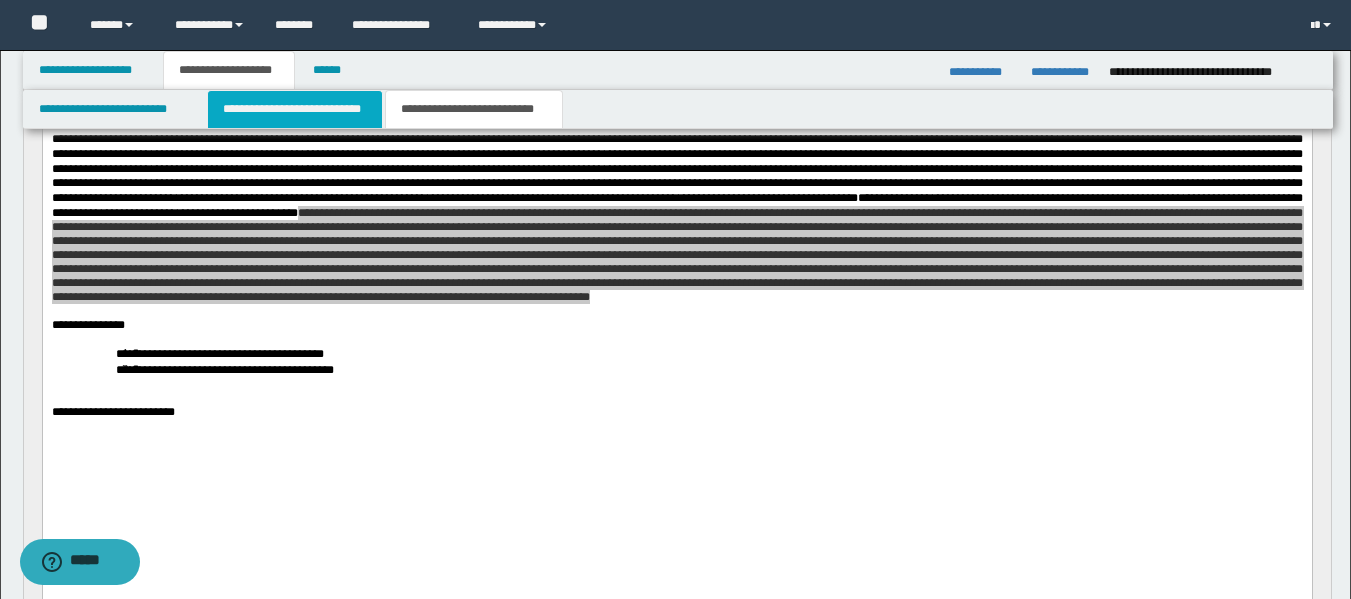 click on "**********" at bounding box center (295, 109) 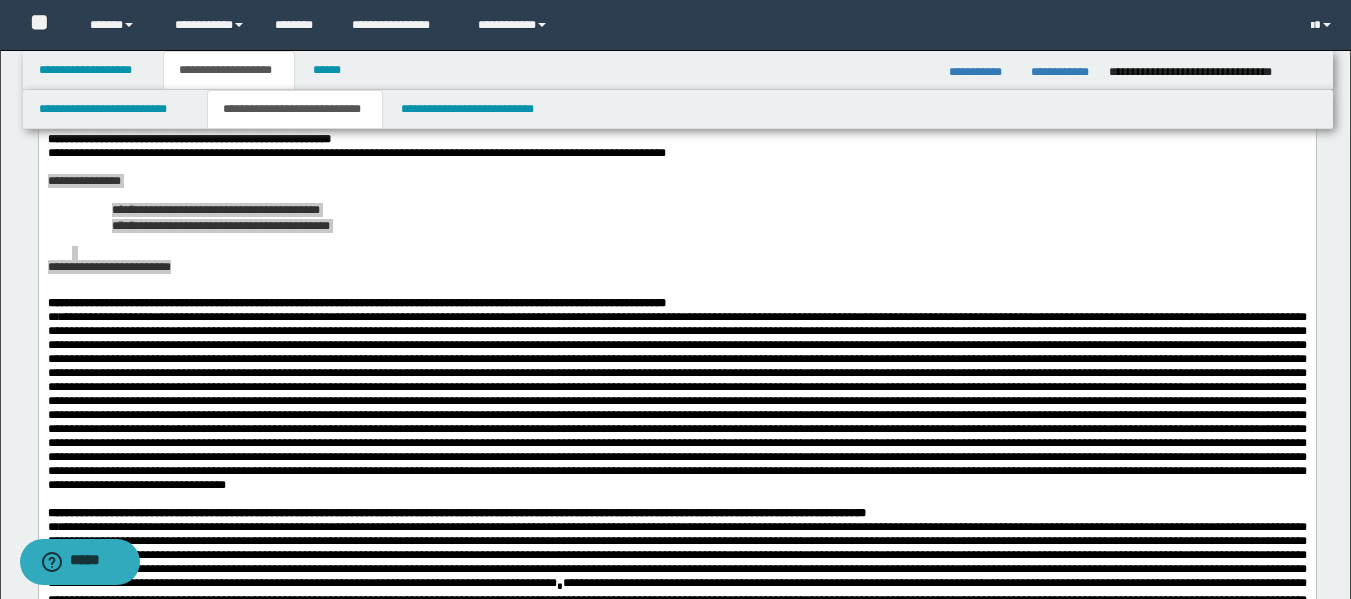 scroll, scrollTop: 202, scrollLeft: 0, axis: vertical 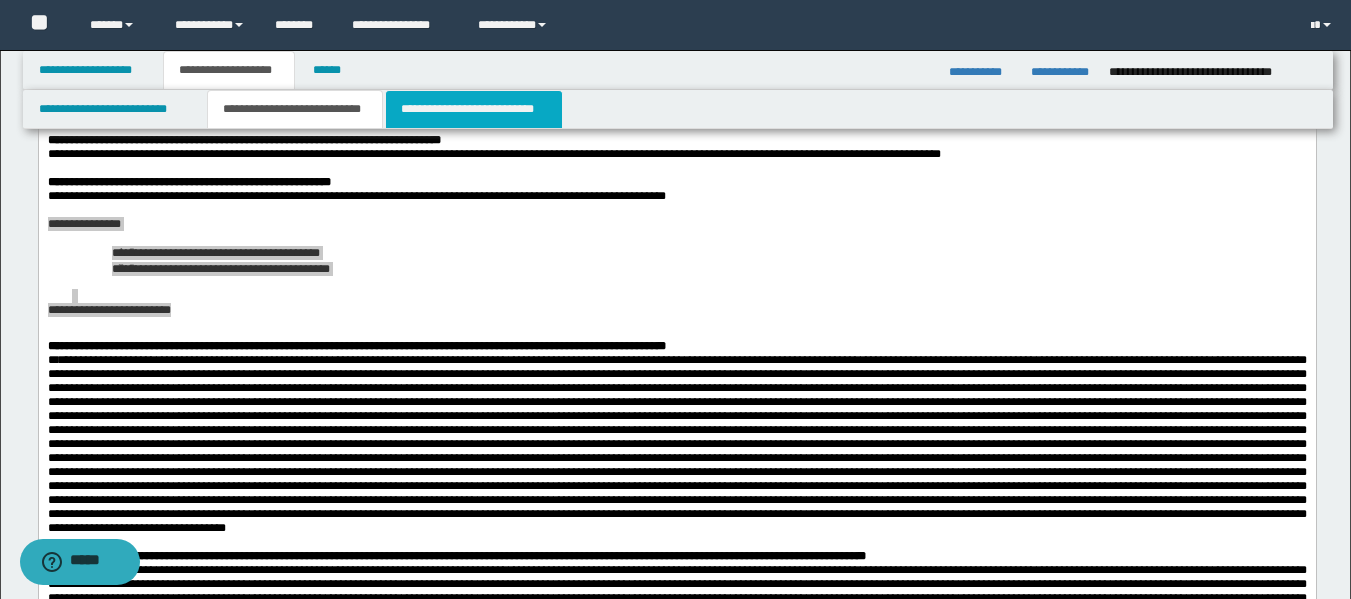 click on "**********" at bounding box center [474, 109] 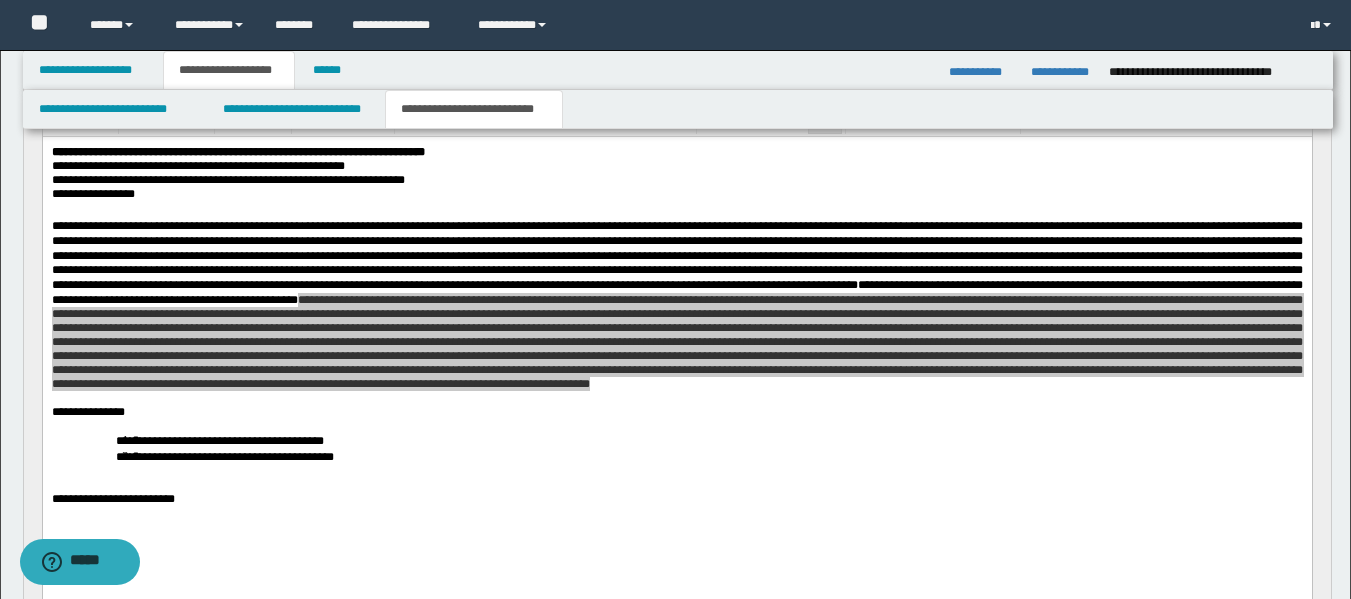 scroll, scrollTop: 704, scrollLeft: 0, axis: vertical 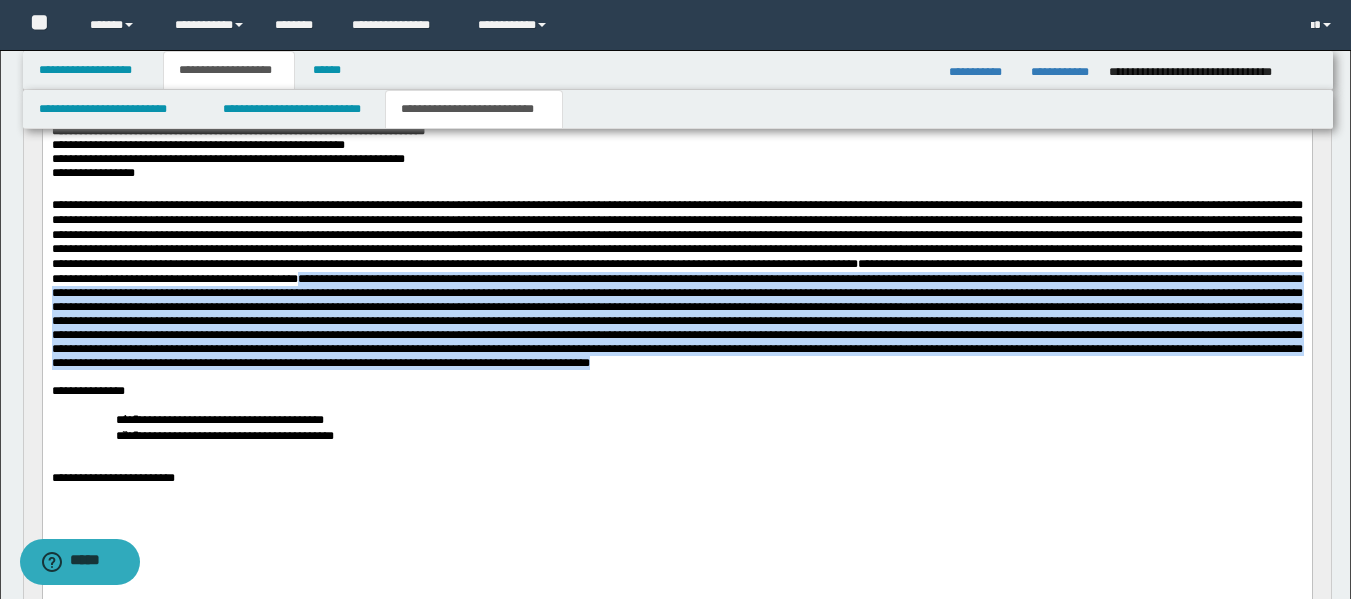 click at bounding box center (676, 320) 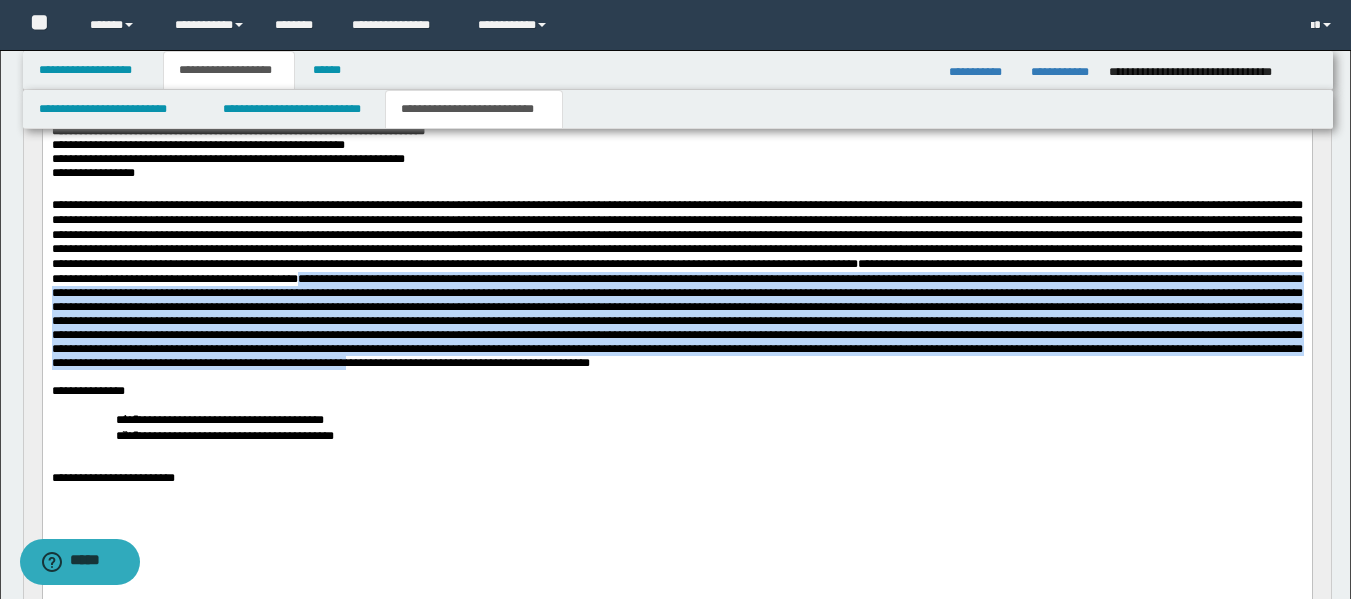 drag, startPoint x: 988, startPoint y: 292, endPoint x: 664, endPoint y: 405, distance: 343.13992 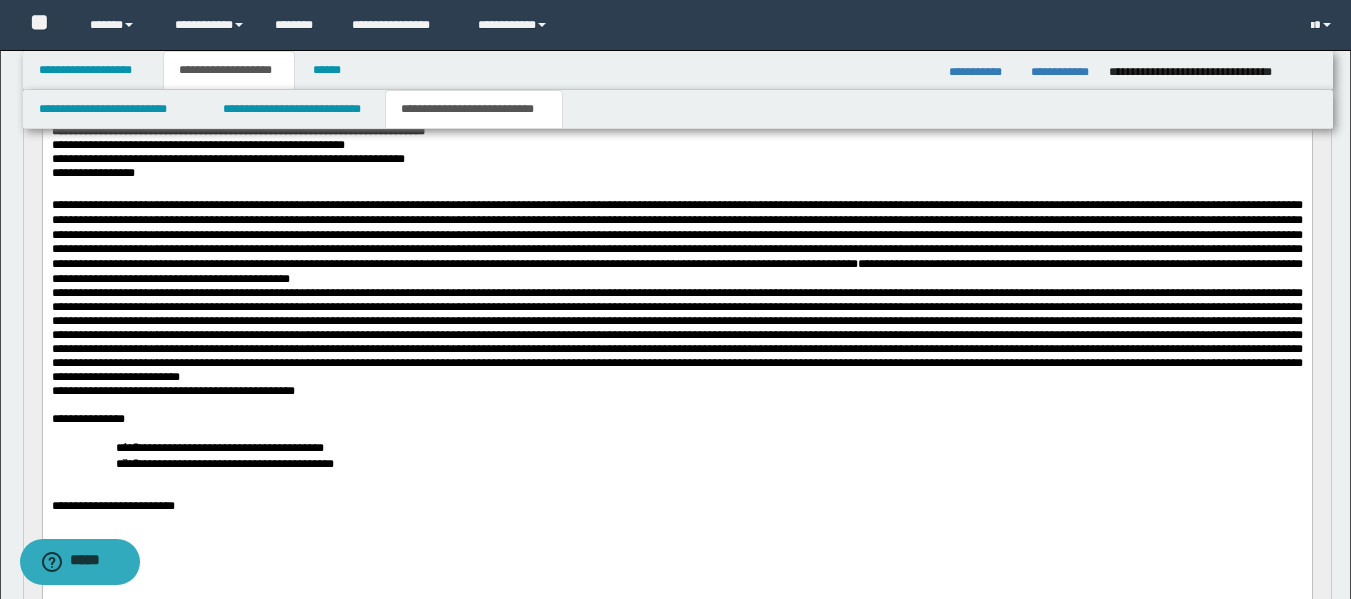 click at bounding box center [676, 334] 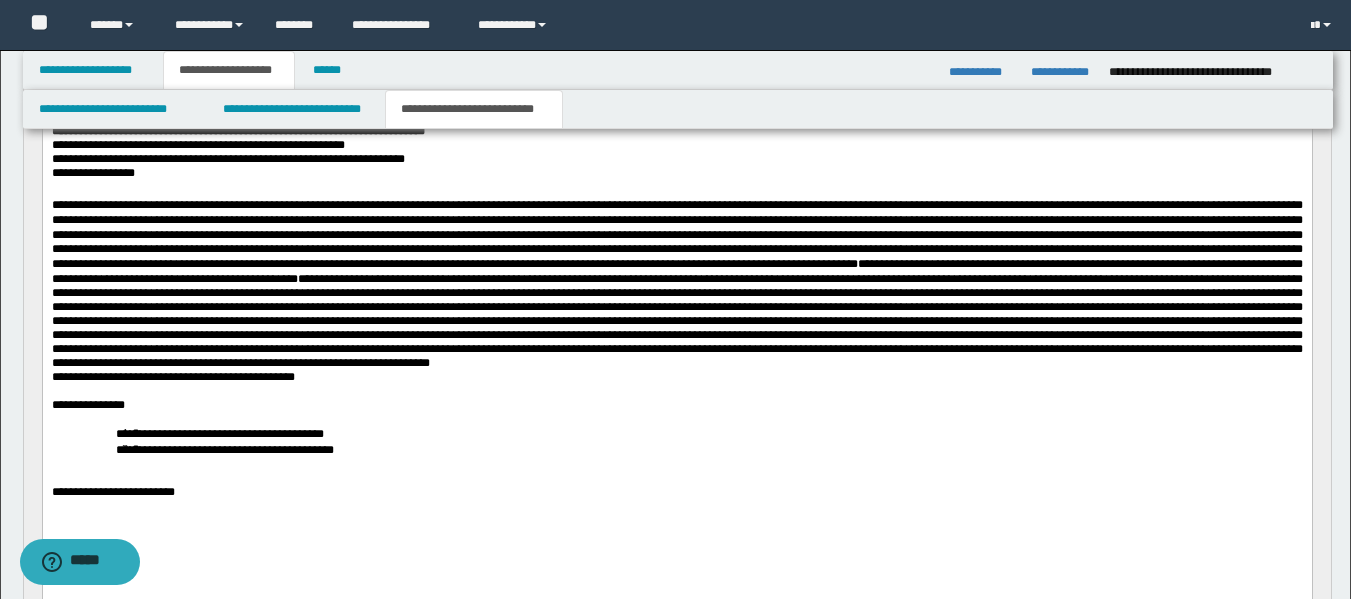 click on "**********" at bounding box center (676, 283) 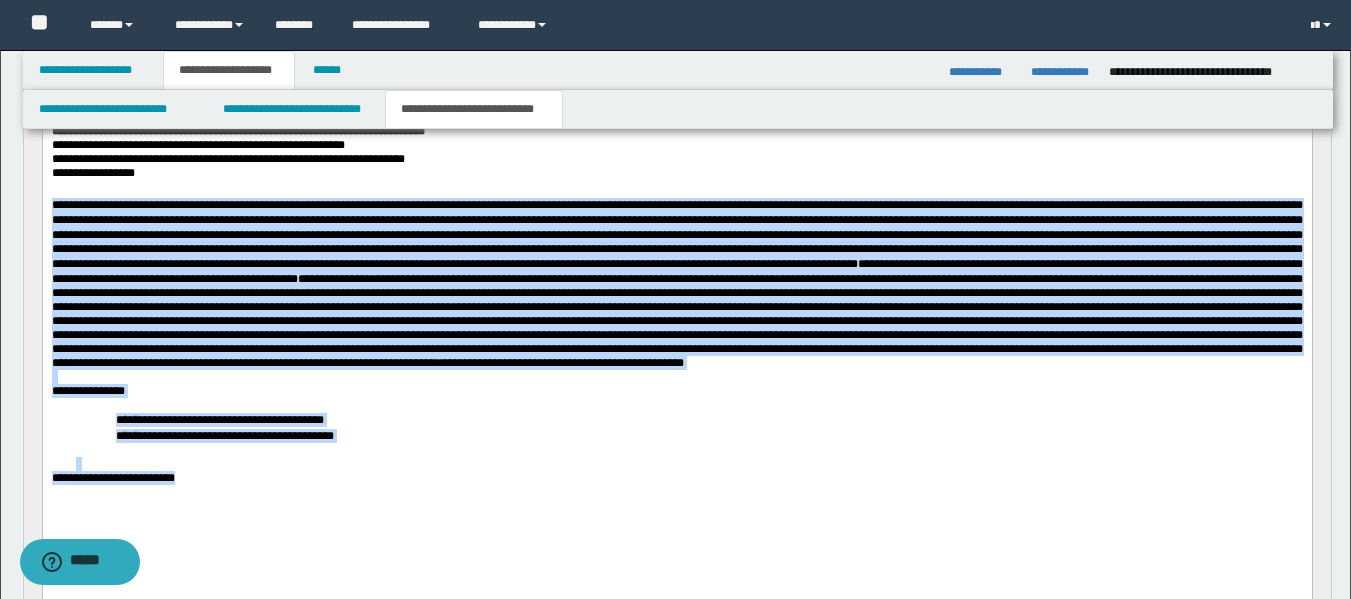 drag, startPoint x: 222, startPoint y: 524, endPoint x: 24, endPoint y: 217, distance: 365.3122 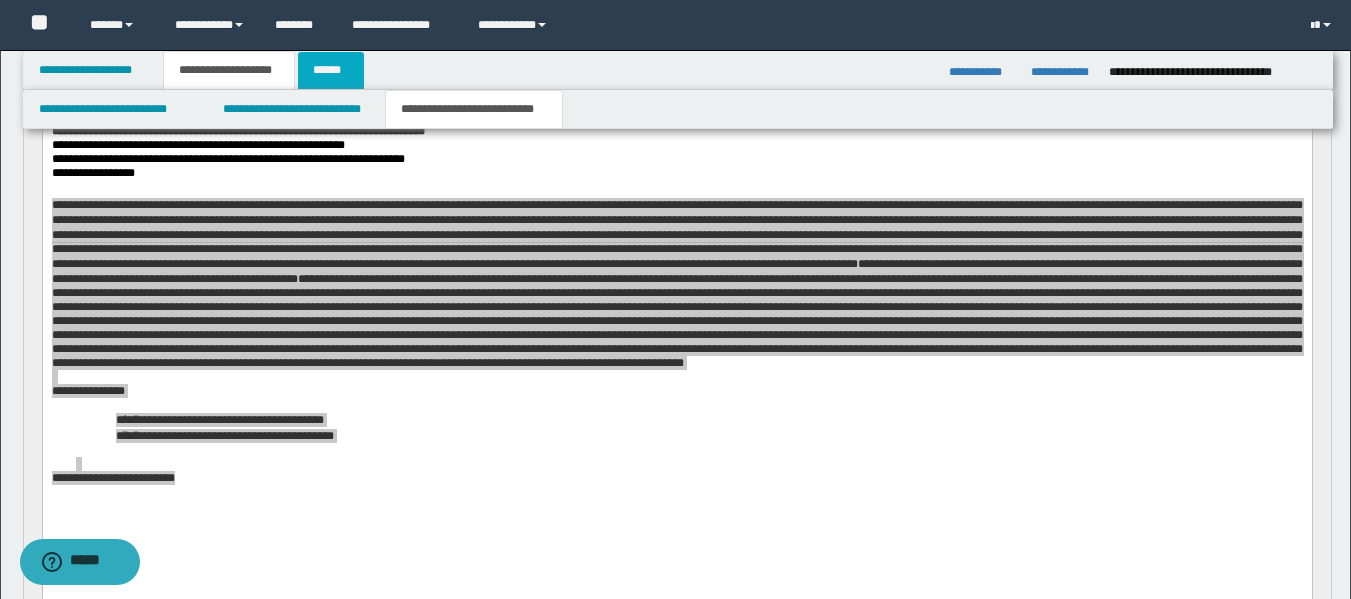 click on "******" at bounding box center [331, 70] 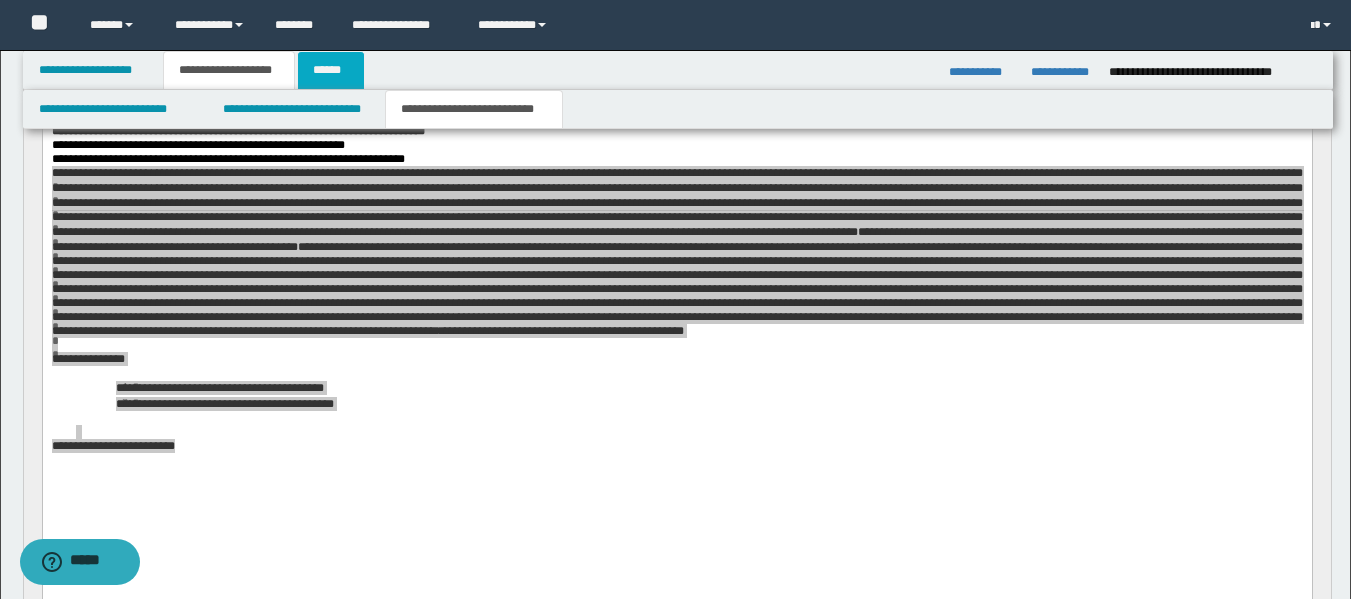 scroll, scrollTop: 0, scrollLeft: 0, axis: both 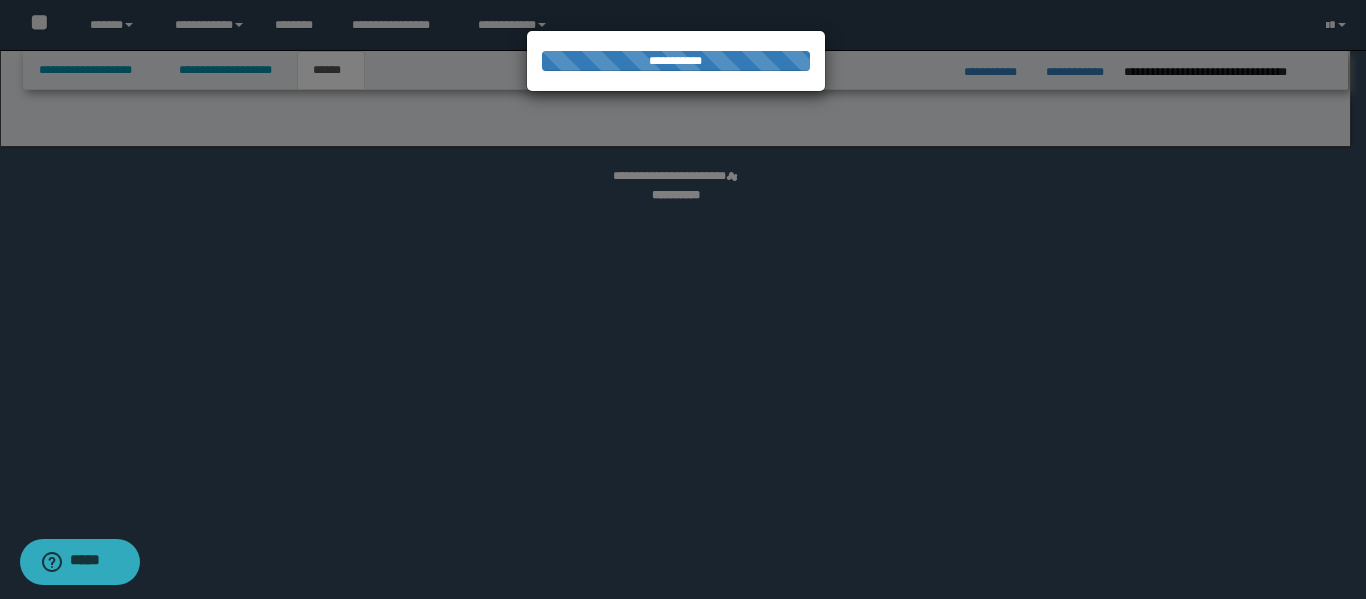 select on "*" 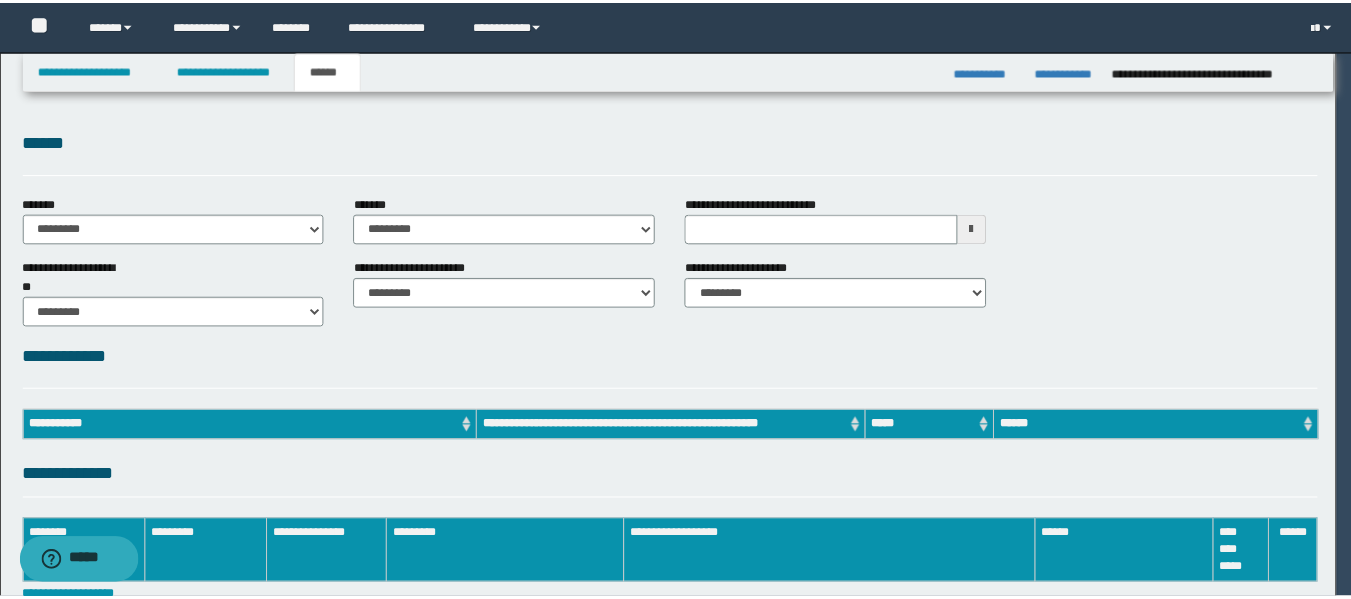 scroll, scrollTop: 0, scrollLeft: 0, axis: both 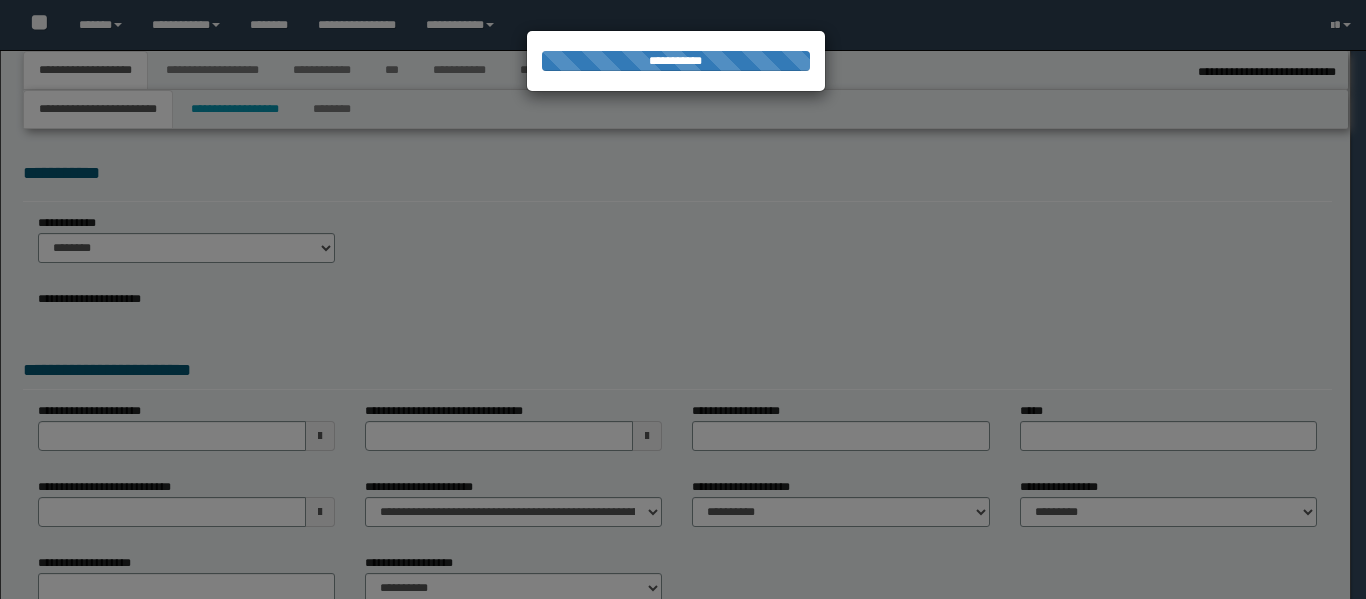 select on "*" 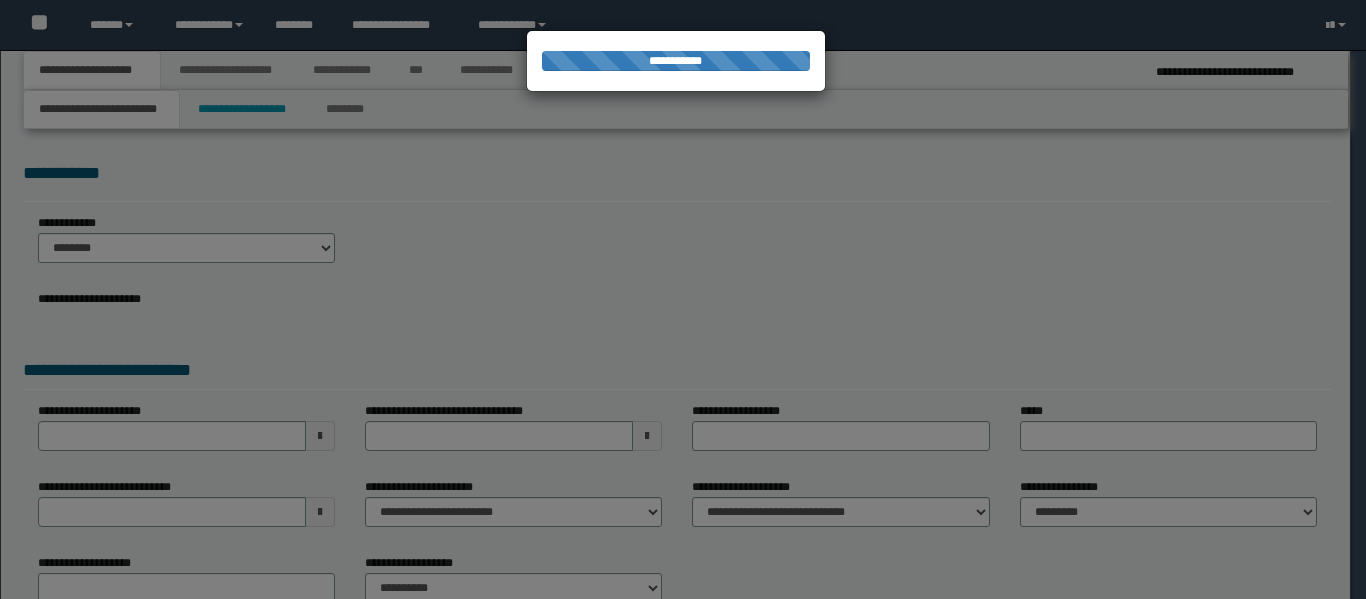 scroll, scrollTop: 0, scrollLeft: 0, axis: both 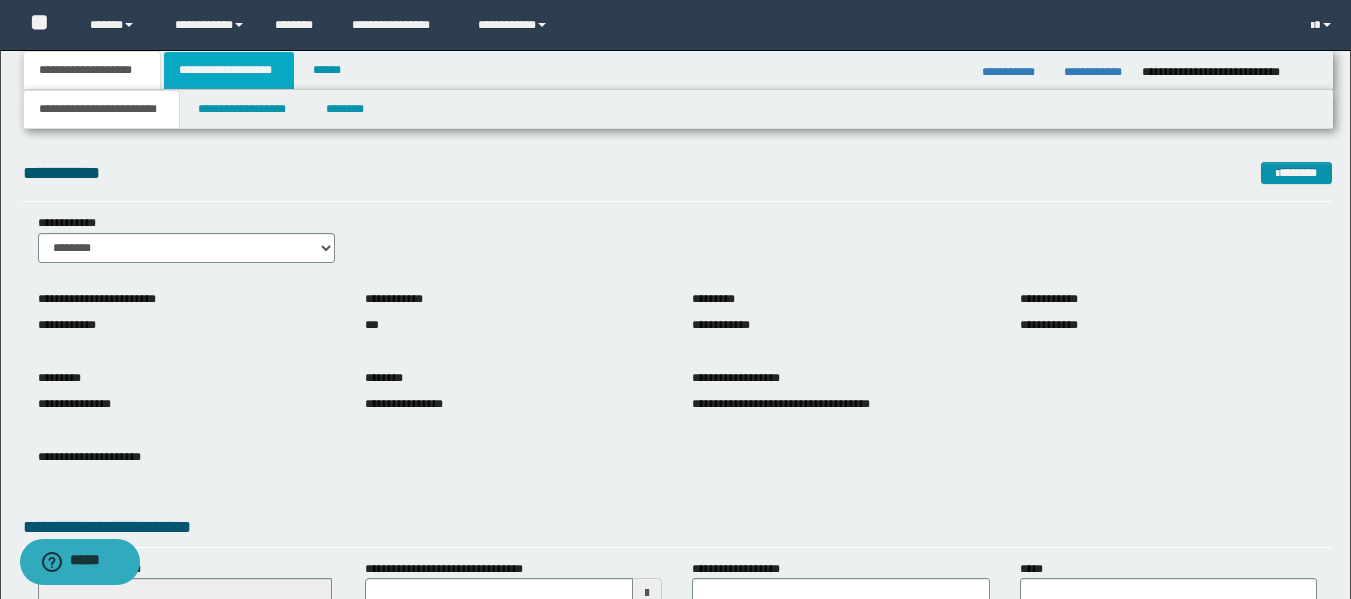 click on "**********" at bounding box center (229, 70) 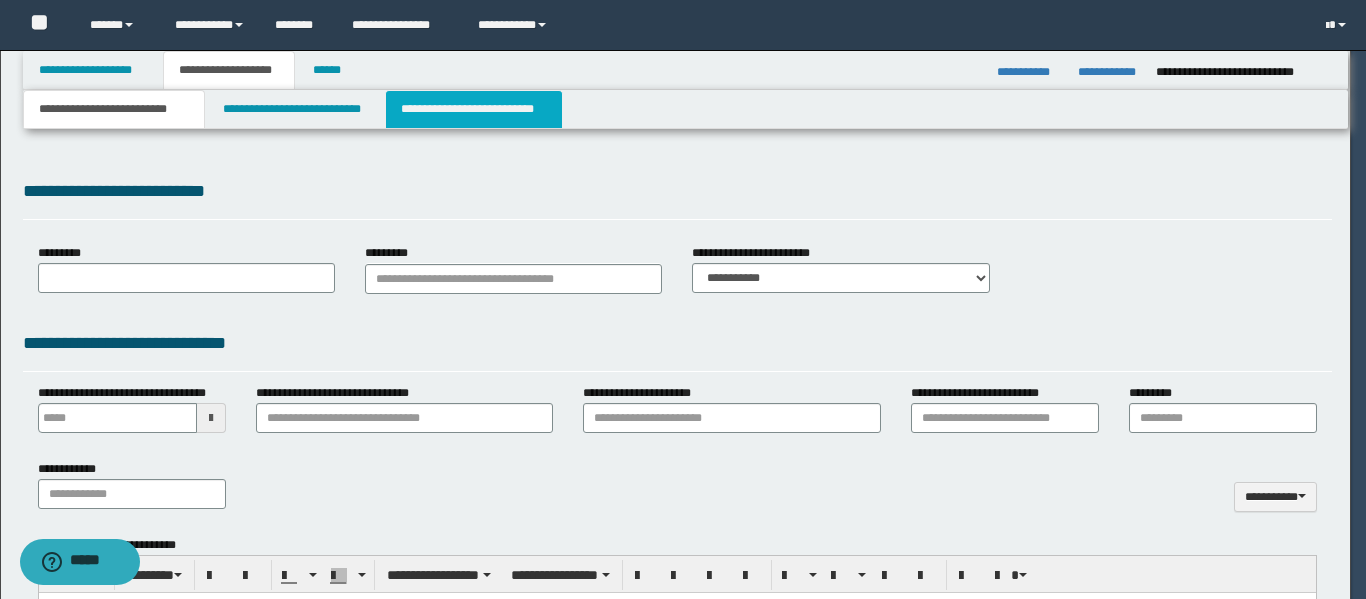 type on "**********" 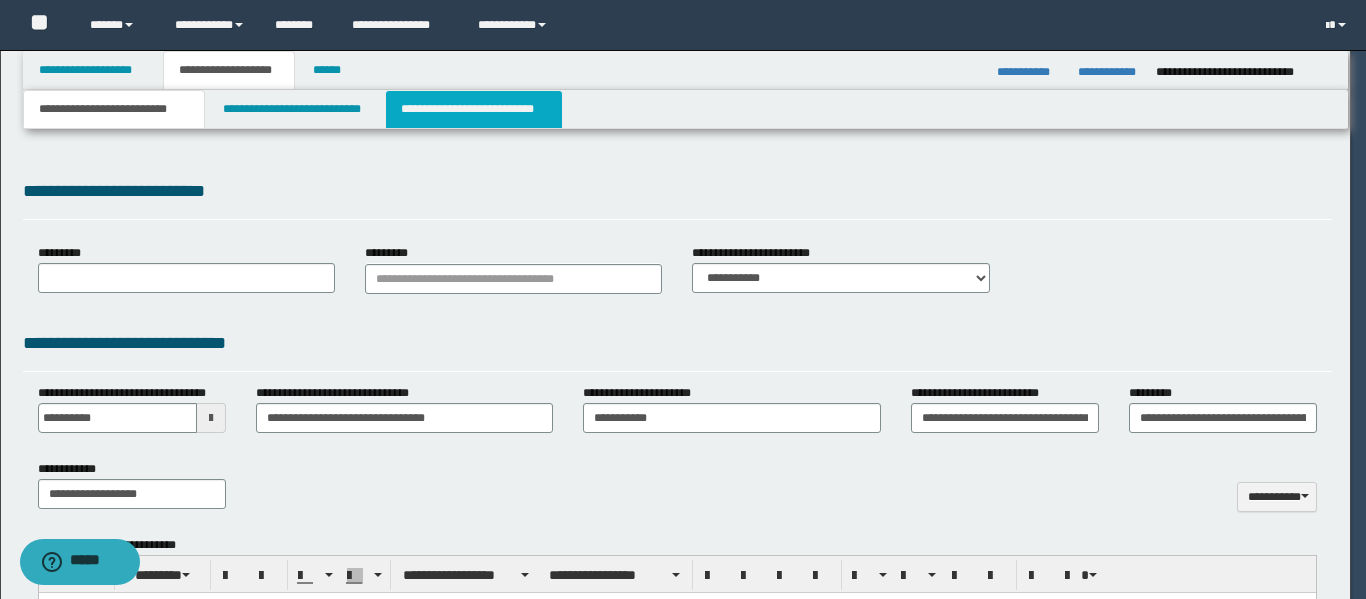 type on "********" 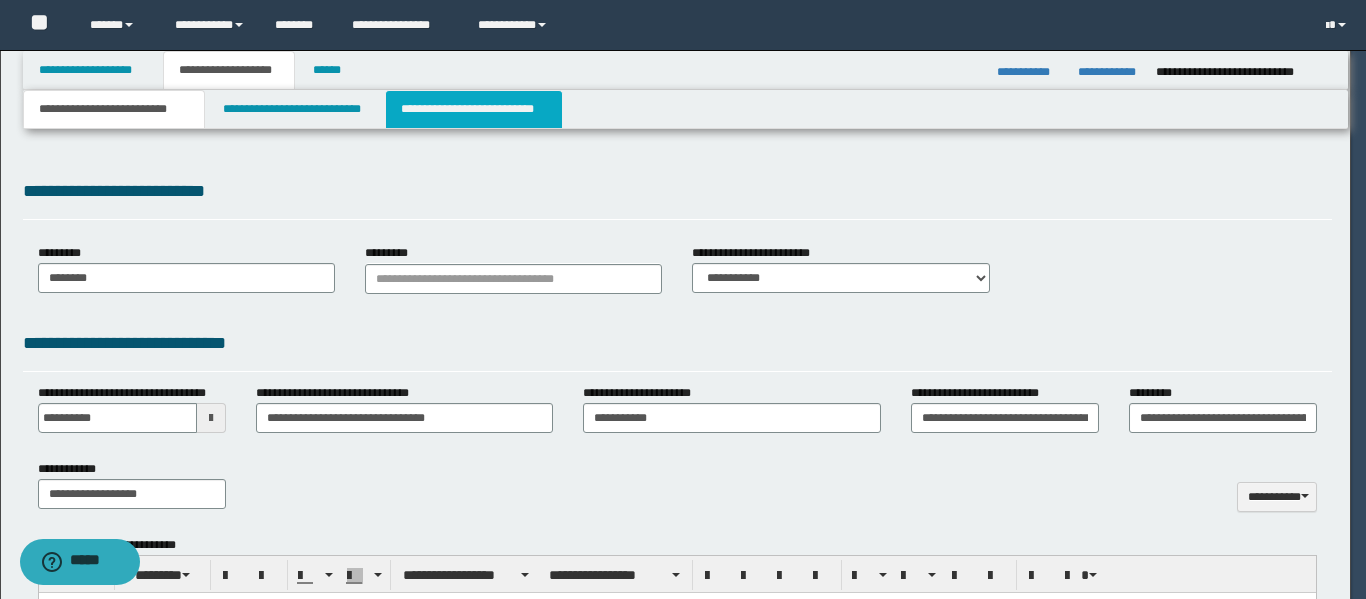 type on "*" 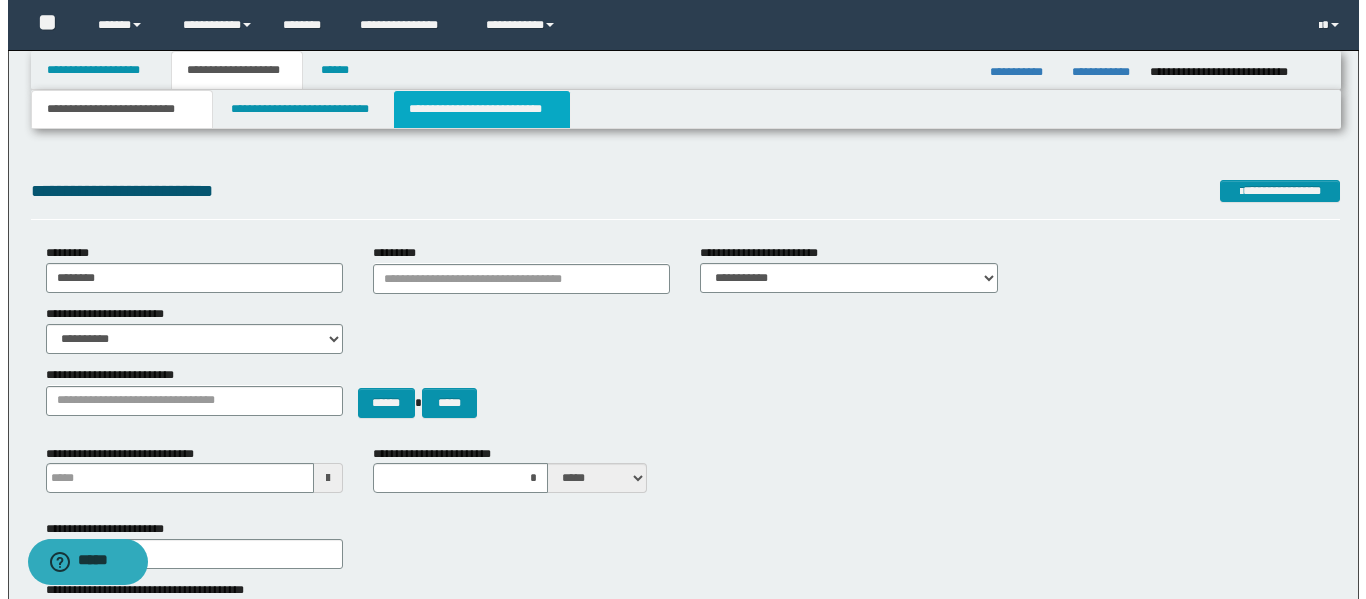 scroll, scrollTop: 0, scrollLeft: 0, axis: both 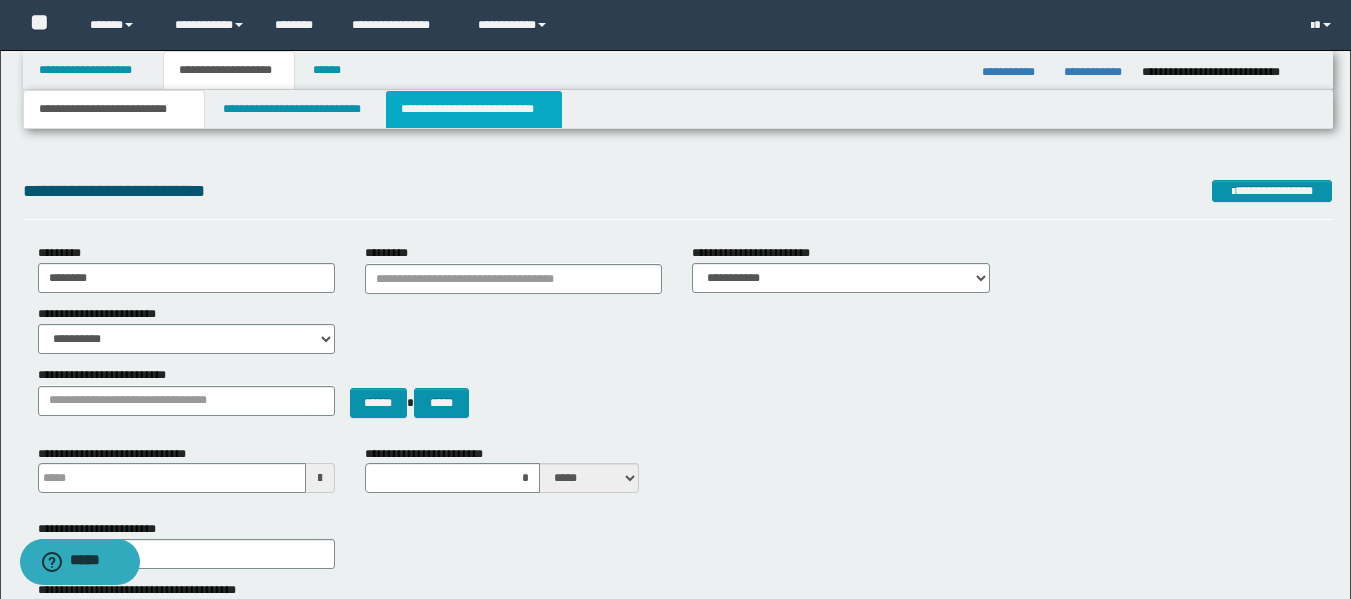click on "**********" at bounding box center [474, 109] 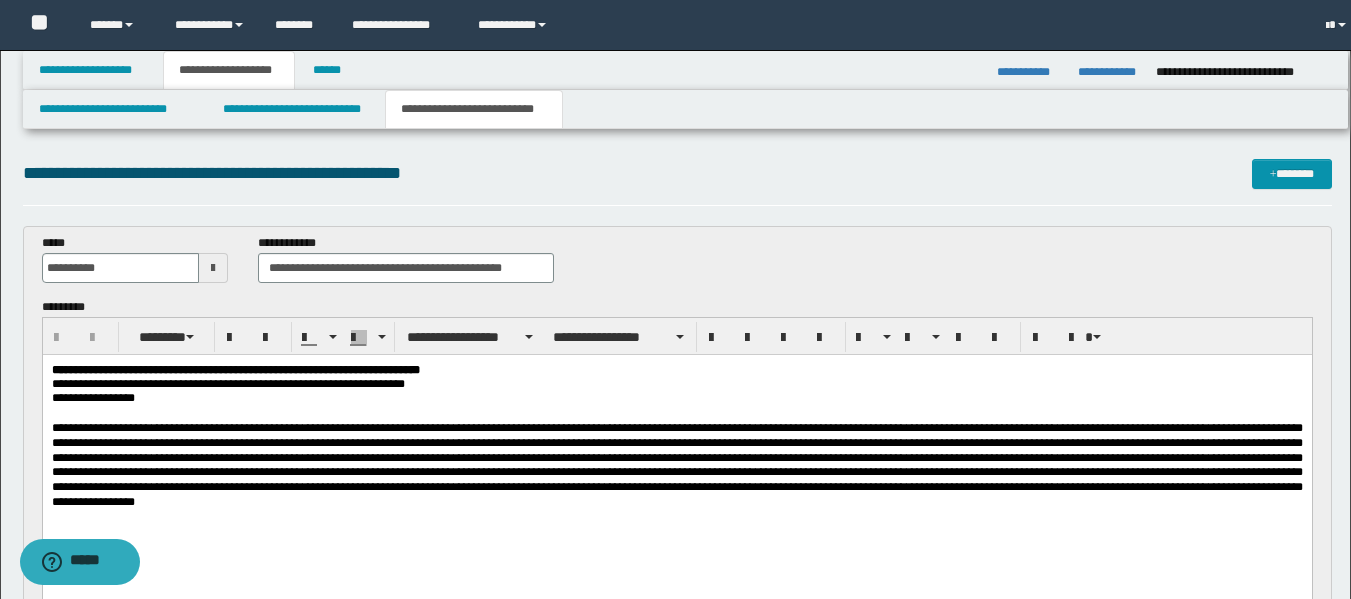 scroll, scrollTop: 0, scrollLeft: 0, axis: both 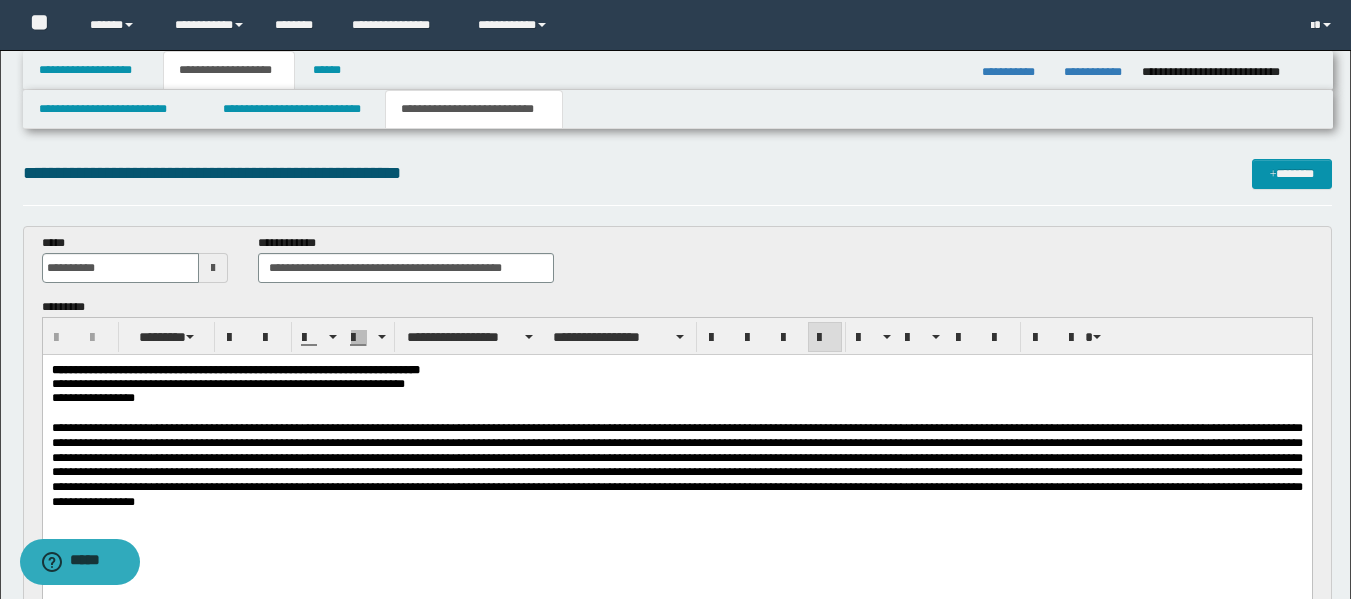 click at bounding box center [676, 465] 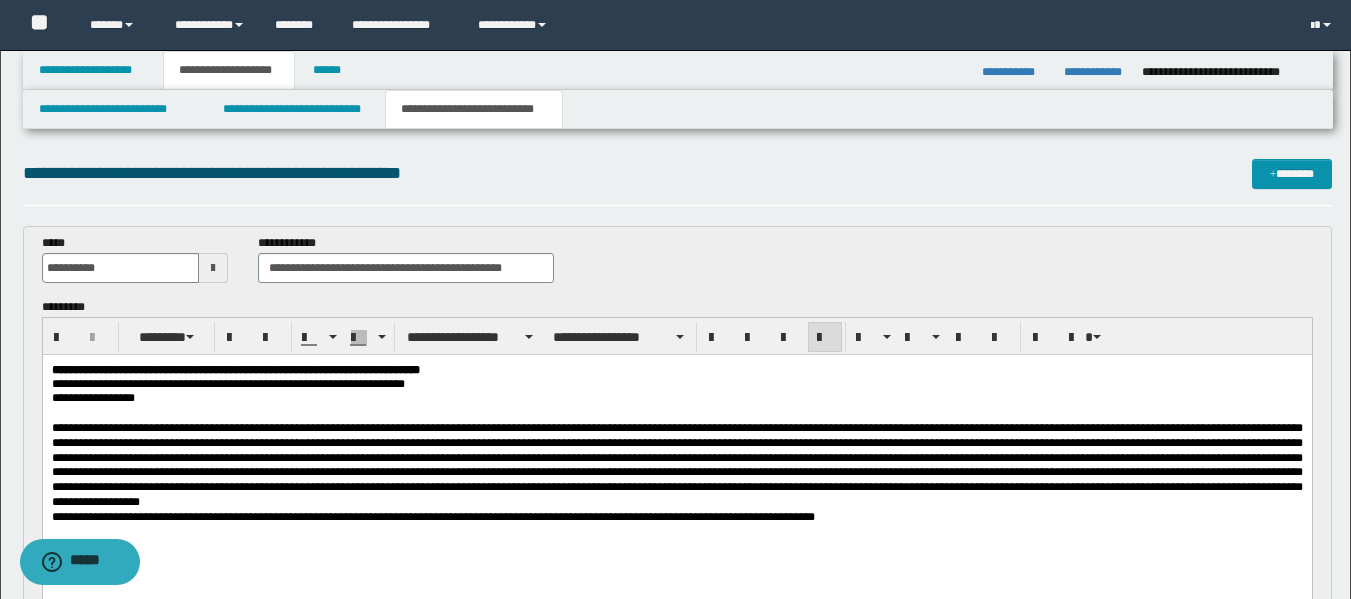 click at bounding box center [676, 465] 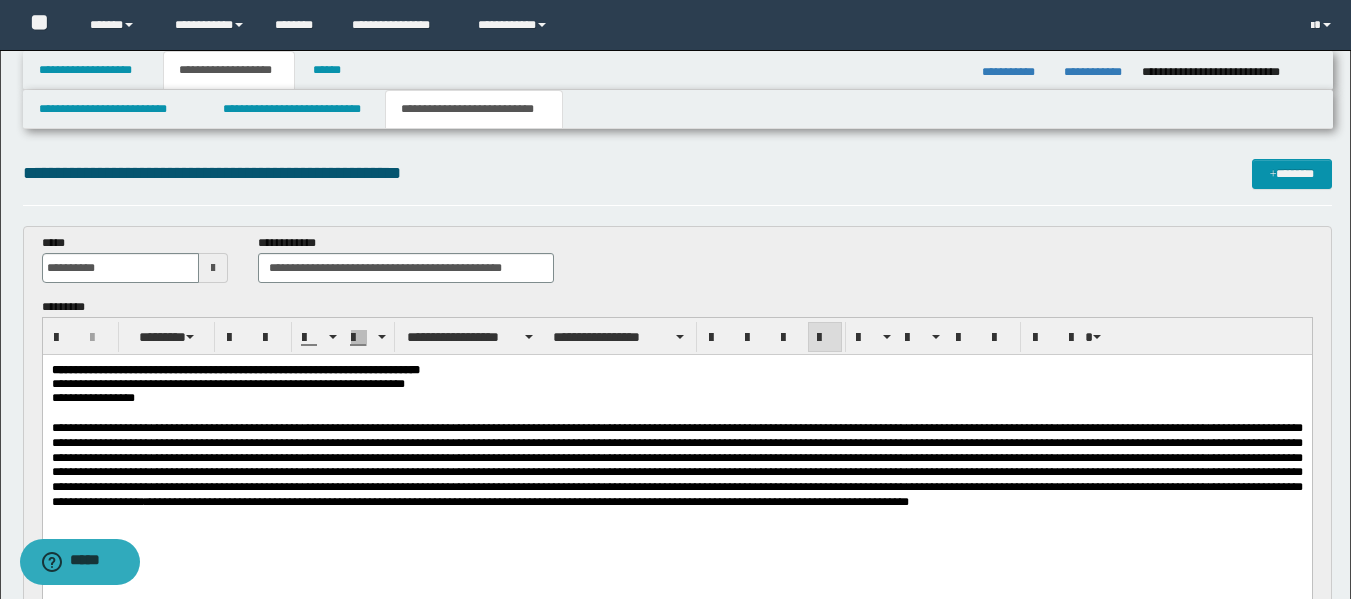 click on "**********" at bounding box center [526, 502] 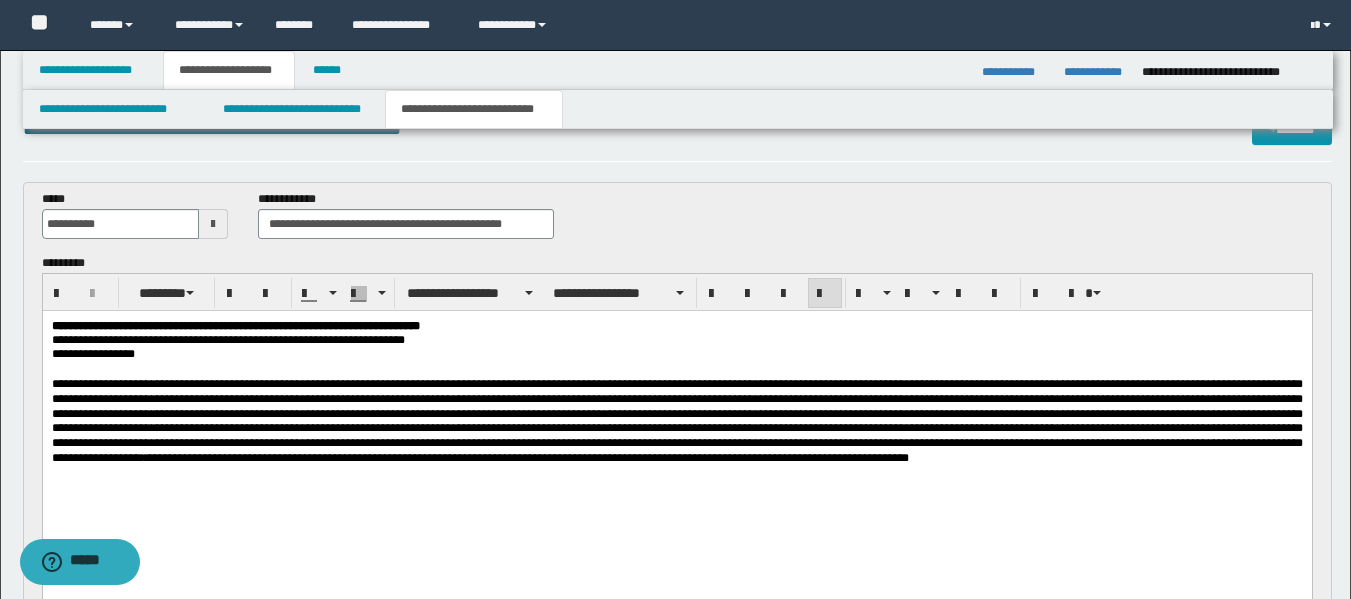 scroll, scrollTop: 54, scrollLeft: 0, axis: vertical 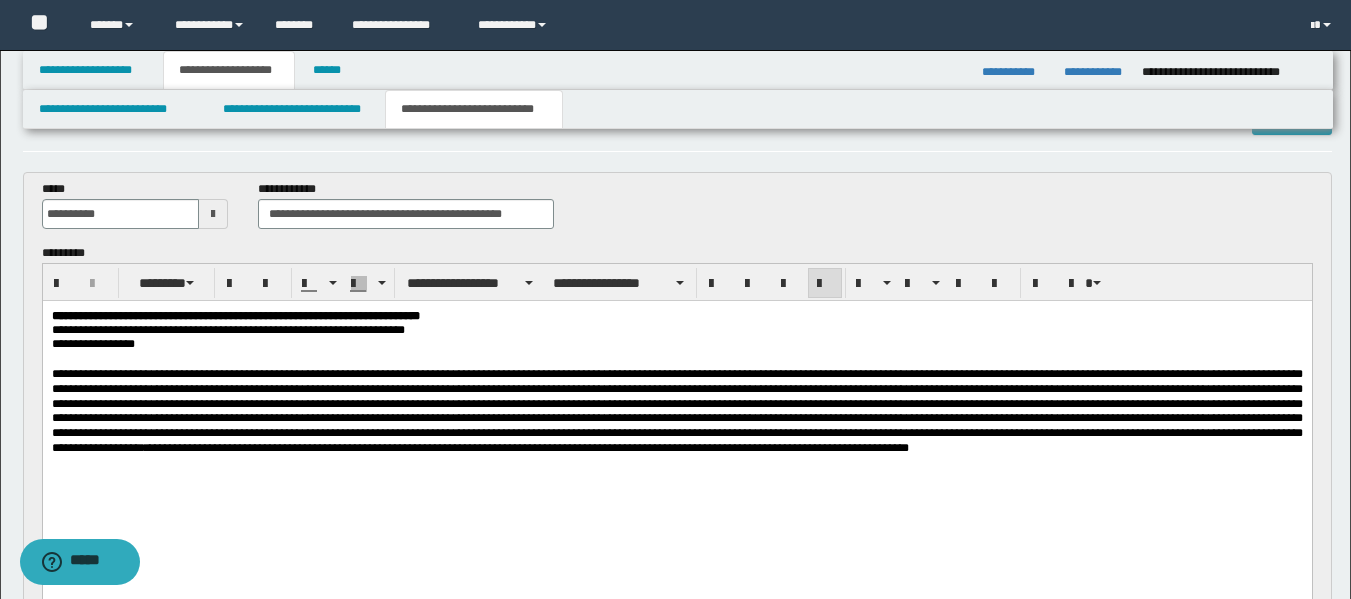 click on "**********" at bounding box center (526, 448) 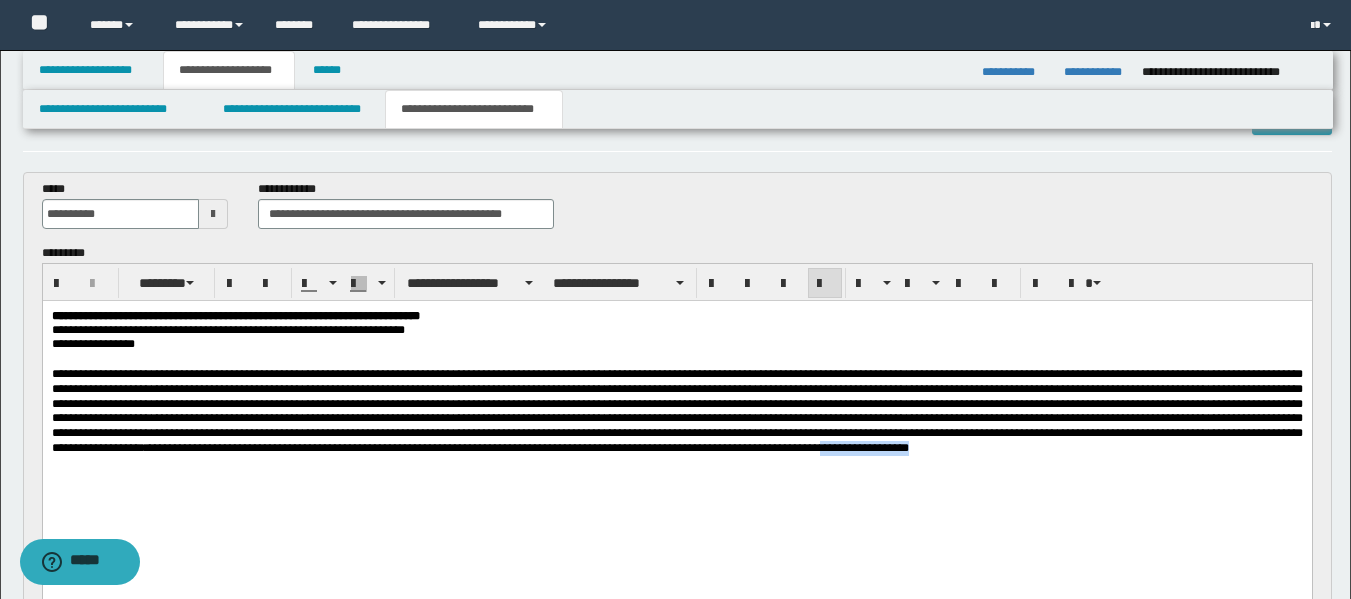 drag, startPoint x: 332, startPoint y: 475, endPoint x: 237, endPoint y: 474, distance: 95.005264 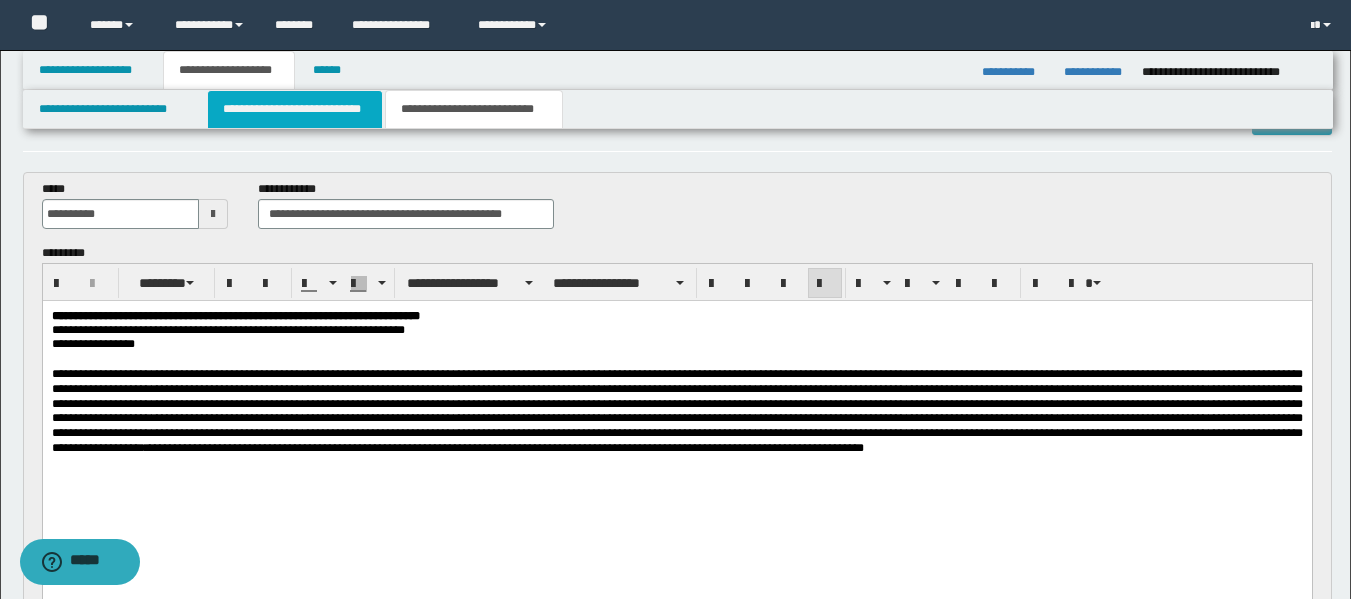 click on "**********" at bounding box center (295, 109) 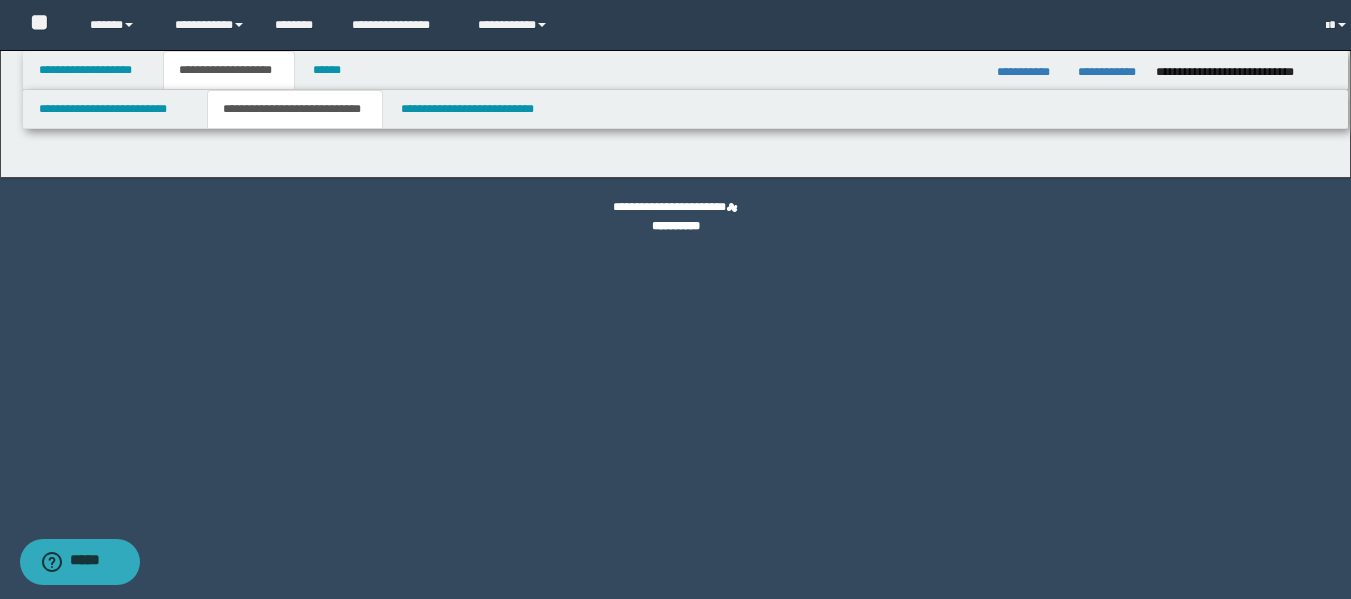 scroll, scrollTop: 0, scrollLeft: 0, axis: both 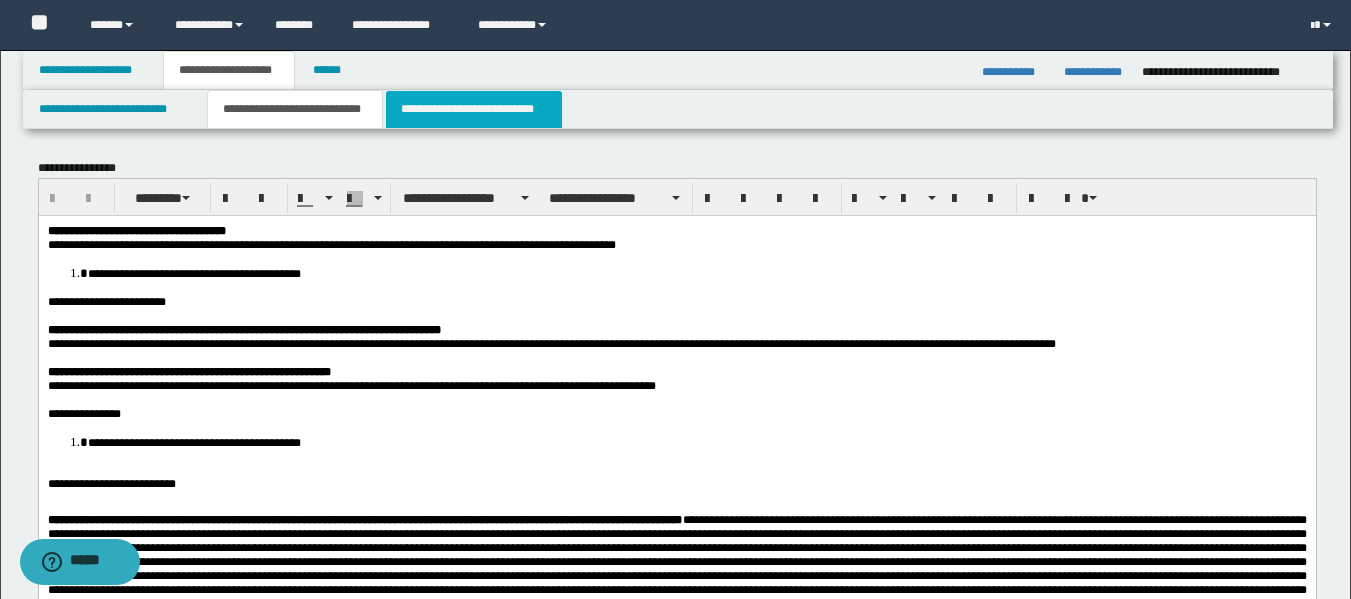 click on "**********" at bounding box center (474, 109) 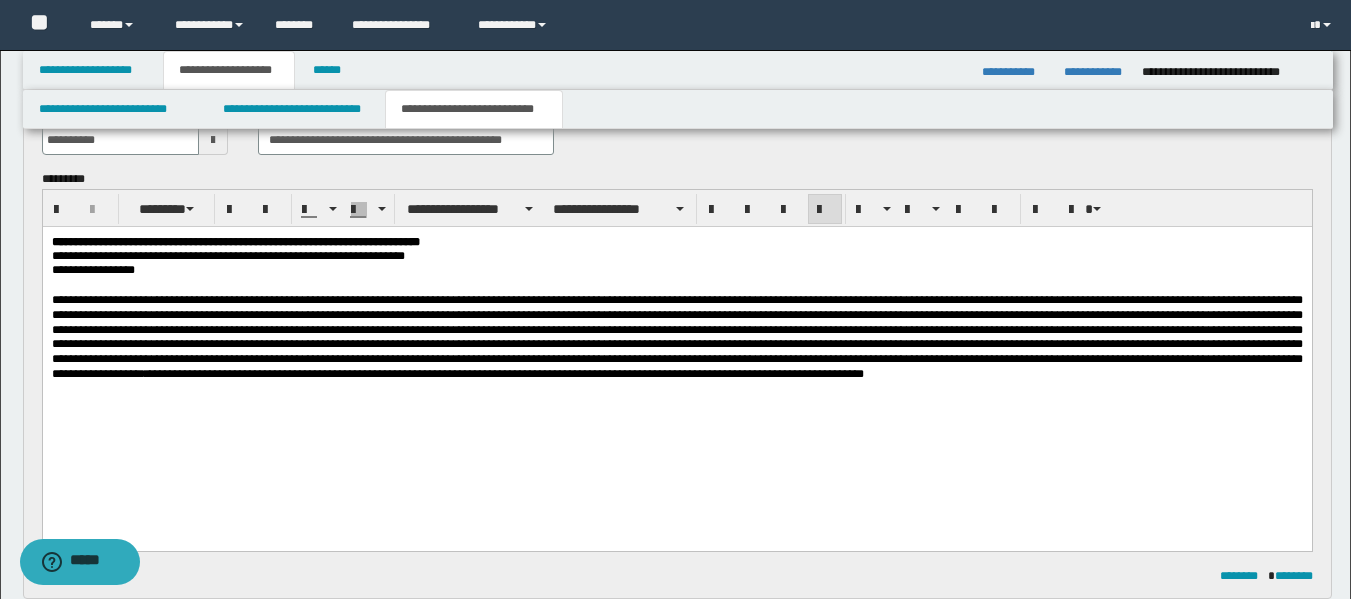 scroll, scrollTop: 135, scrollLeft: 0, axis: vertical 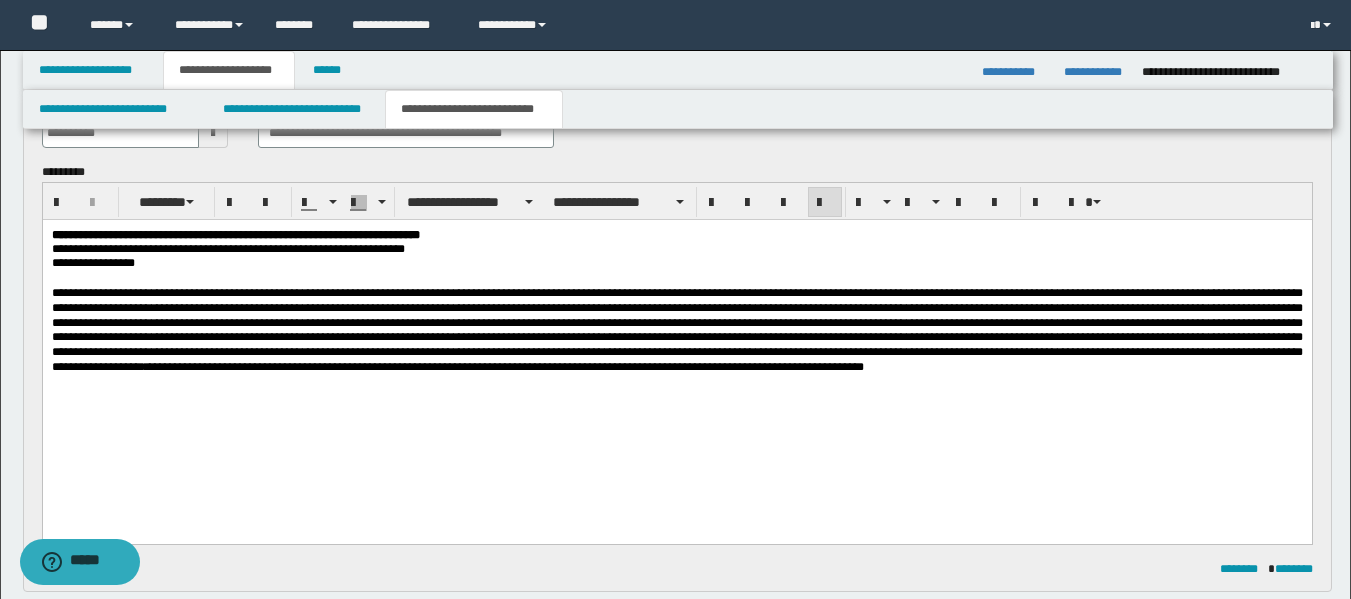 click on "**********" at bounding box center (505, 367) 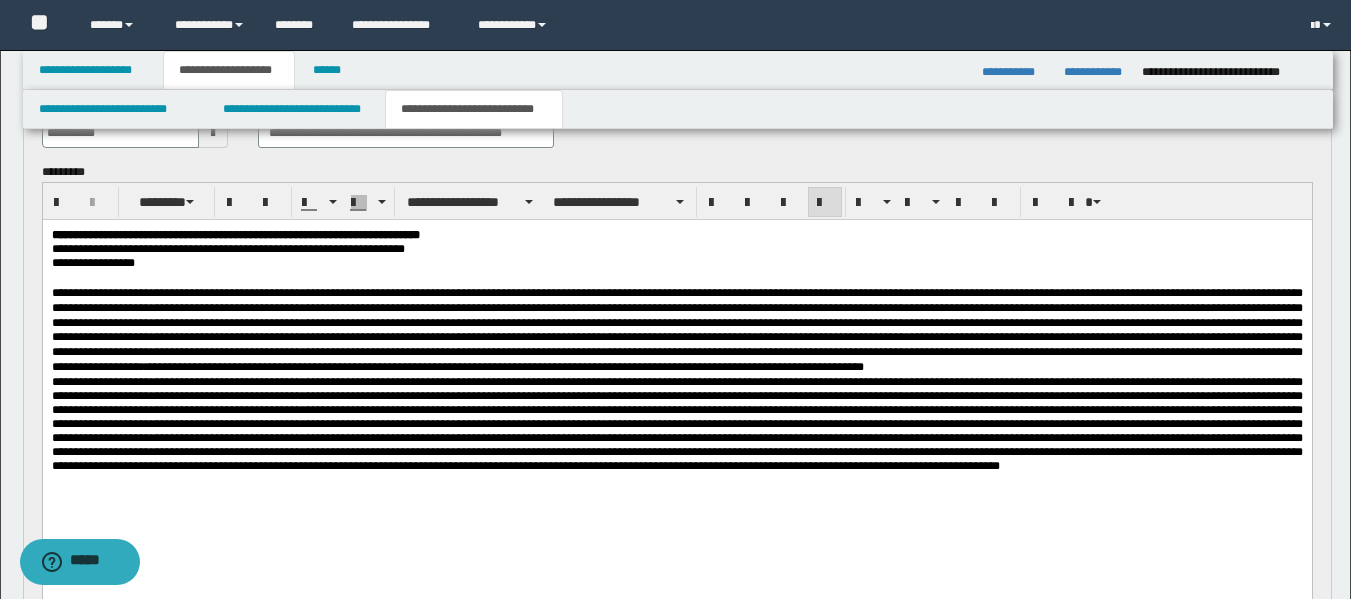 click on "**********" at bounding box center (676, 330) 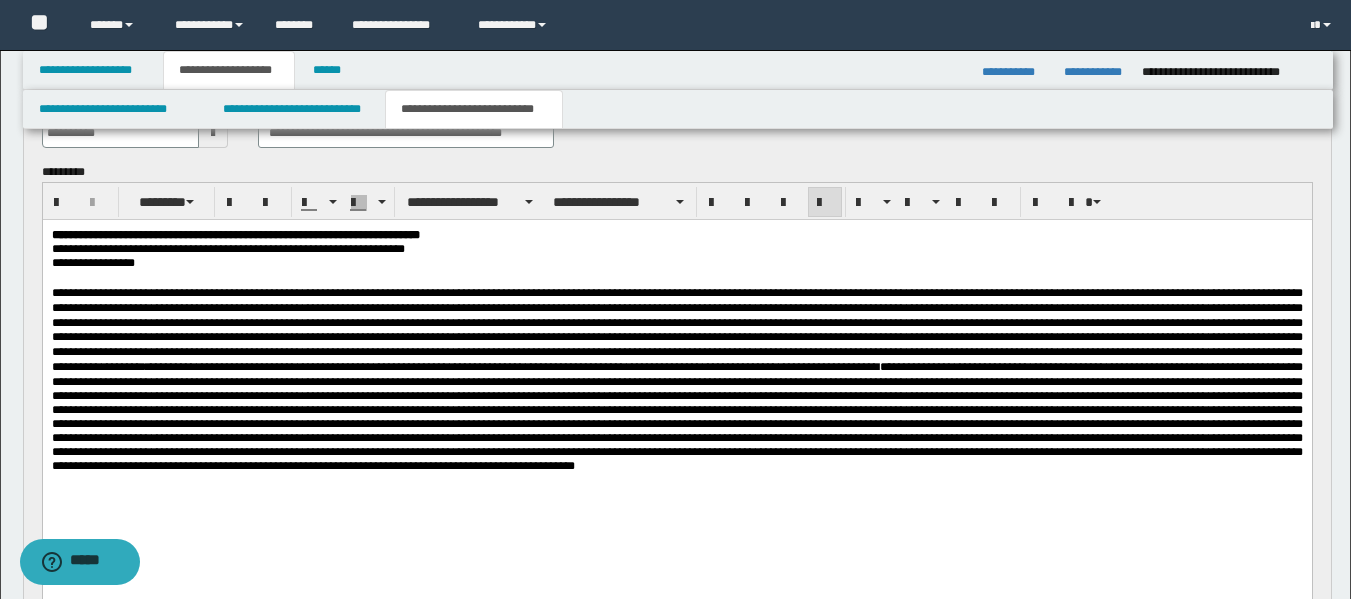 click on "**********" at bounding box center (676, 379) 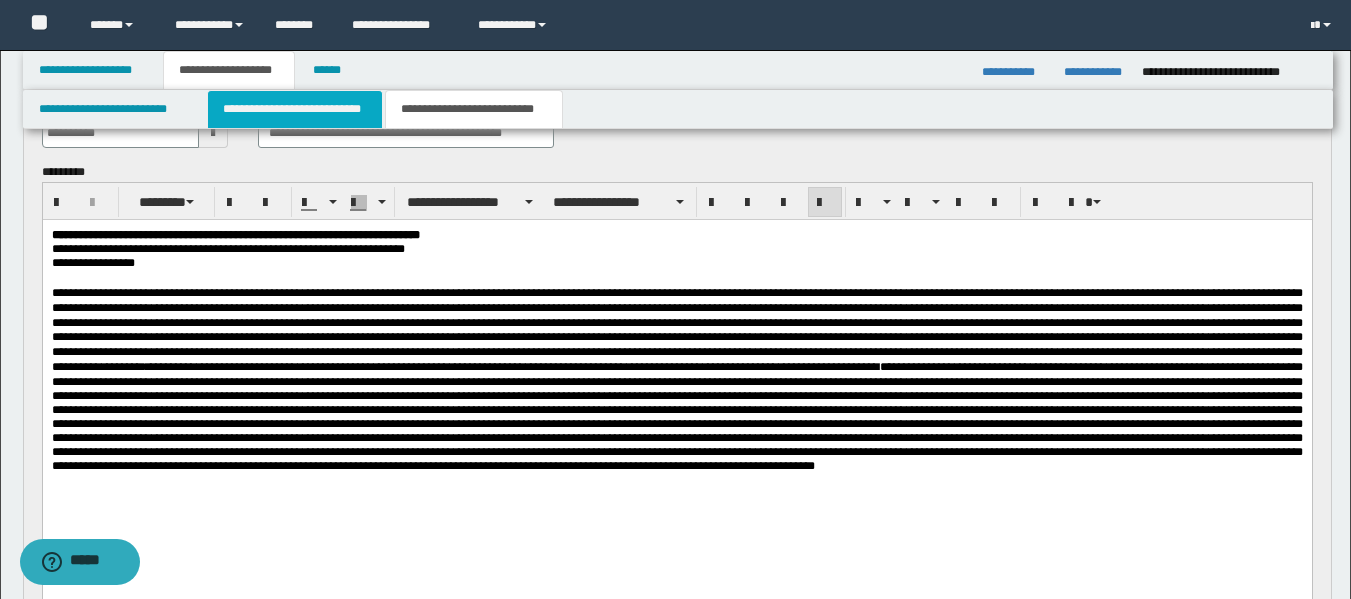 click on "**********" at bounding box center (295, 109) 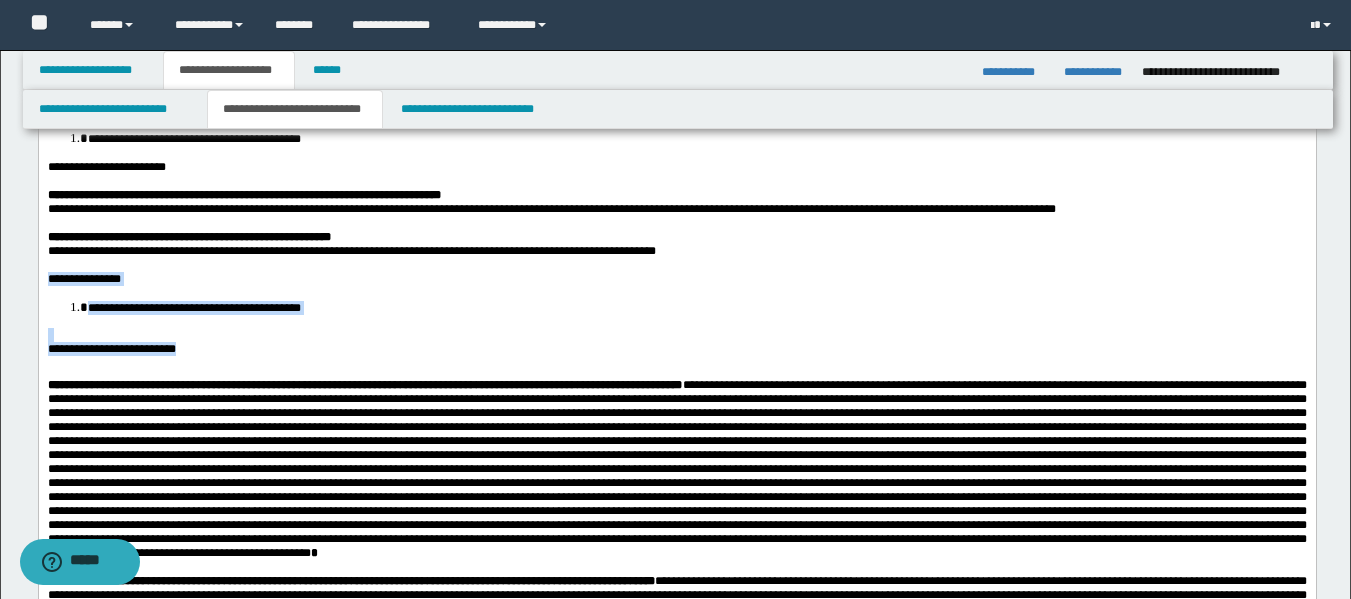 drag, startPoint x: 209, startPoint y: 381, endPoint x: 38, endPoint y: 297, distance: 190.51772 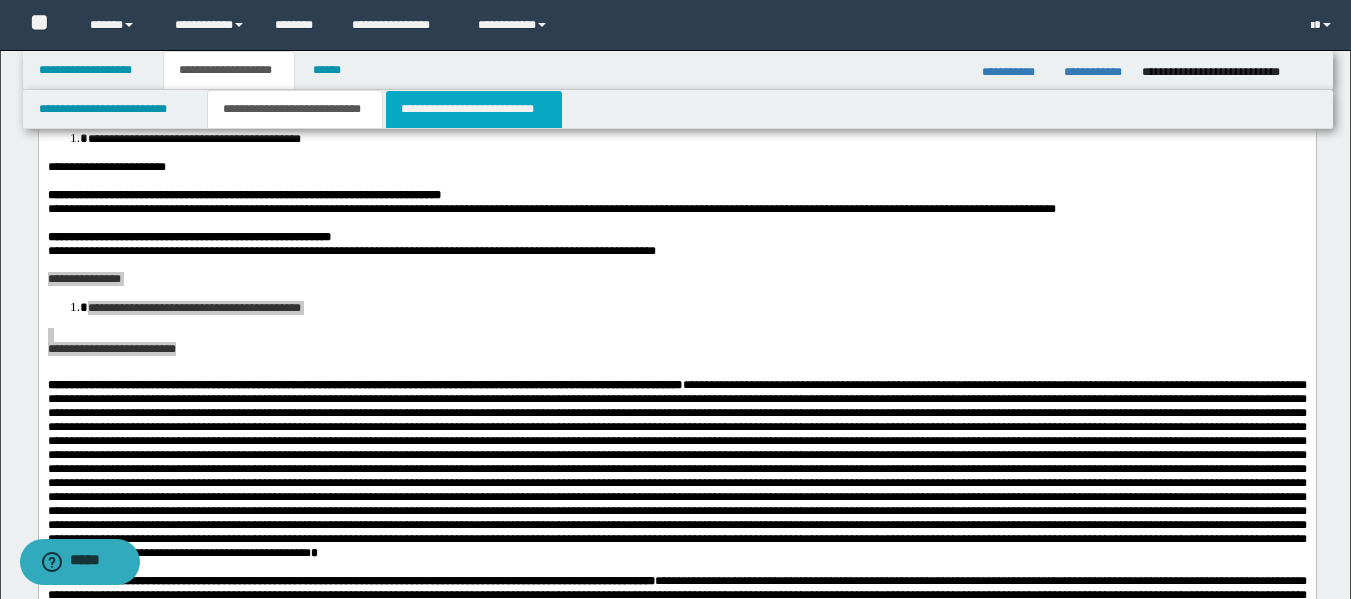 click on "**********" at bounding box center (474, 109) 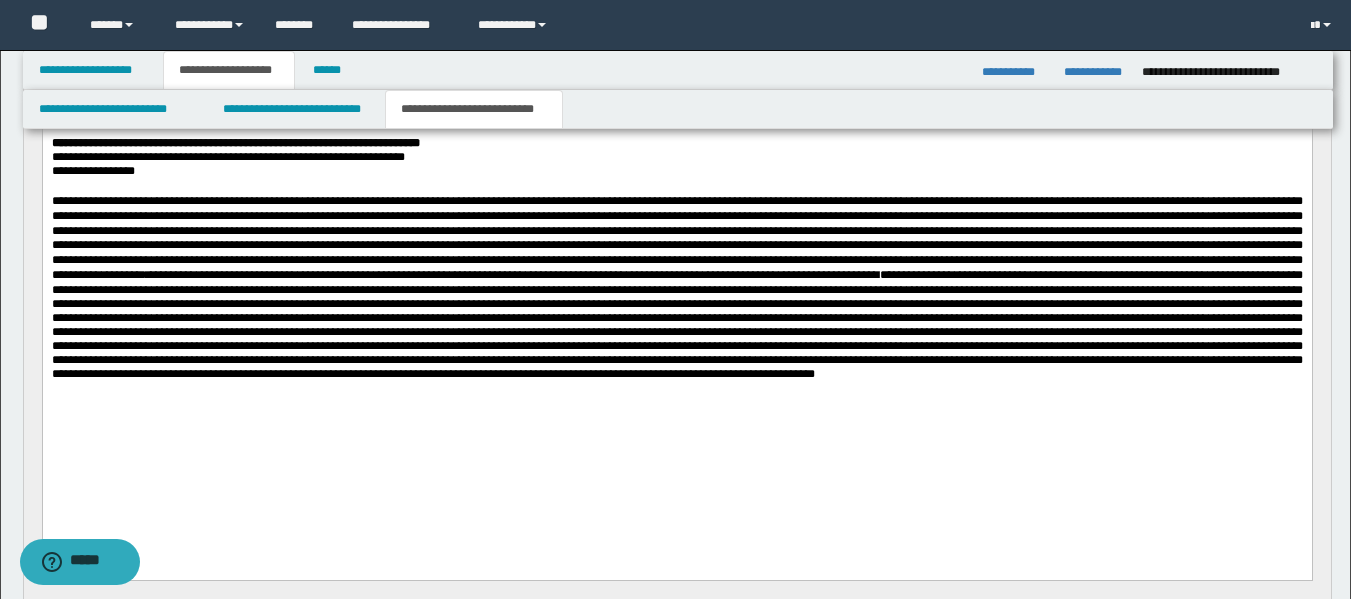 scroll, scrollTop: 270, scrollLeft: 0, axis: vertical 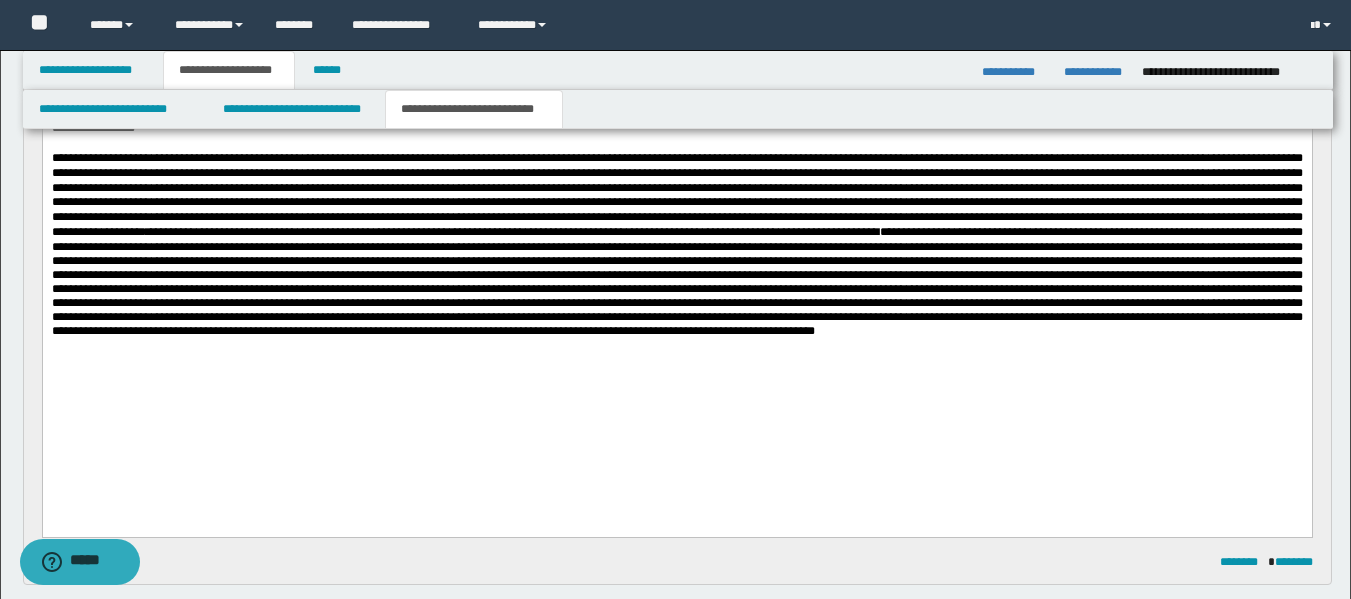 click on "**********" at bounding box center (676, 244) 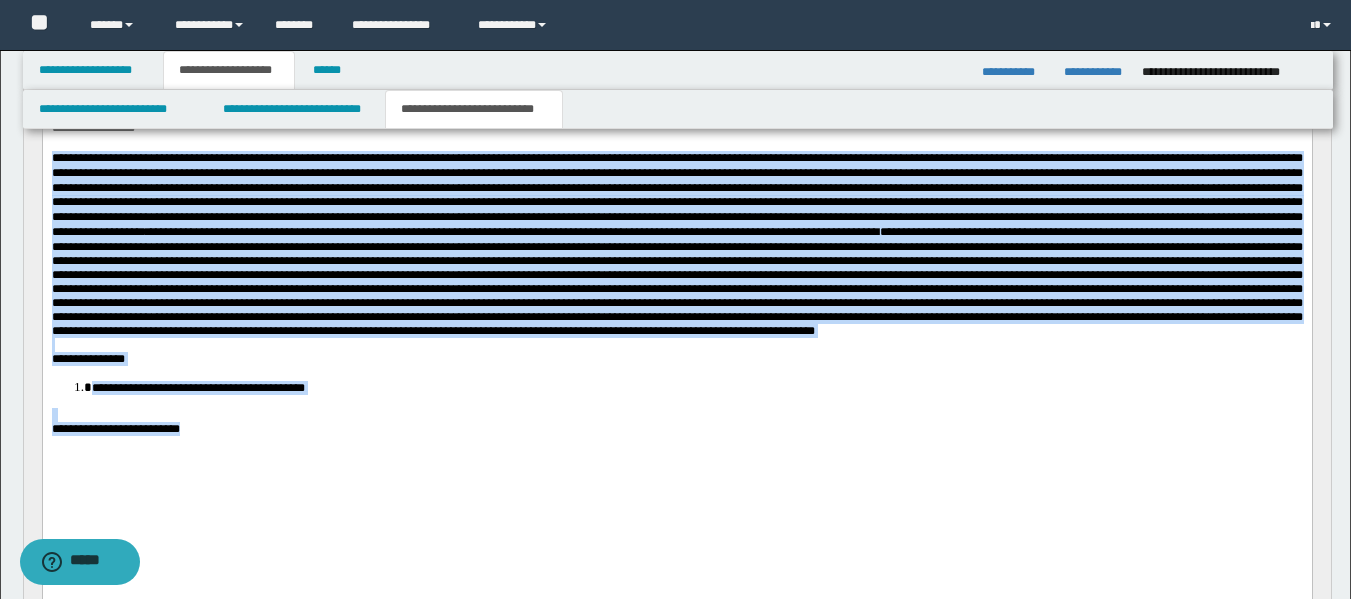 drag, startPoint x: 197, startPoint y: 468, endPoint x: 39, endPoint y: 163, distance: 343.49527 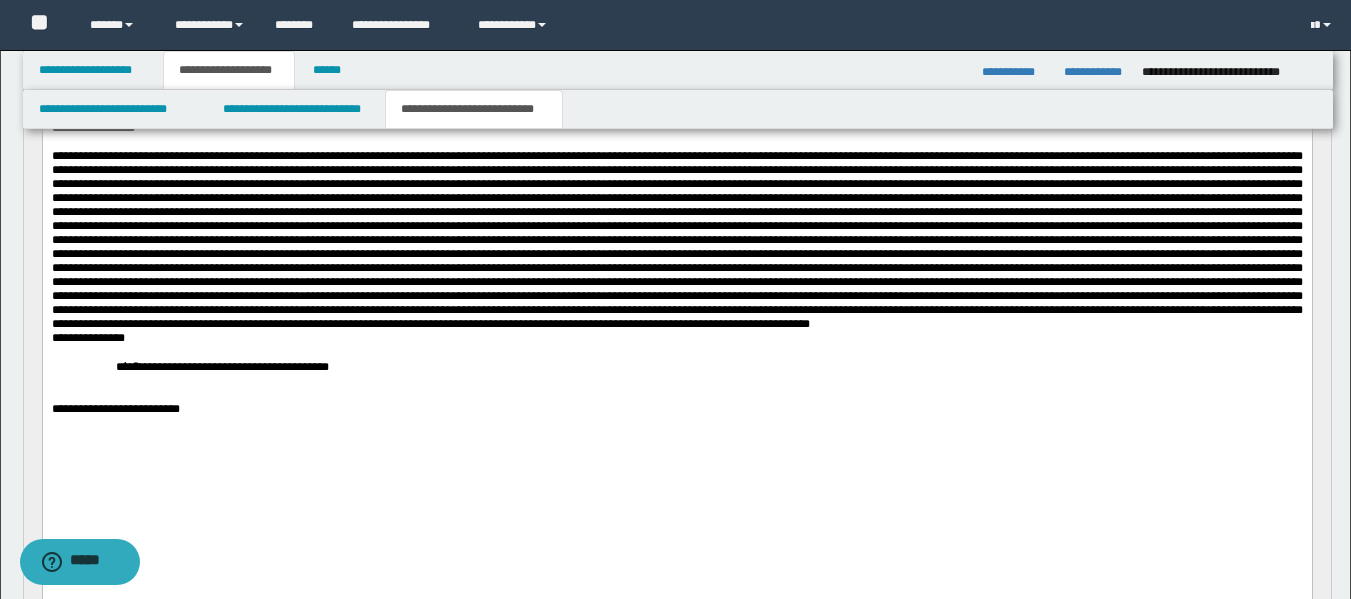 click at bounding box center (676, 240) 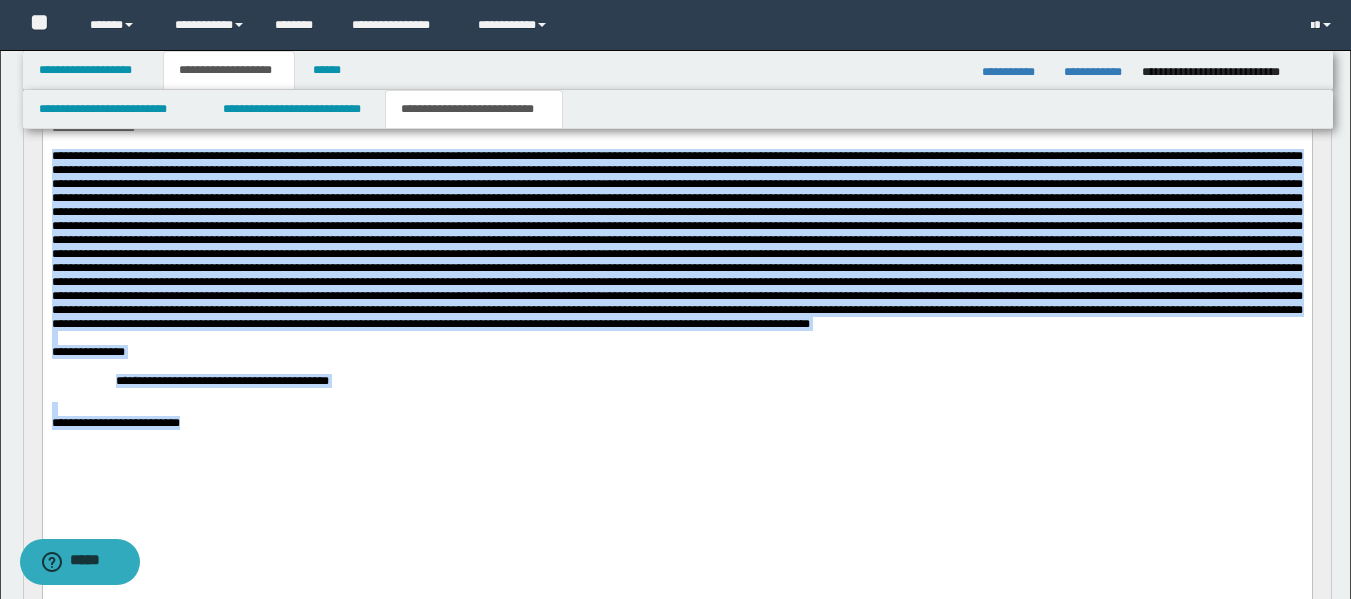 drag, startPoint x: 190, startPoint y: 472, endPoint x: 47, endPoint y: 170, distance: 334.14517 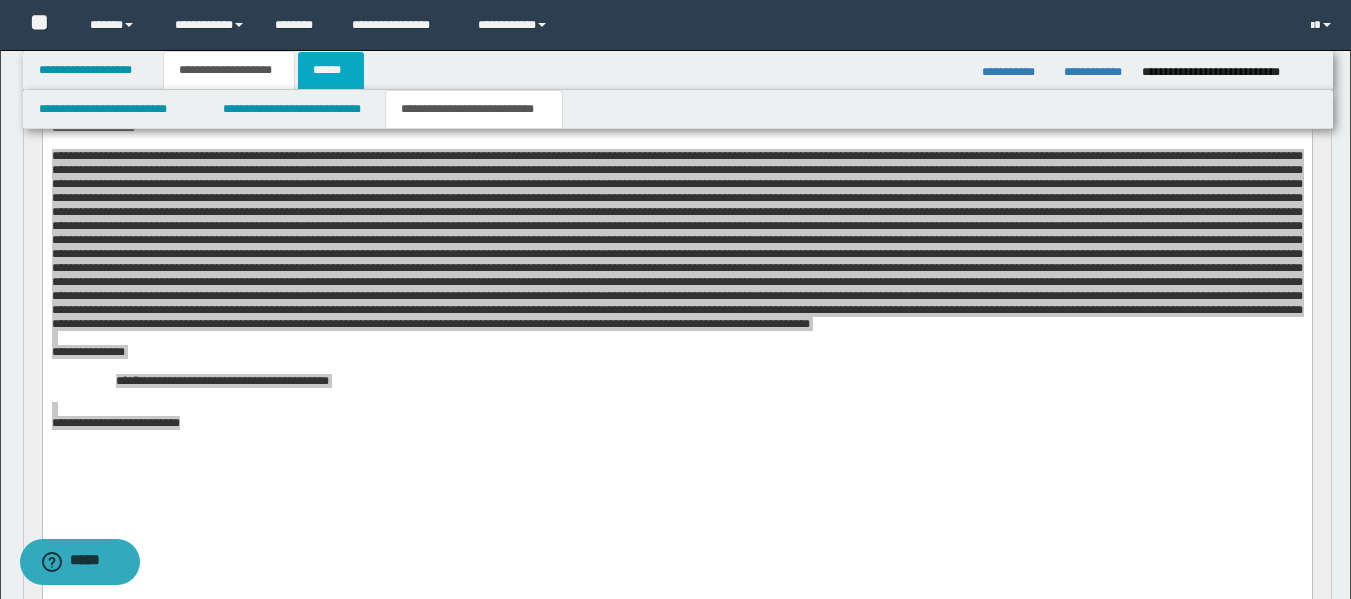 click on "******" at bounding box center (331, 70) 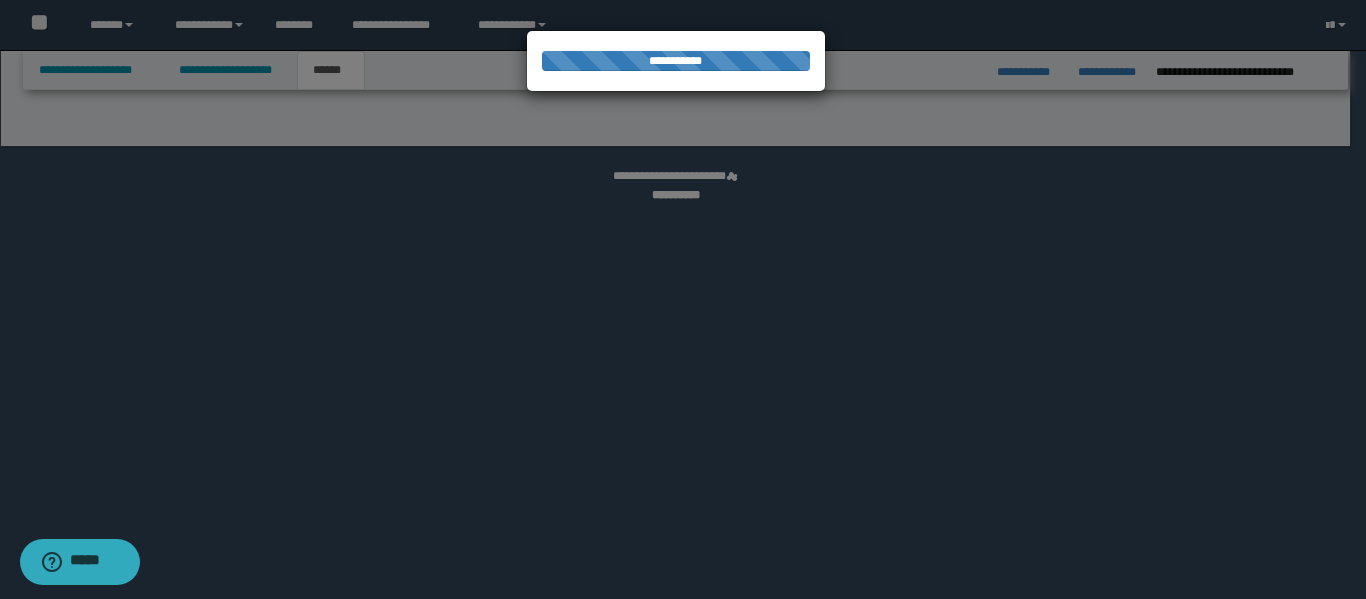 select on "*" 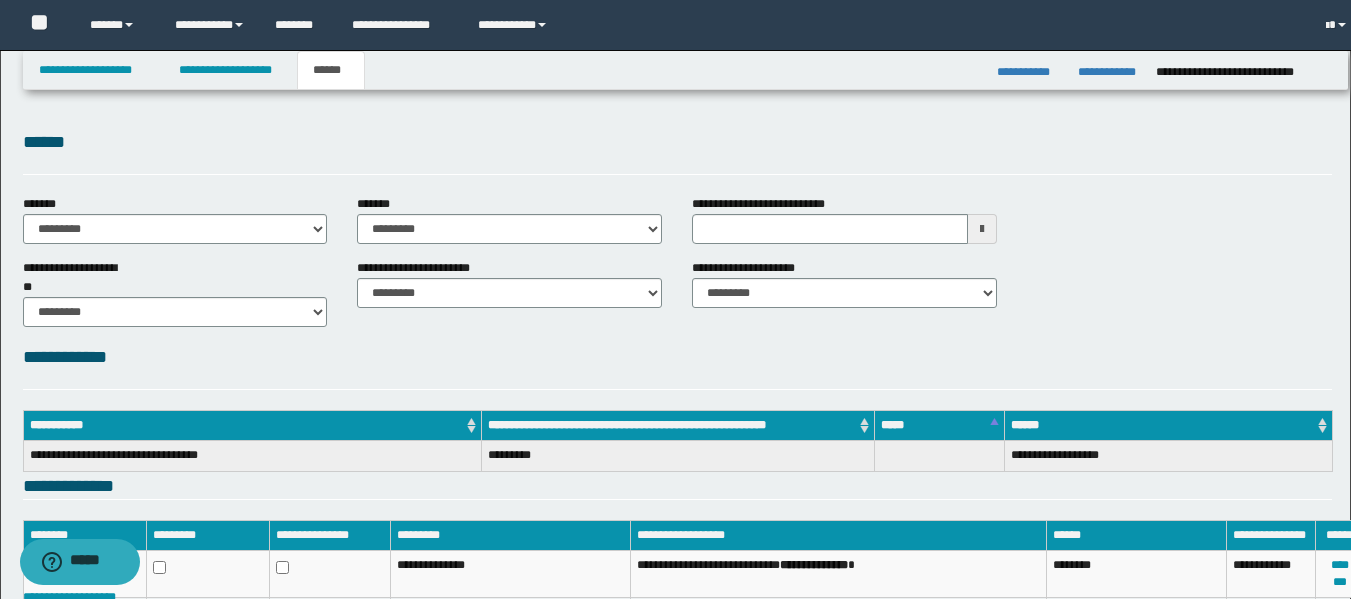 scroll, scrollTop: 0, scrollLeft: 0, axis: both 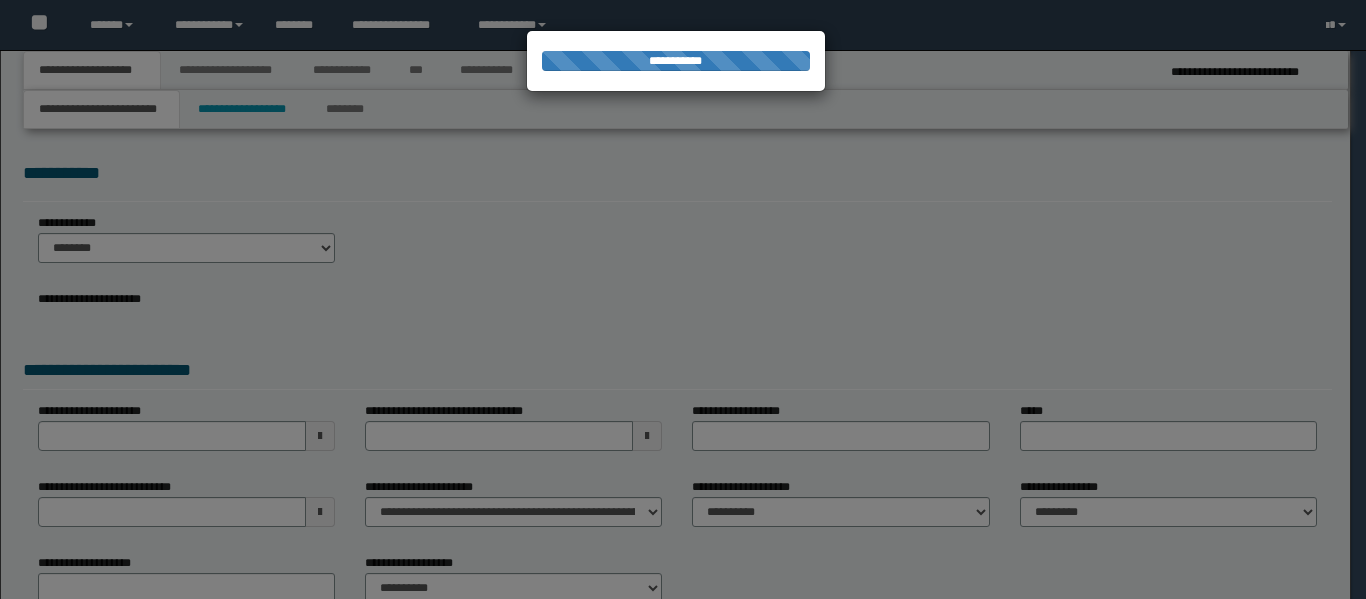 select on "*" 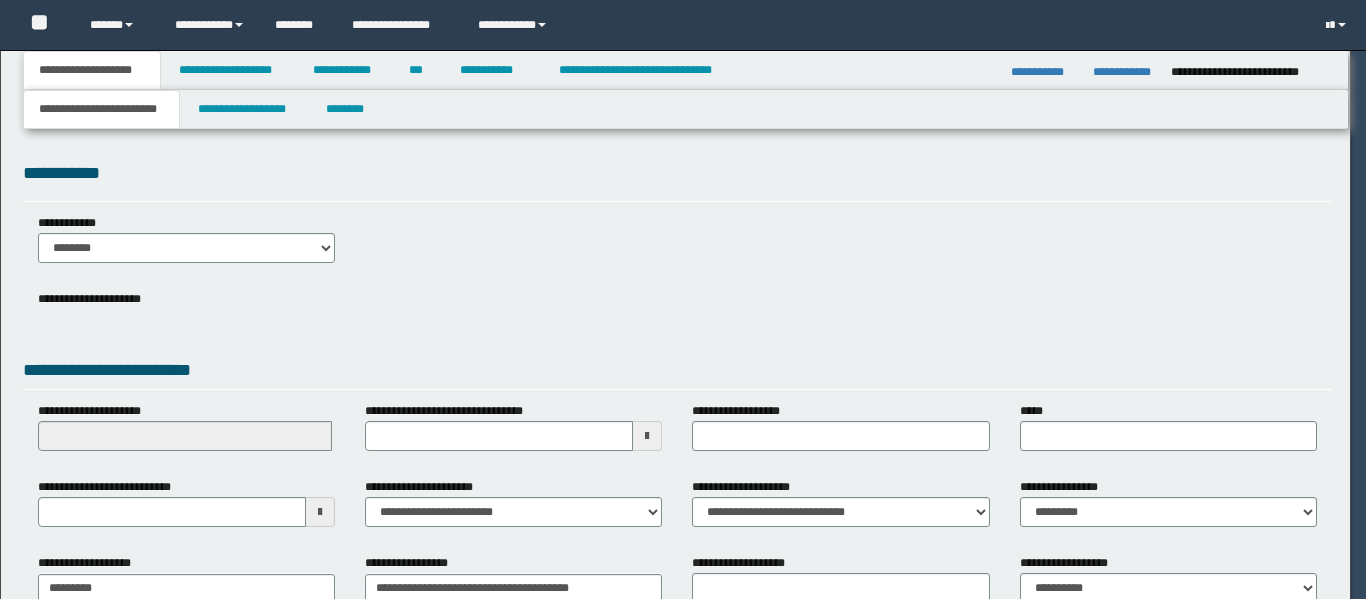 scroll, scrollTop: 0, scrollLeft: 0, axis: both 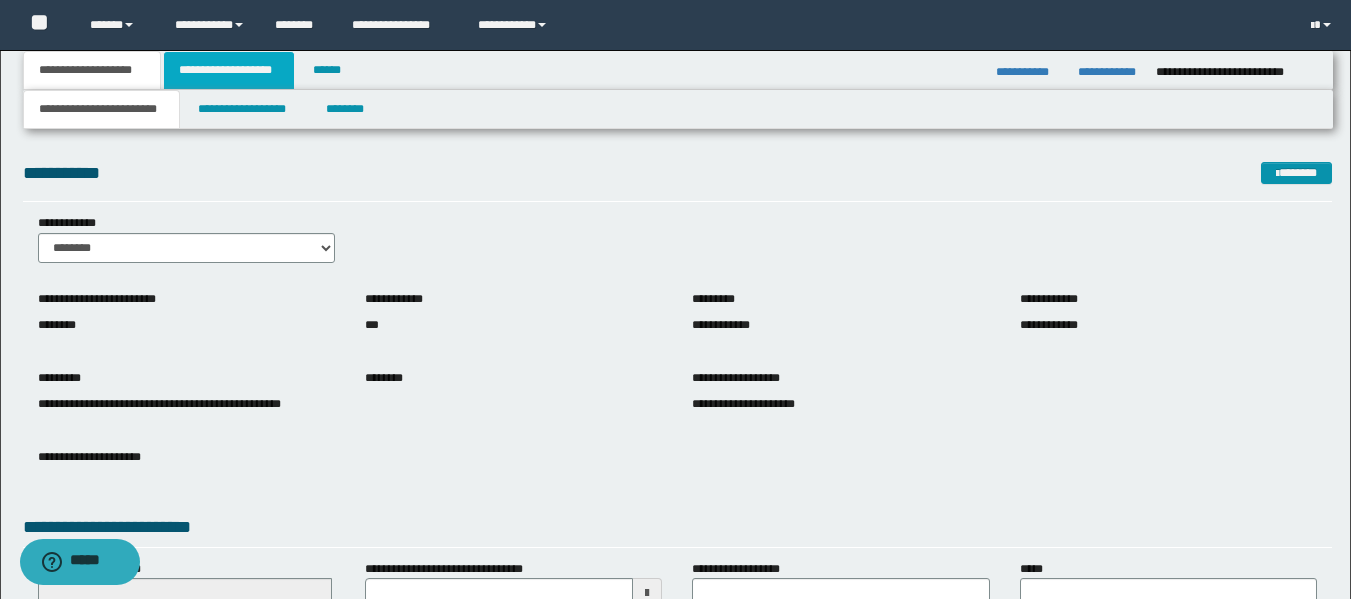 click on "**********" at bounding box center [229, 70] 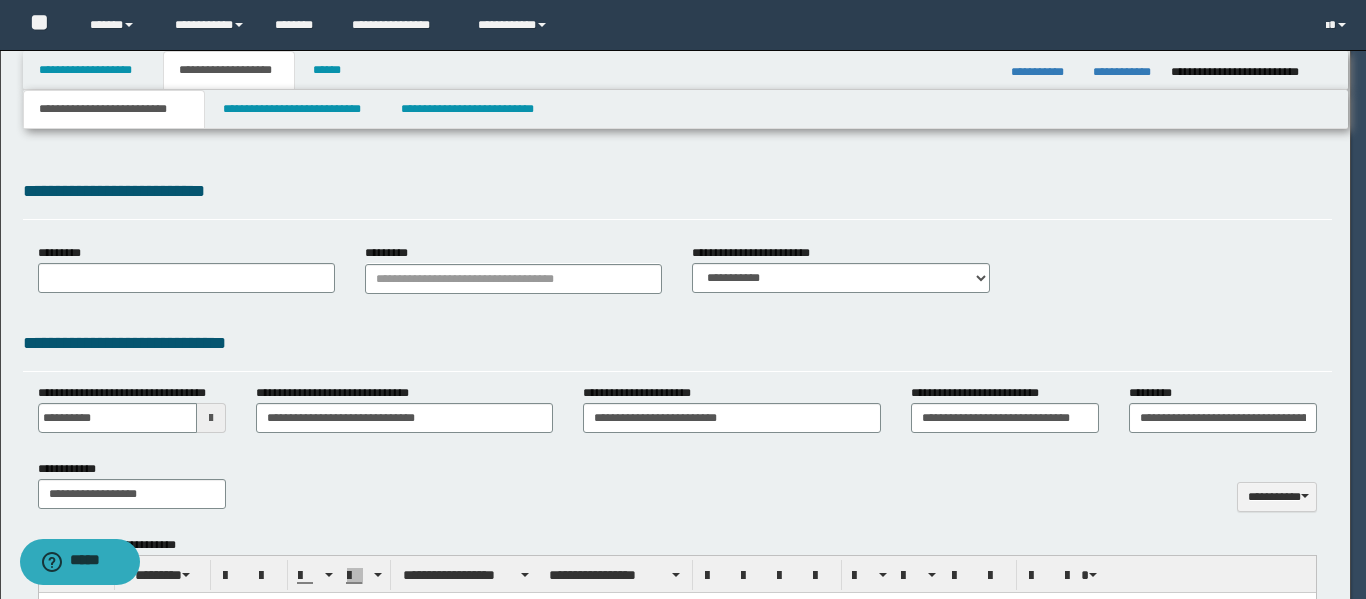 type on "**********" 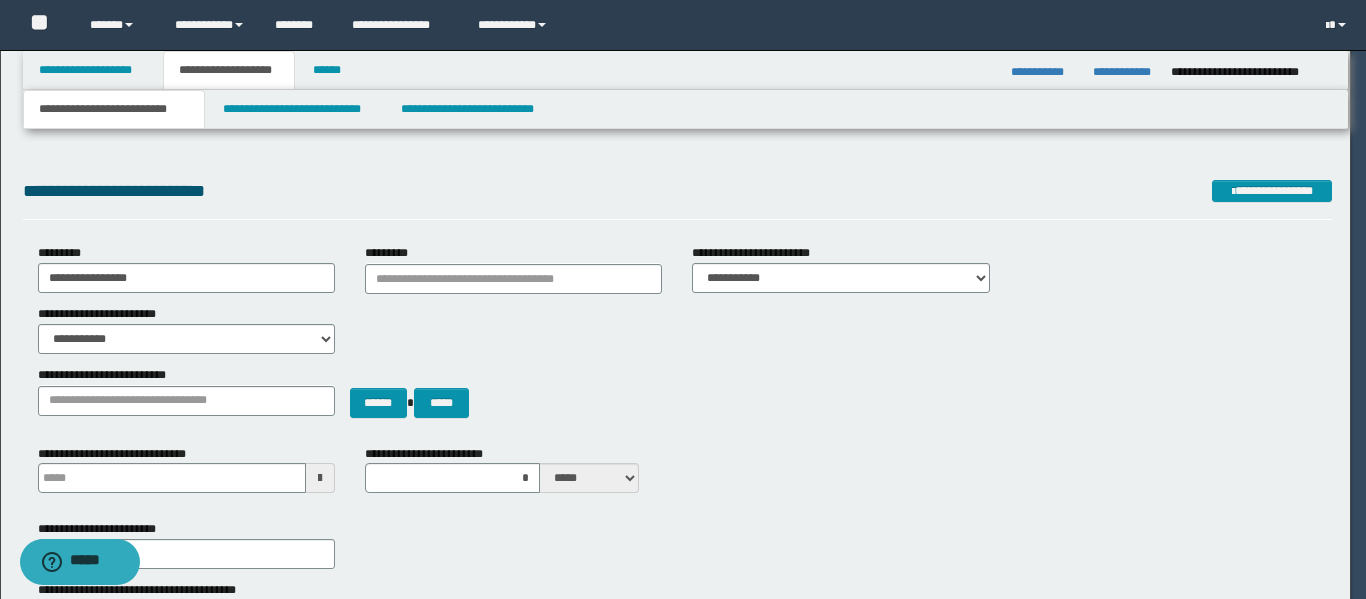 scroll, scrollTop: 0, scrollLeft: 0, axis: both 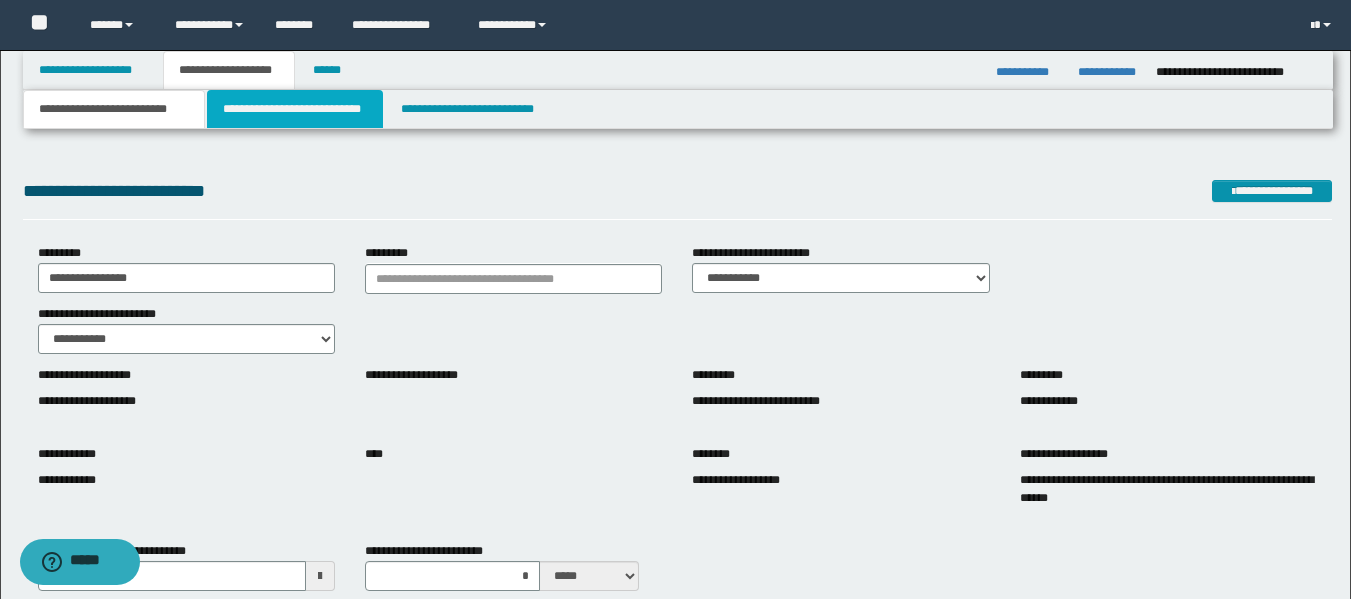 click on "**********" at bounding box center [295, 109] 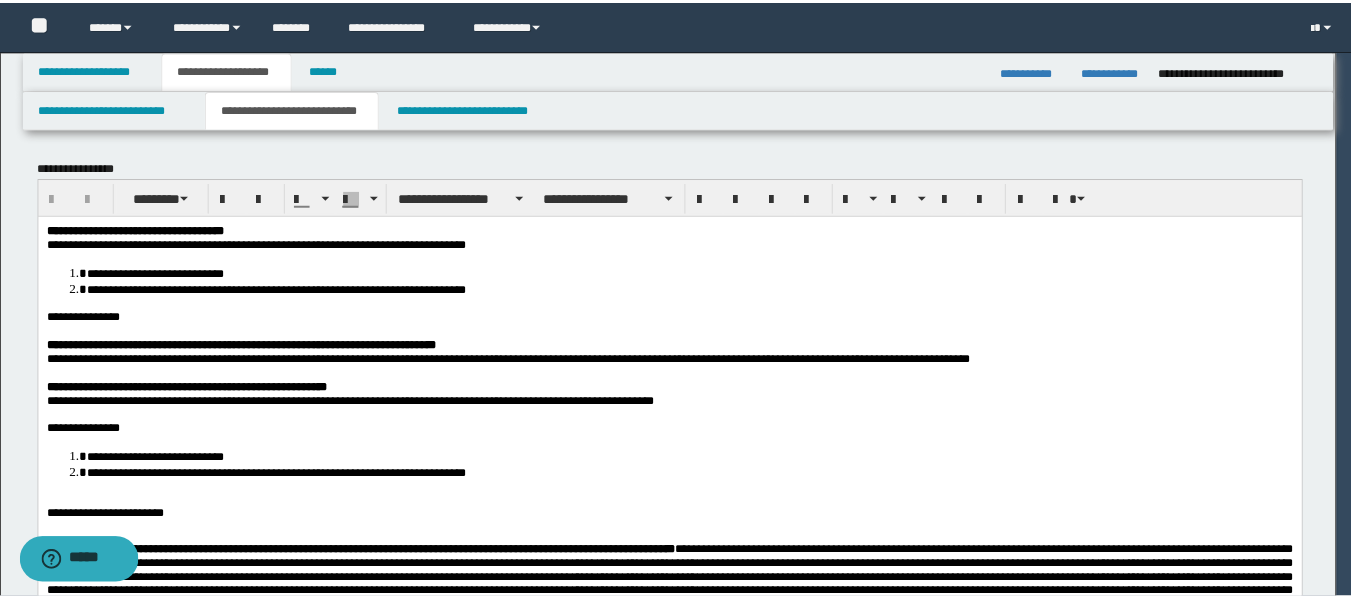 scroll, scrollTop: 0, scrollLeft: 0, axis: both 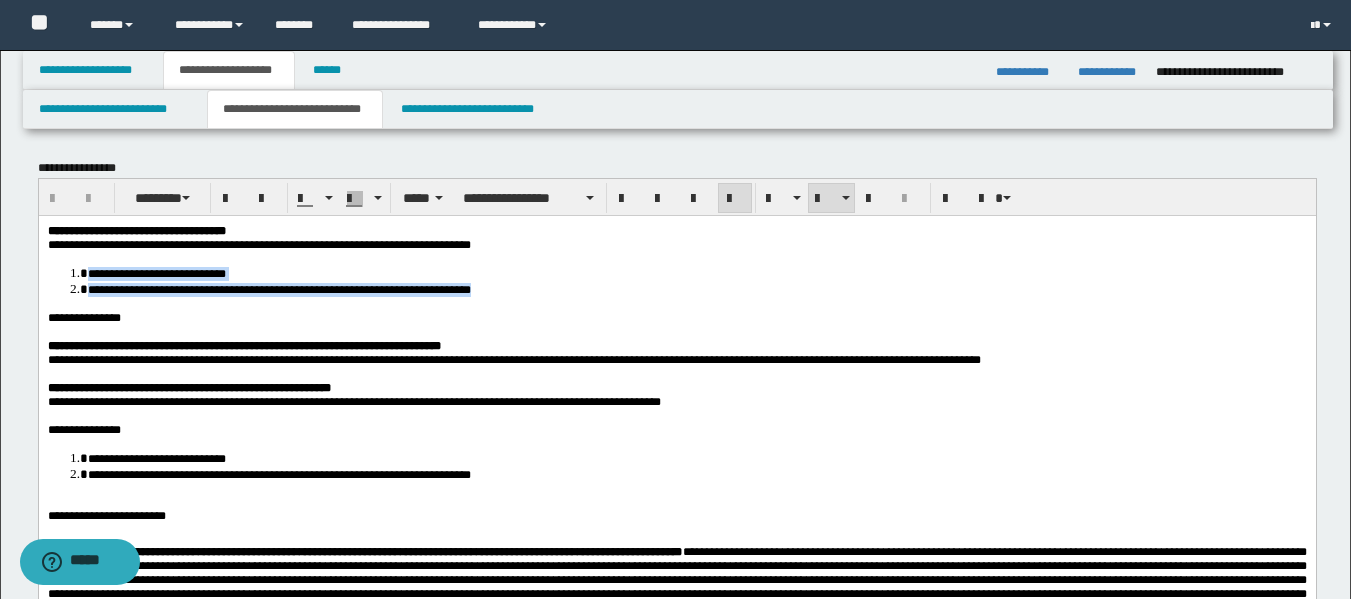 drag, startPoint x: 509, startPoint y: 294, endPoint x: 75, endPoint y: 277, distance: 434.33282 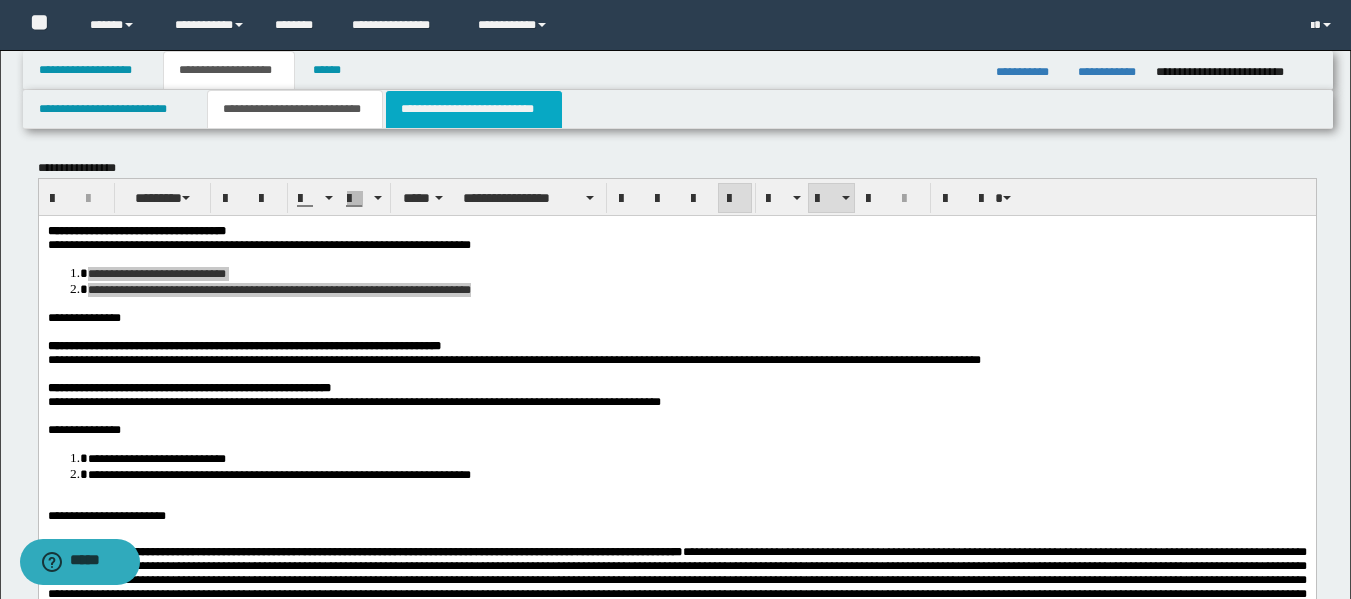 click on "**********" at bounding box center [474, 109] 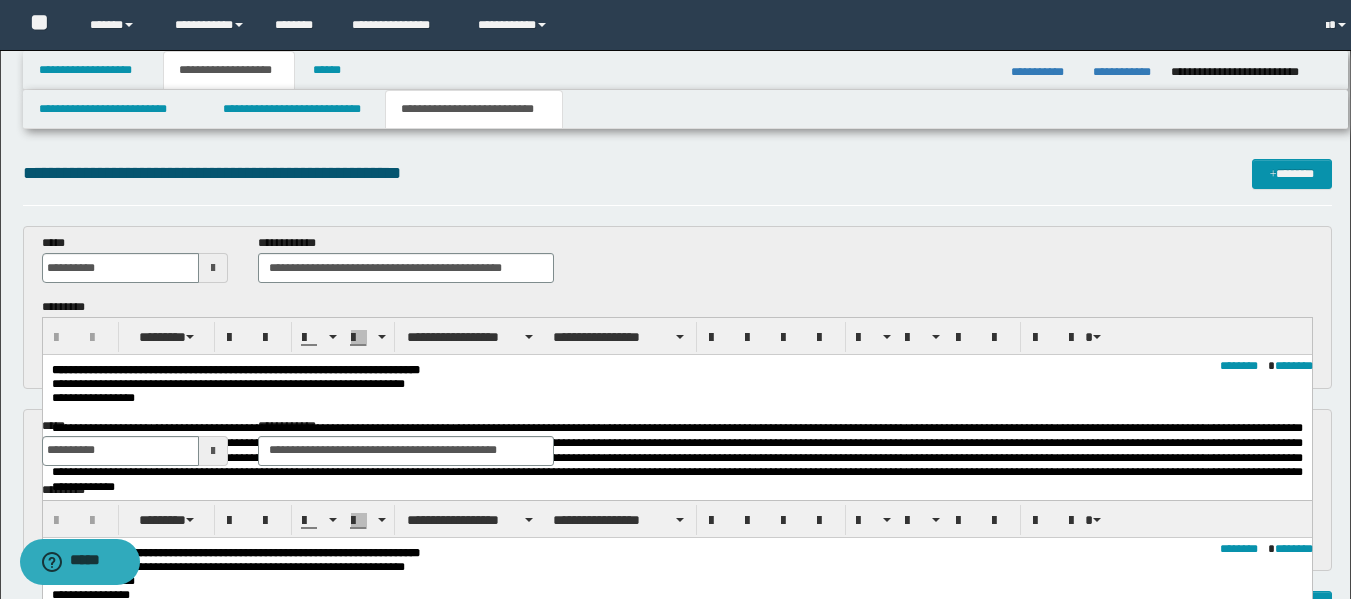 scroll, scrollTop: 0, scrollLeft: 0, axis: both 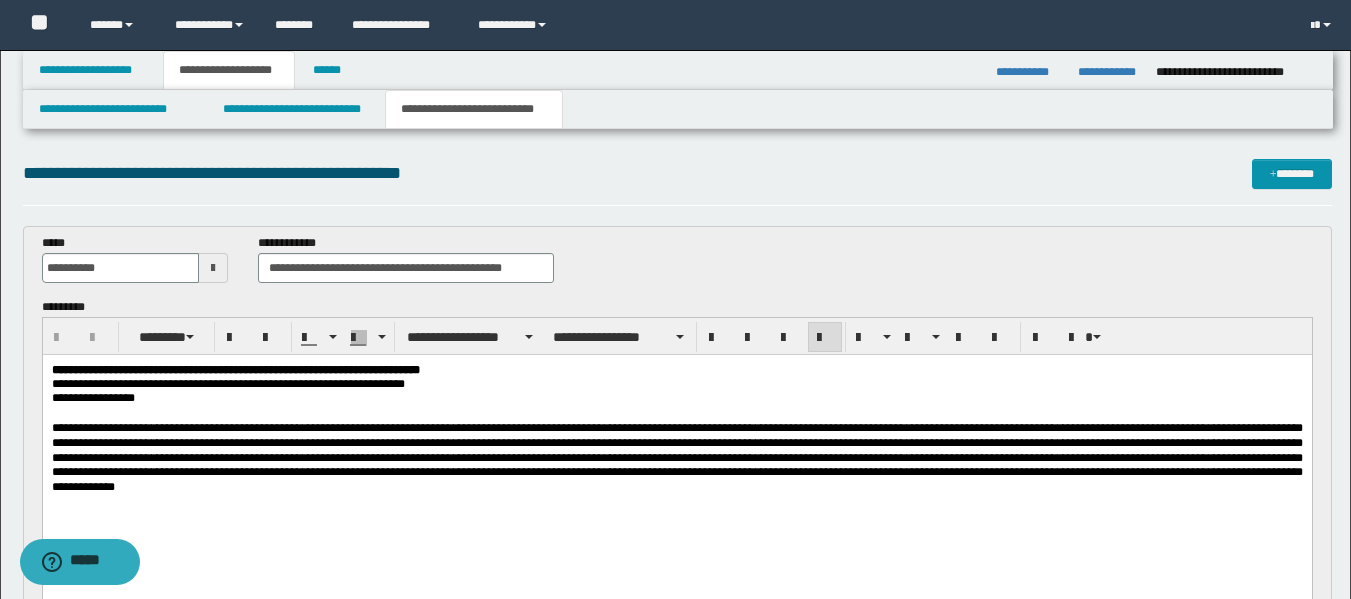 click on "**********" at bounding box center (676, 457) 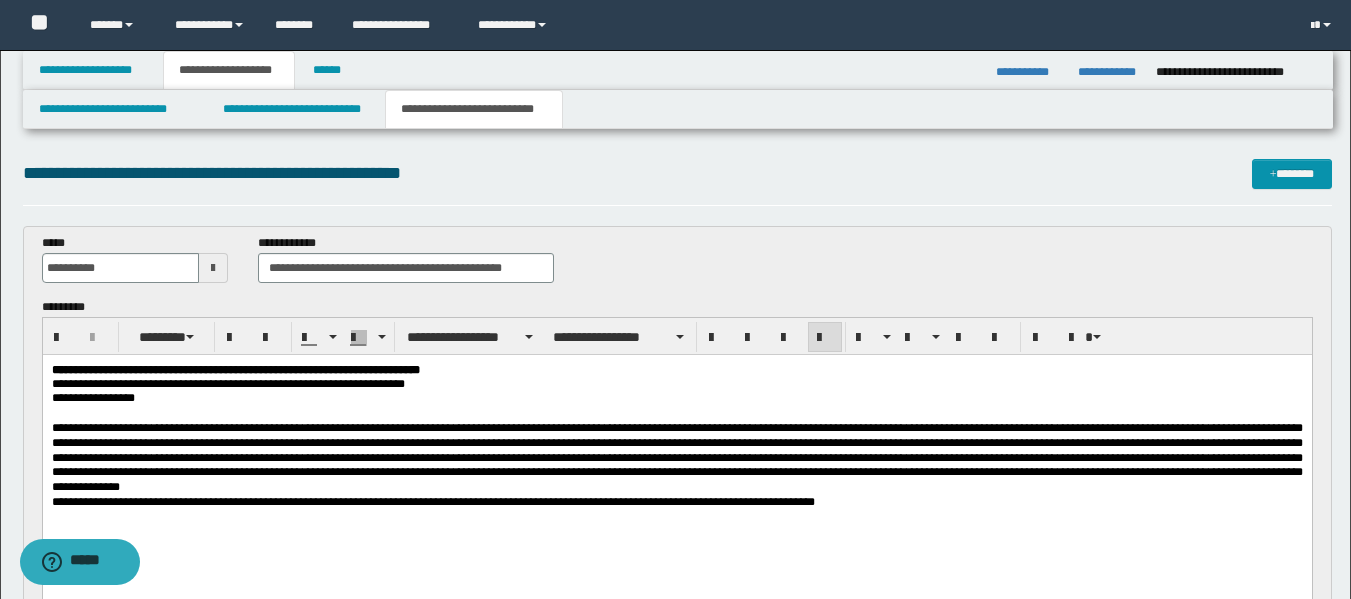click on "**********" at bounding box center [676, 458] 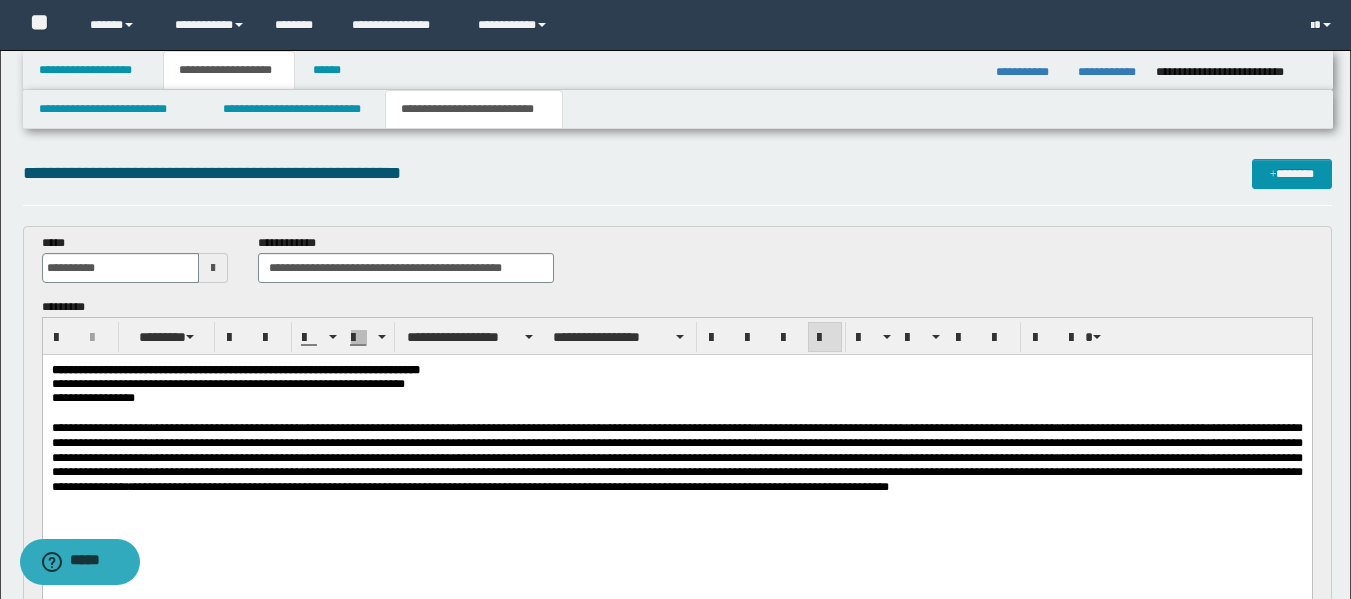 click on "**********" at bounding box center [508, 487] 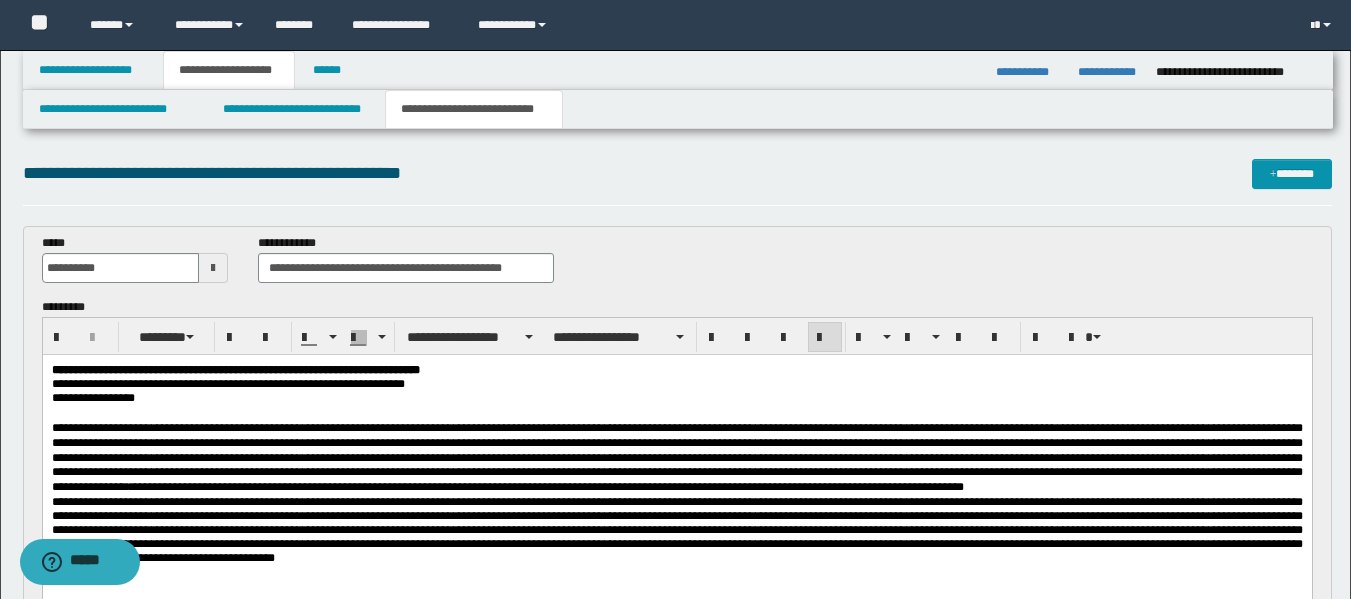 click at bounding box center [676, 530] 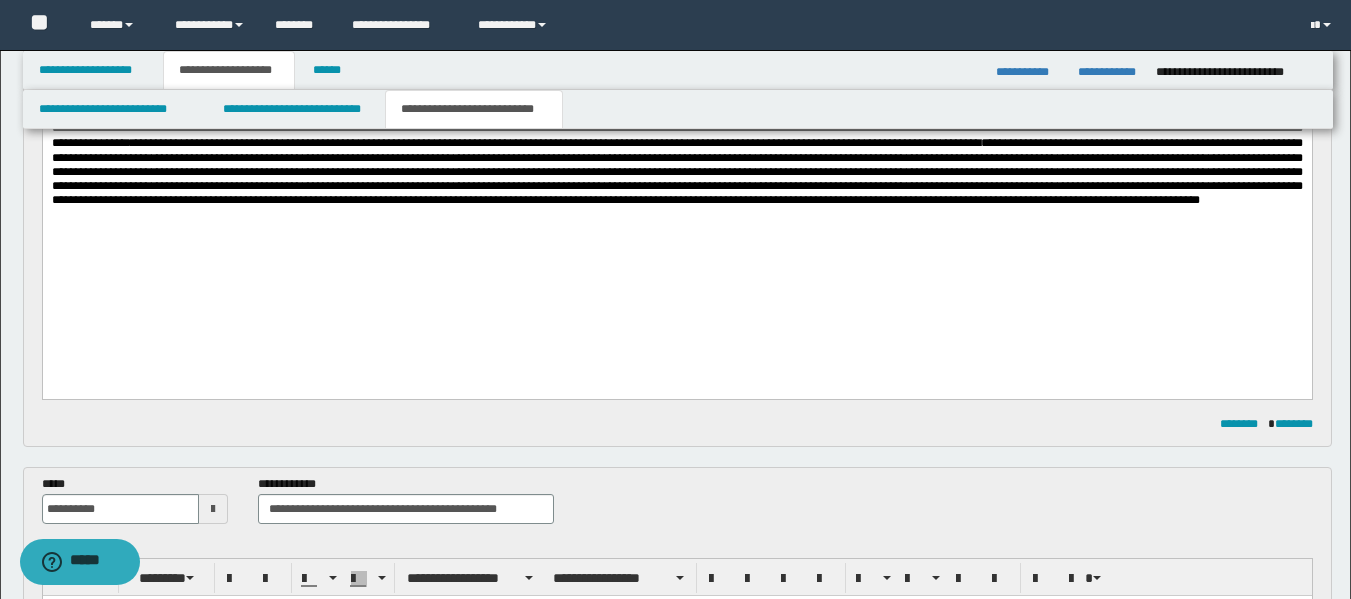 scroll, scrollTop: 330, scrollLeft: 0, axis: vertical 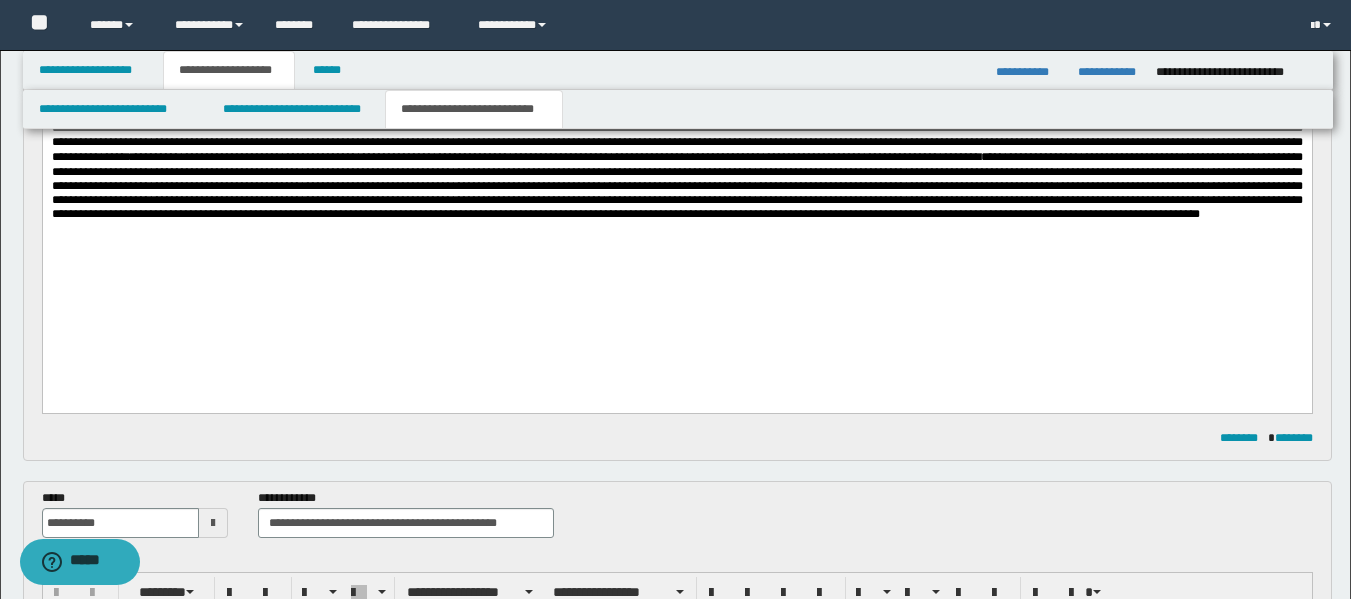 click on "**********" at bounding box center [676, 156] 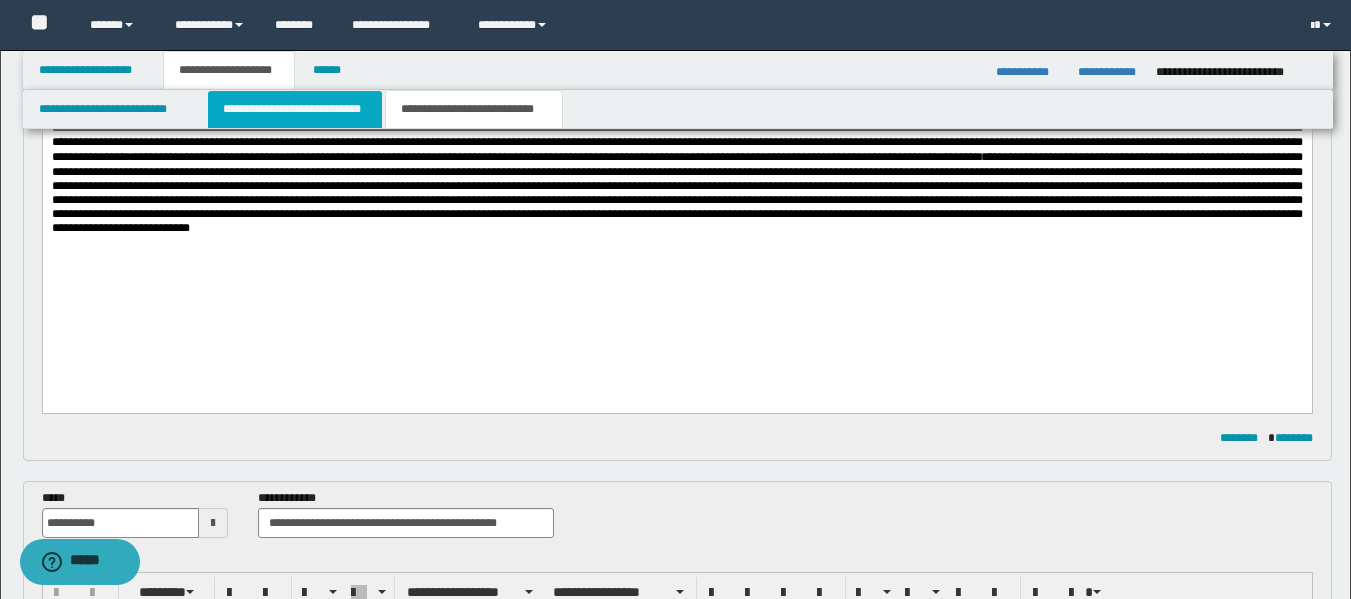 click on "**********" at bounding box center (295, 109) 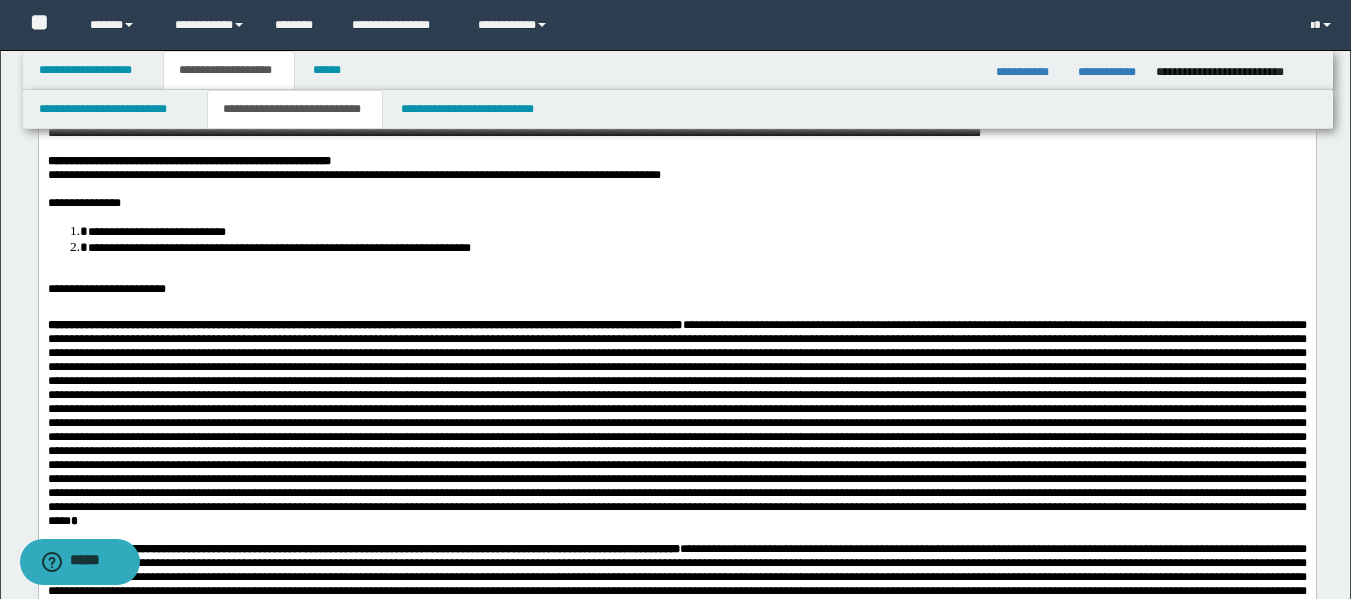 scroll, scrollTop: 220, scrollLeft: 0, axis: vertical 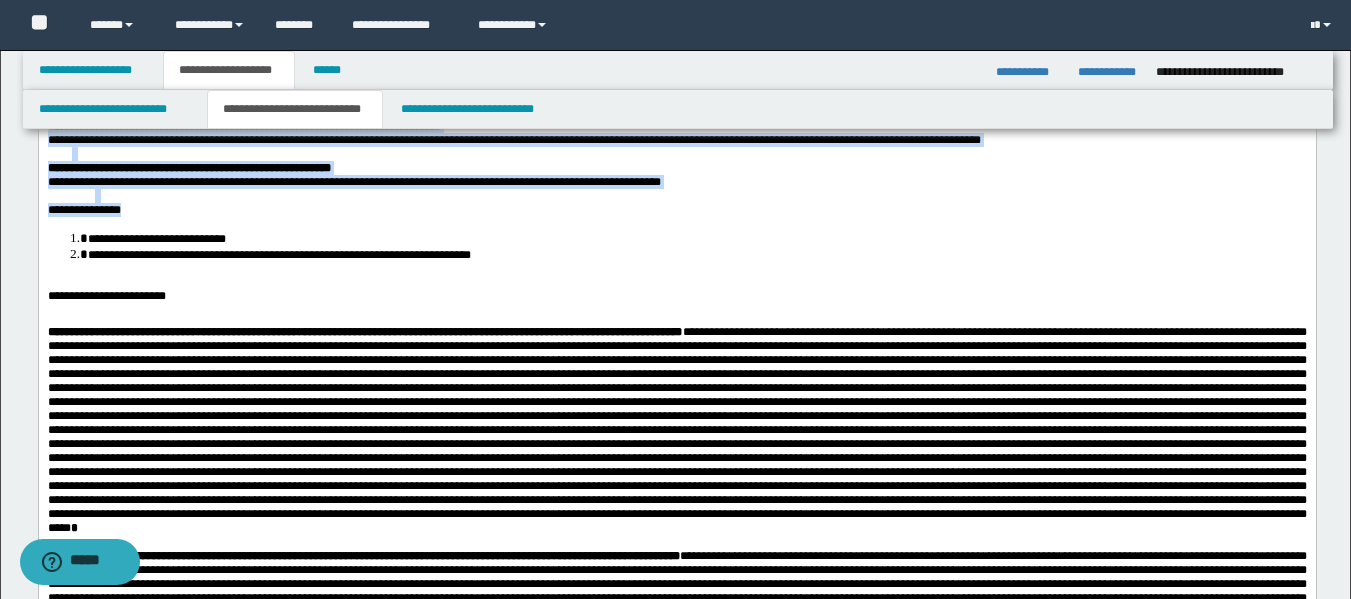 drag, startPoint x: 205, startPoint y: 325, endPoint x: 90, endPoint y: 258, distance: 133.09395 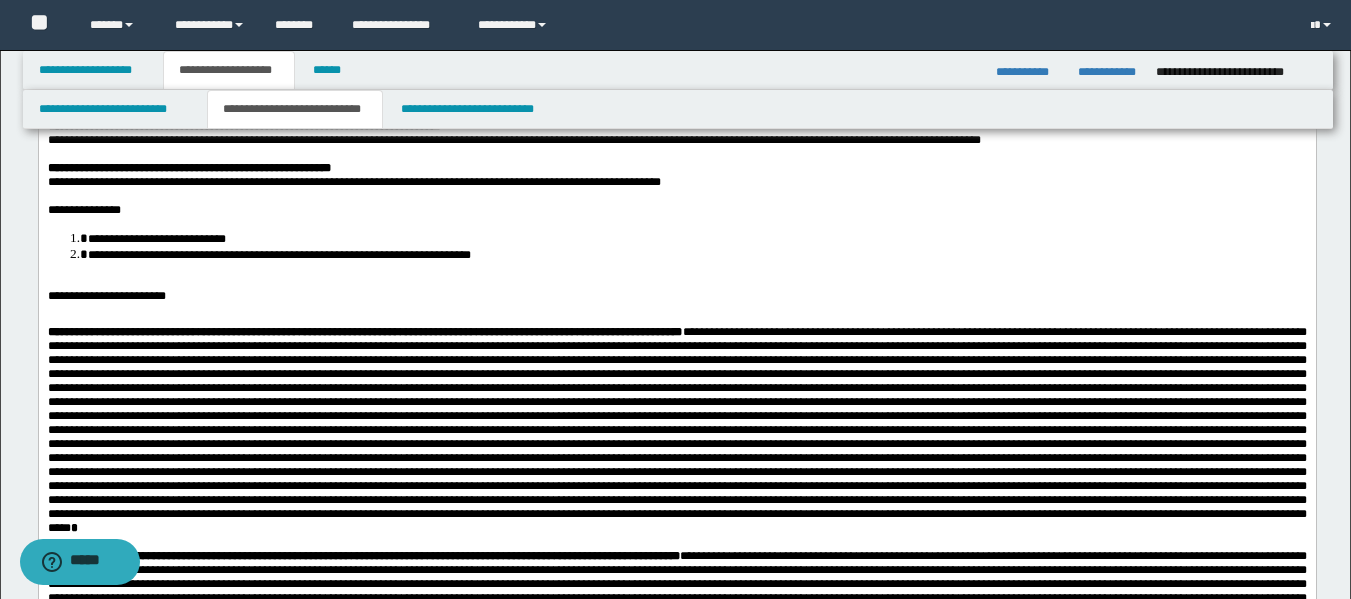 click on "**********" at bounding box center [106, 296] 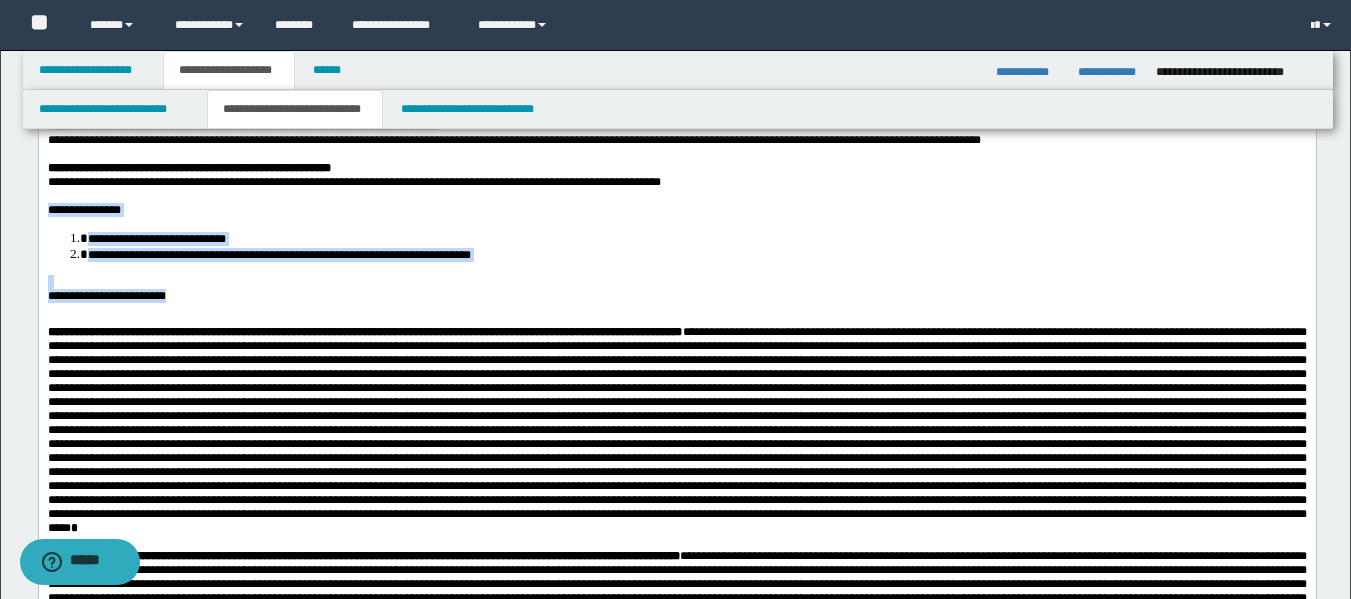 drag, startPoint x: 193, startPoint y: 323, endPoint x: 40, endPoint y: 234, distance: 177.00282 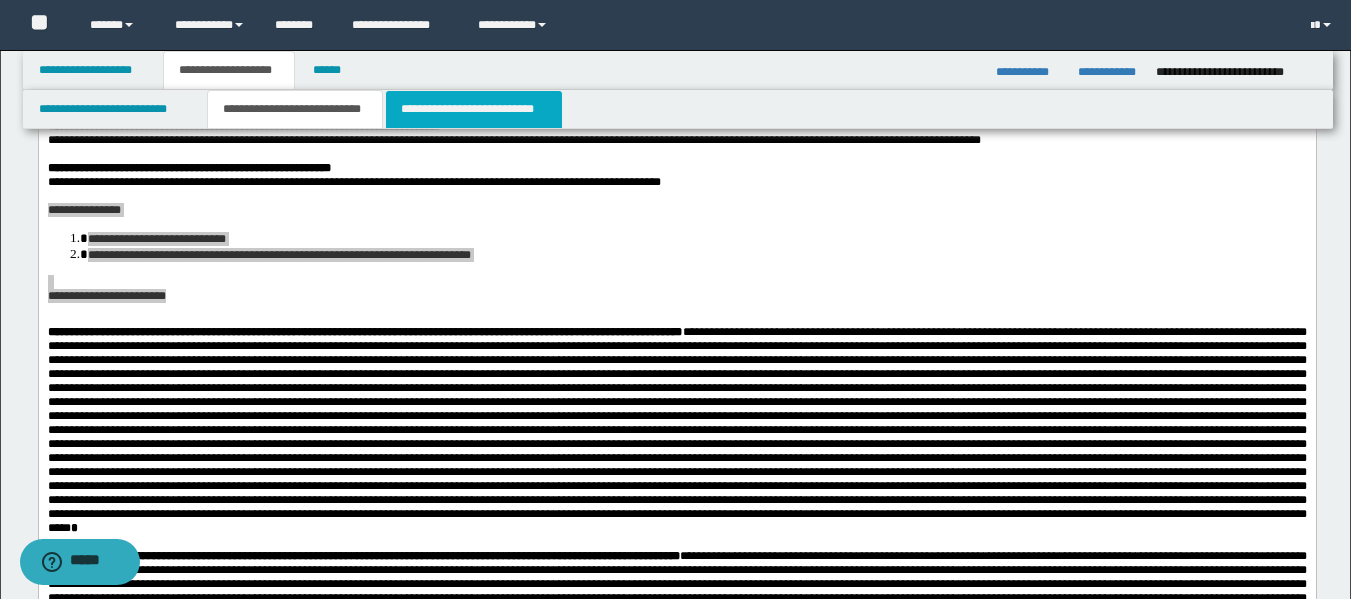 click on "**********" at bounding box center [474, 109] 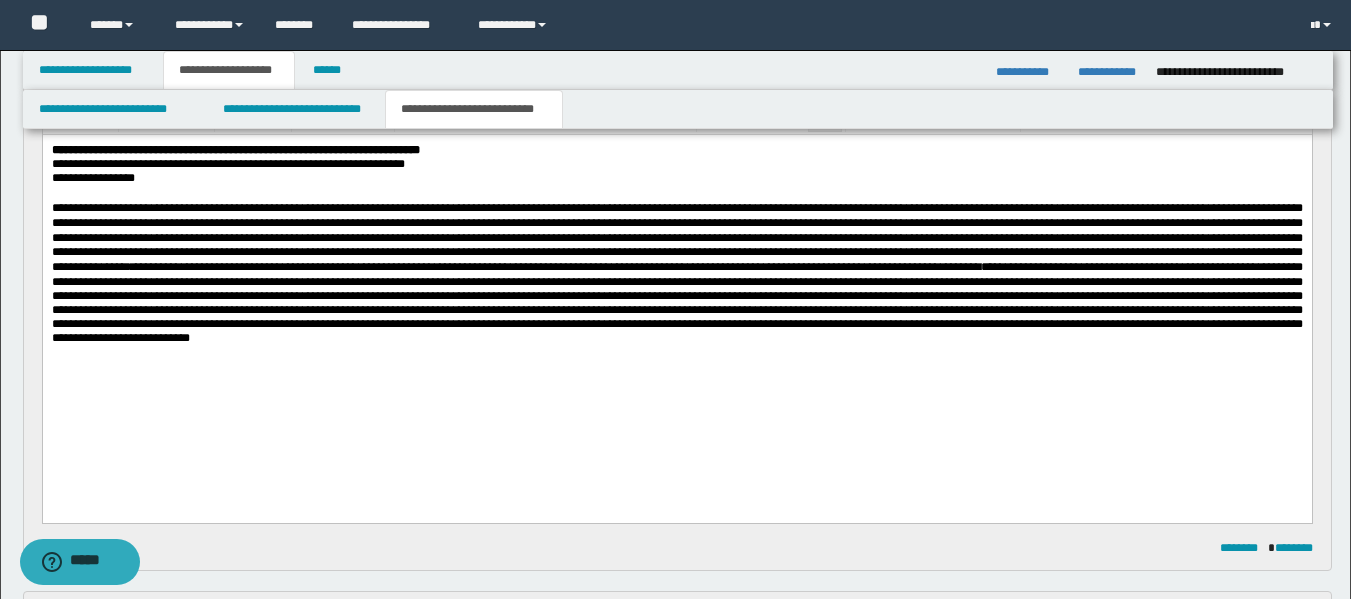 click on "**********" at bounding box center [676, 273] 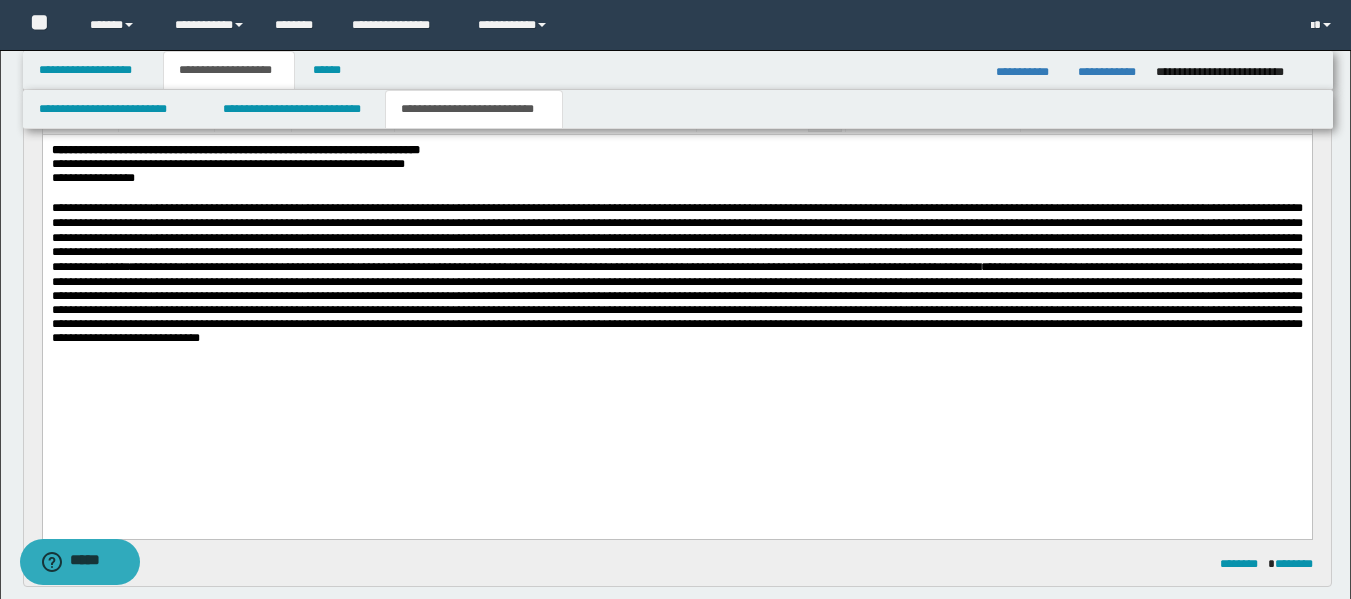 click on "**********" at bounding box center [676, 273] 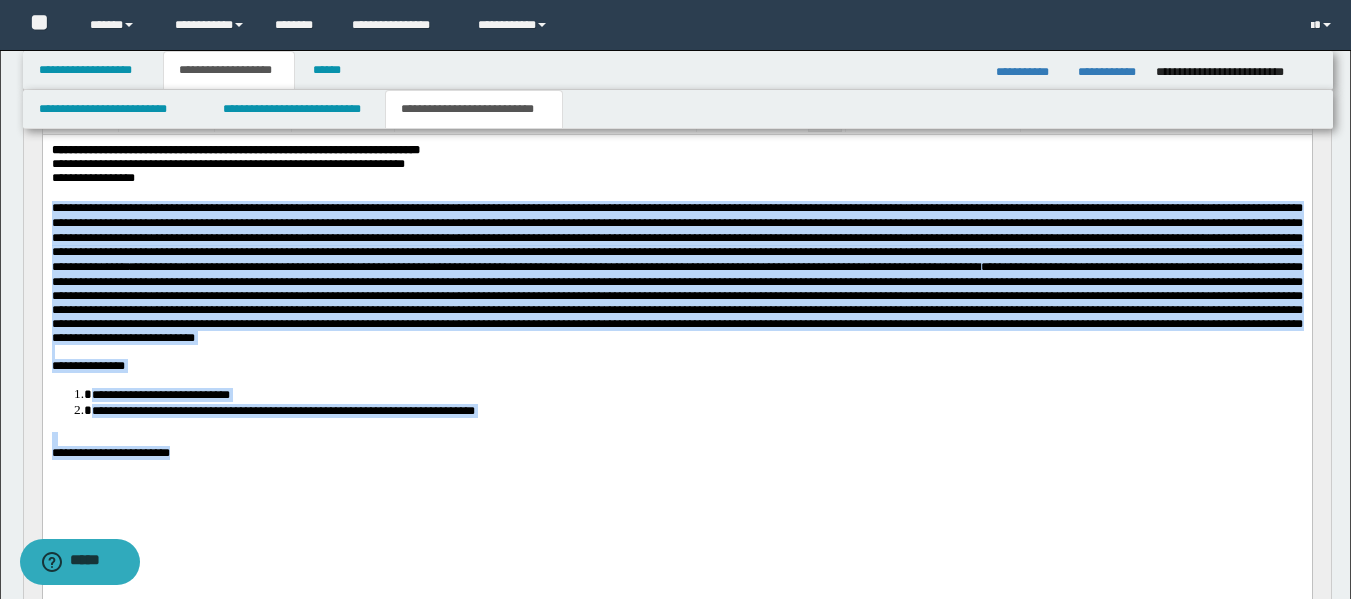 drag, startPoint x: 202, startPoint y: 478, endPoint x: 48, endPoint y: 220, distance: 300.4663 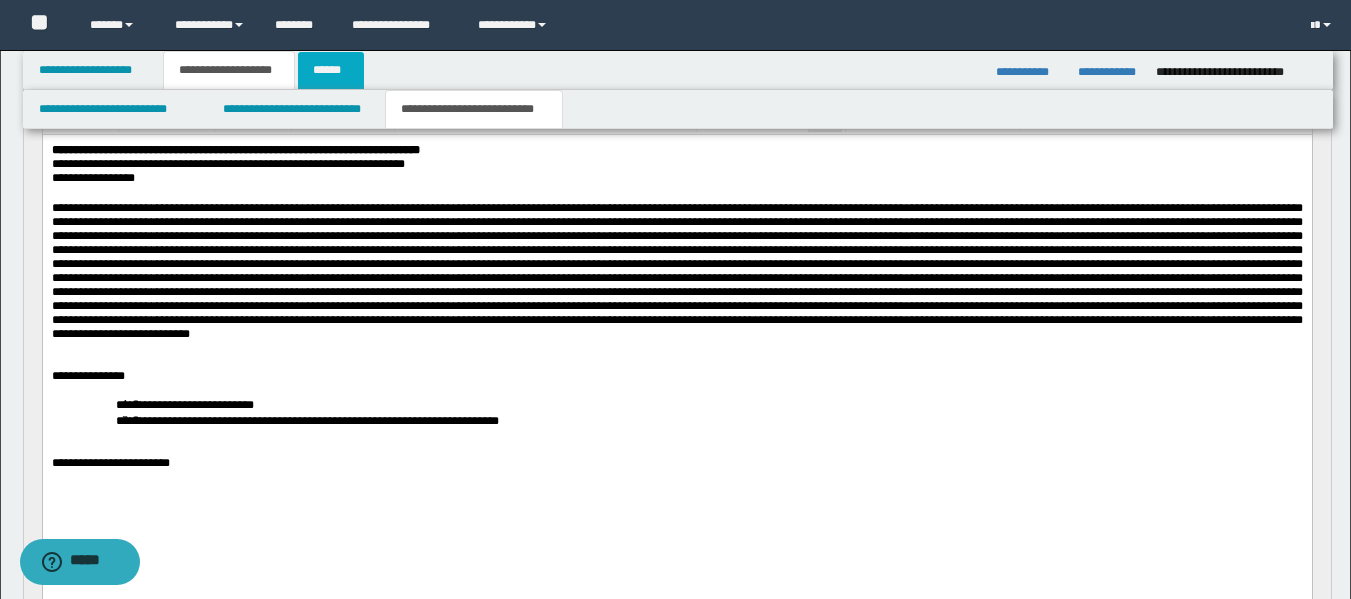 click on "******" at bounding box center [331, 70] 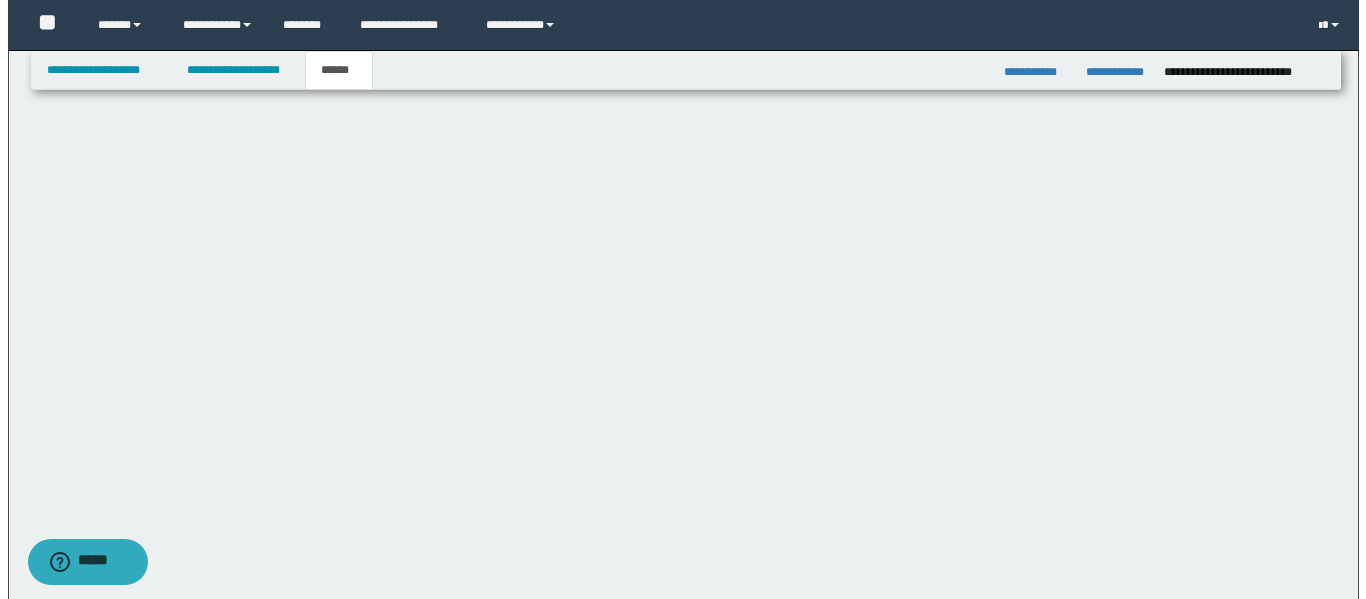 scroll, scrollTop: 0, scrollLeft: 0, axis: both 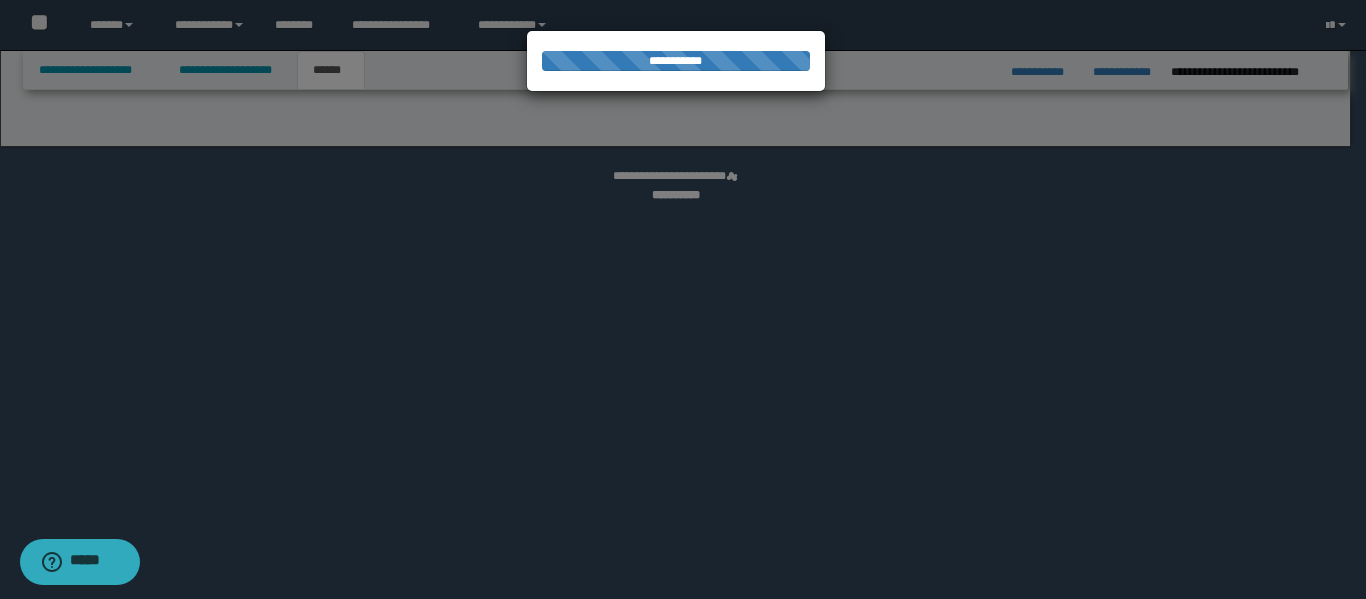 select on "*" 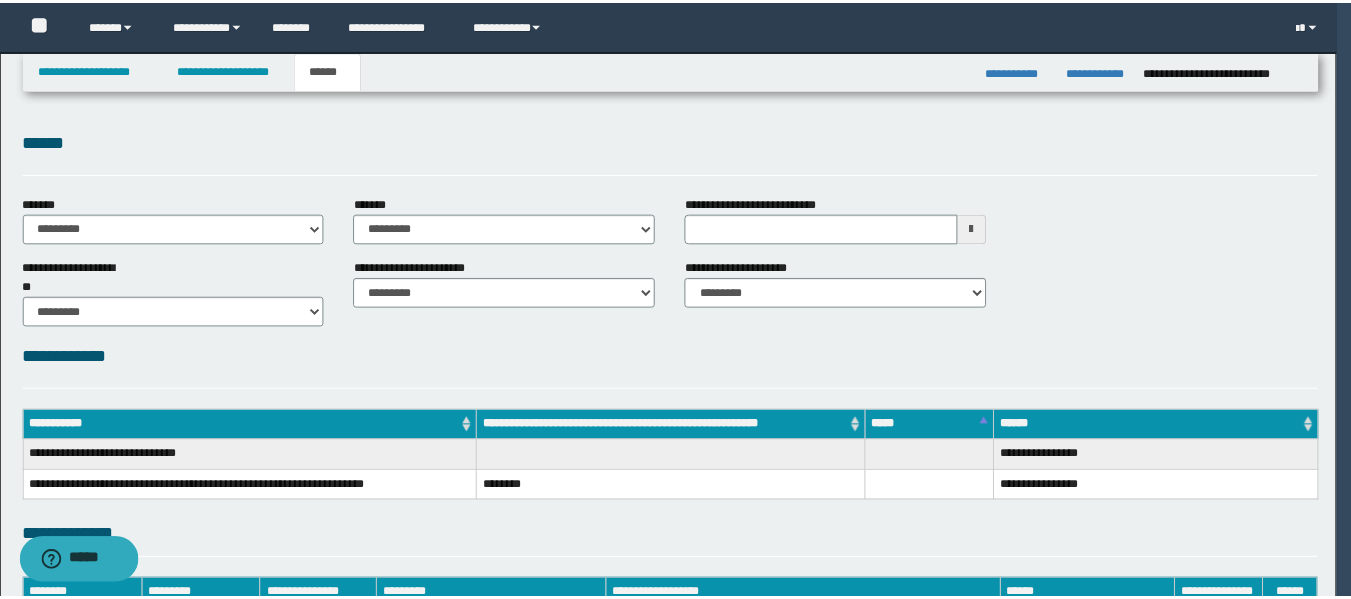 scroll, scrollTop: 0, scrollLeft: 0, axis: both 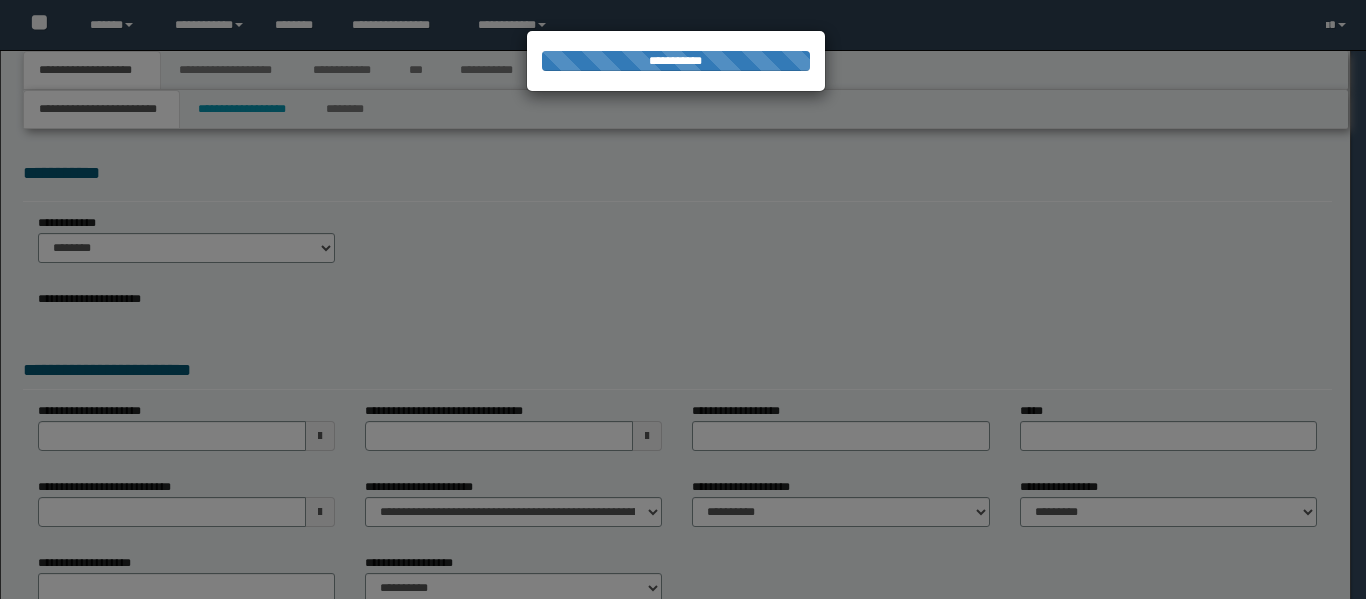 select on "*" 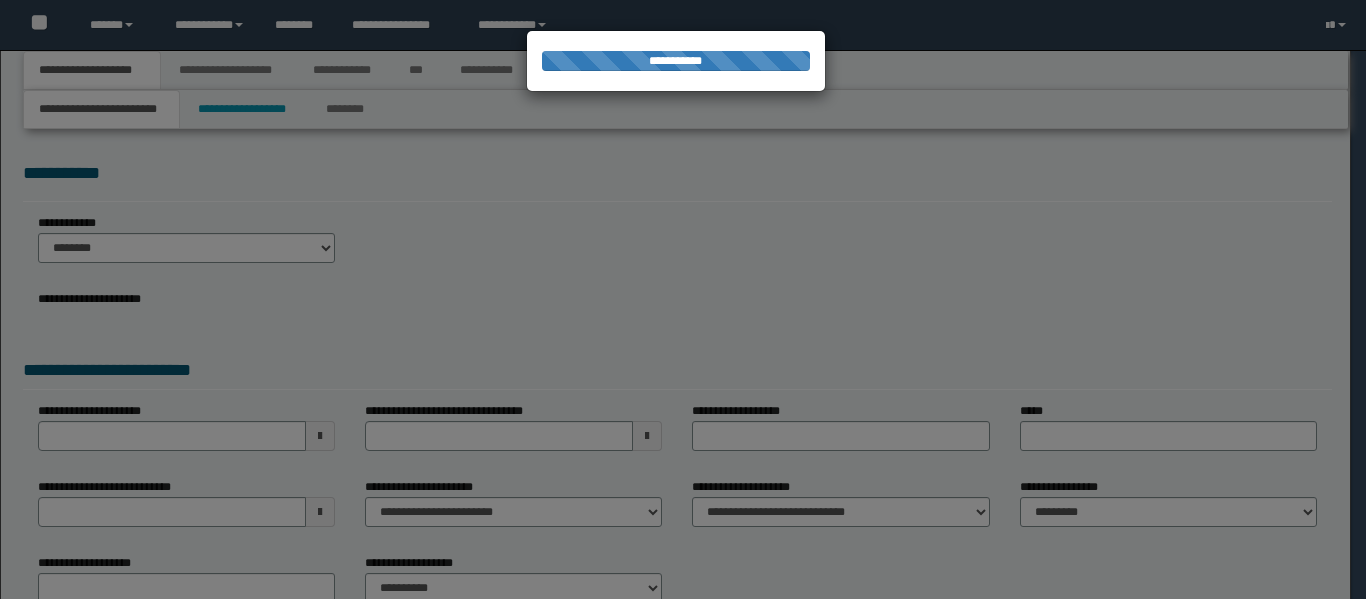 type on "**********" 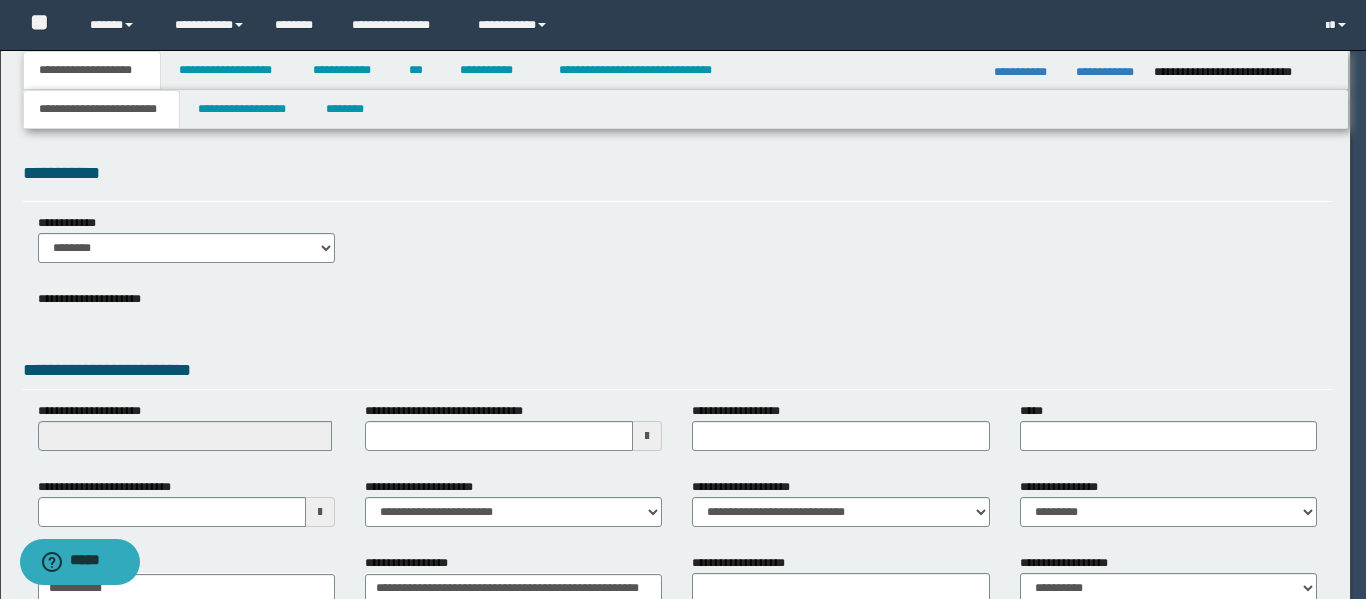 scroll, scrollTop: 0, scrollLeft: 0, axis: both 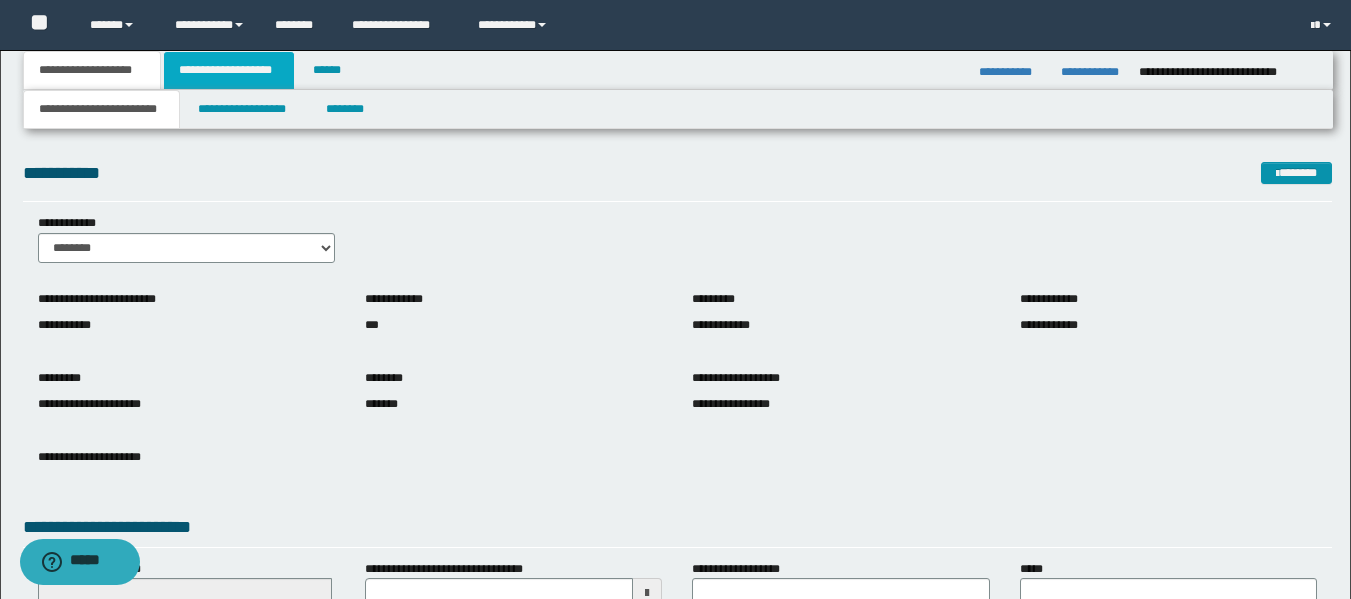 click on "**********" at bounding box center (229, 70) 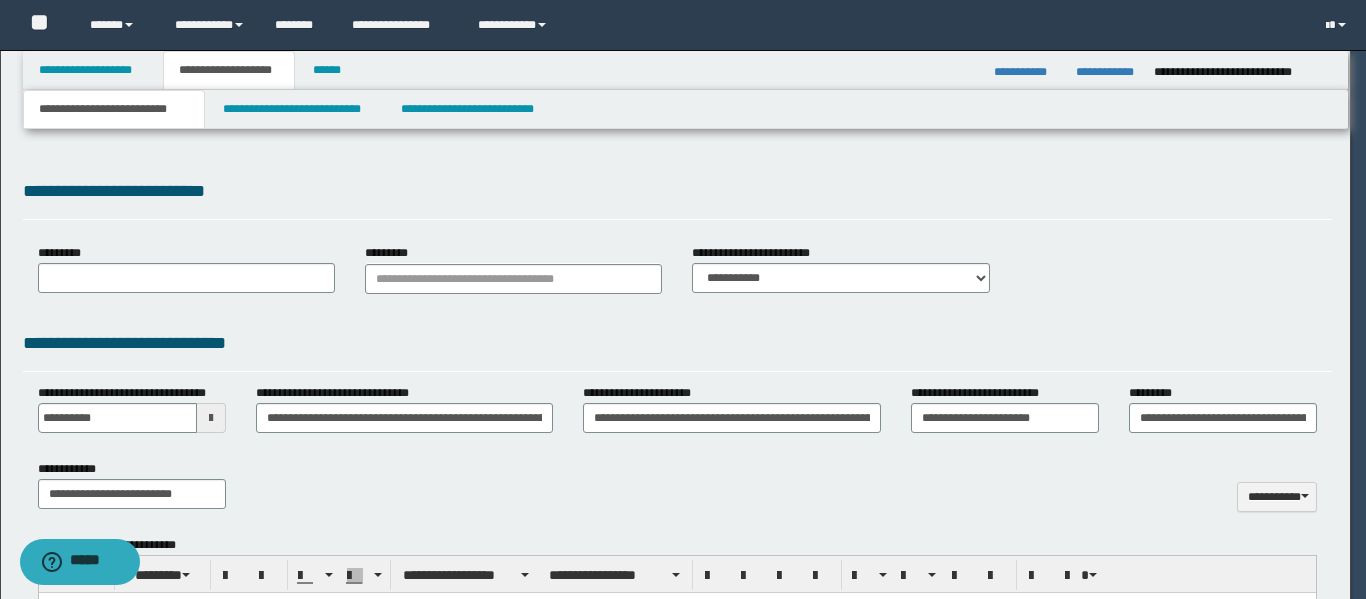 type on "**********" 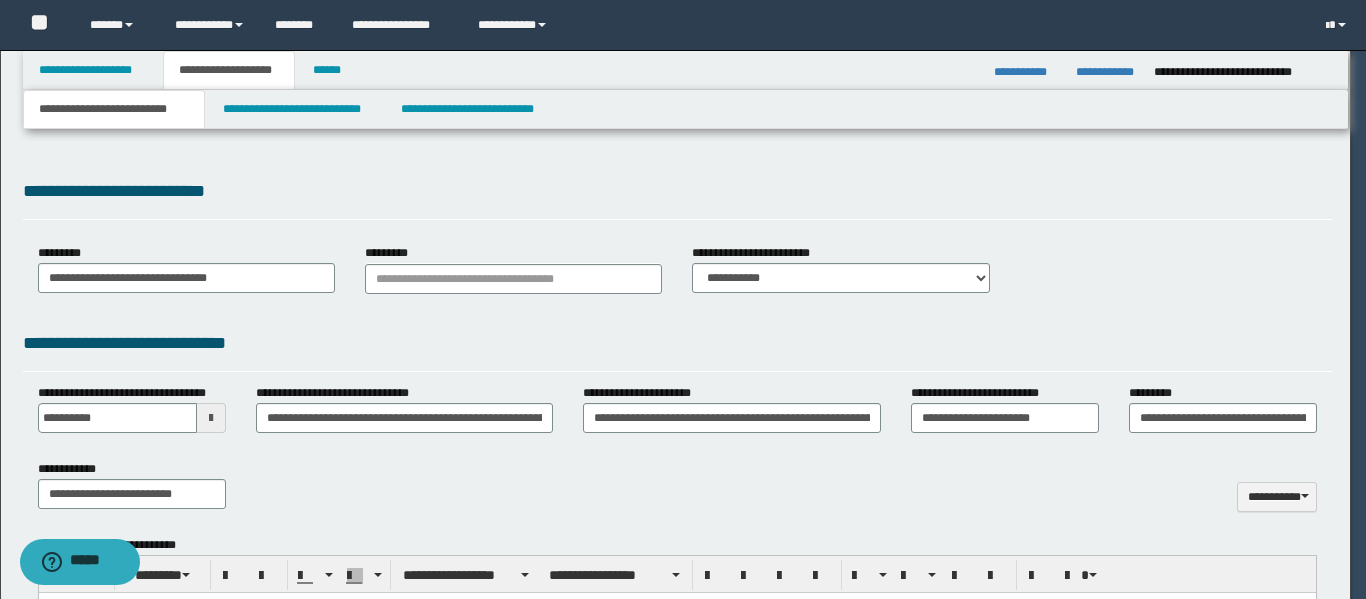 type on "**********" 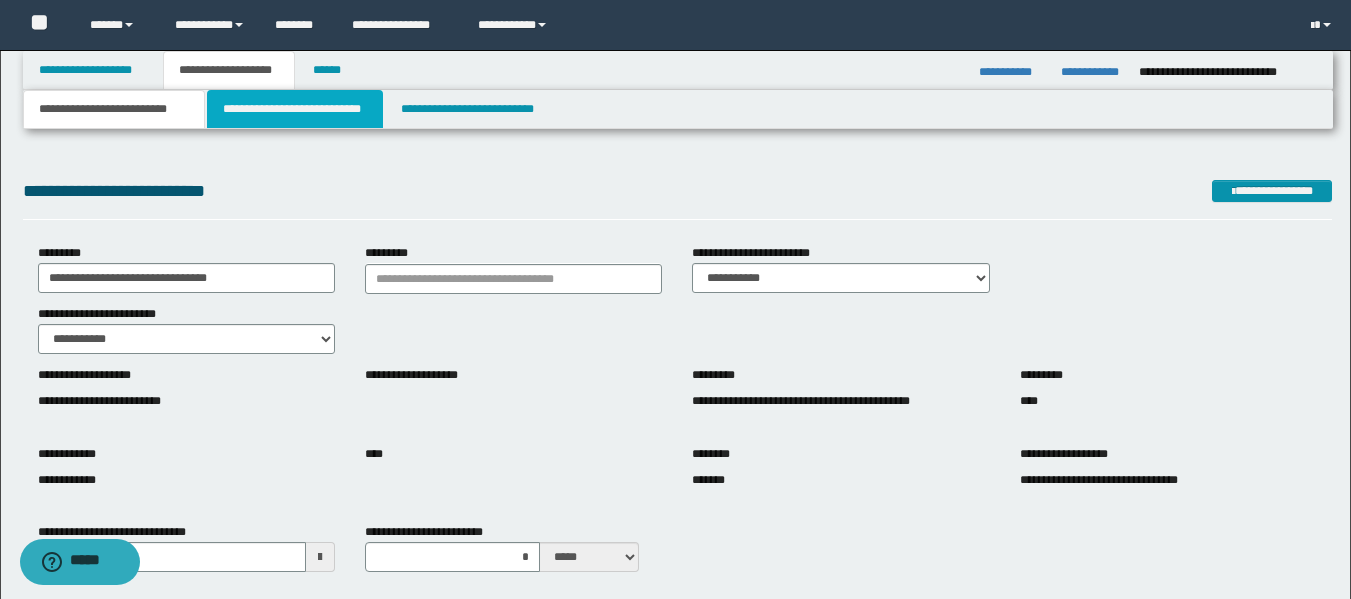 click on "**********" at bounding box center (295, 109) 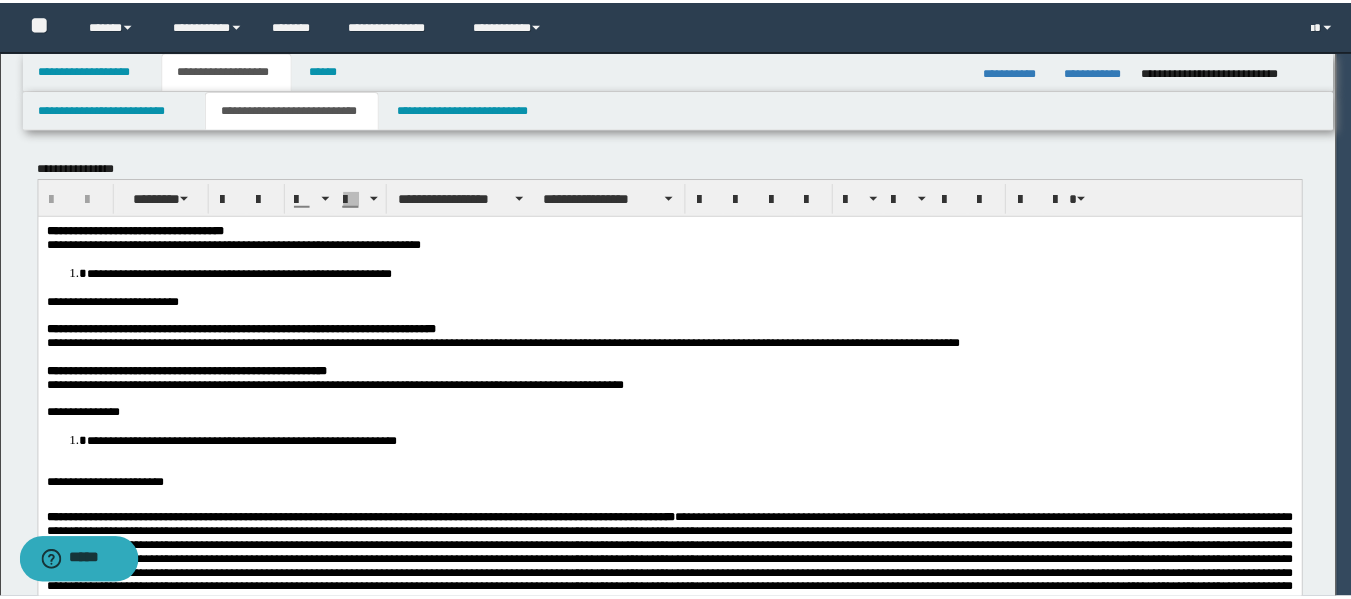 scroll, scrollTop: 0, scrollLeft: 0, axis: both 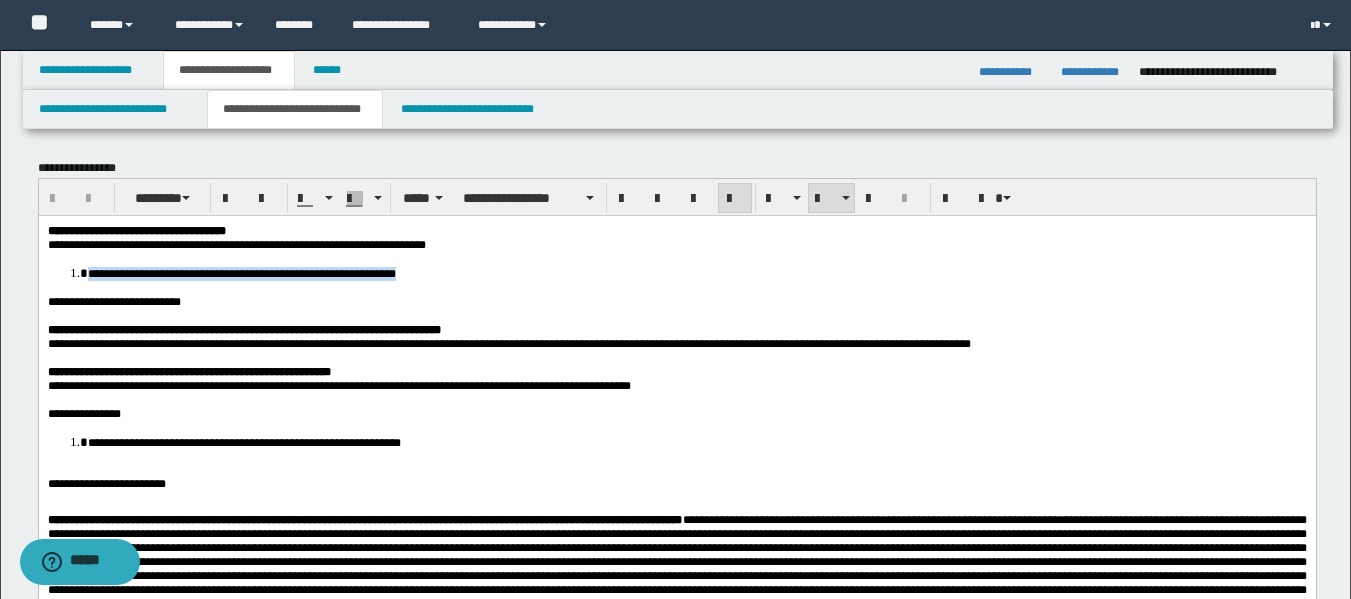 drag, startPoint x: 432, startPoint y: 275, endPoint x: 69, endPoint y: 268, distance: 363.06747 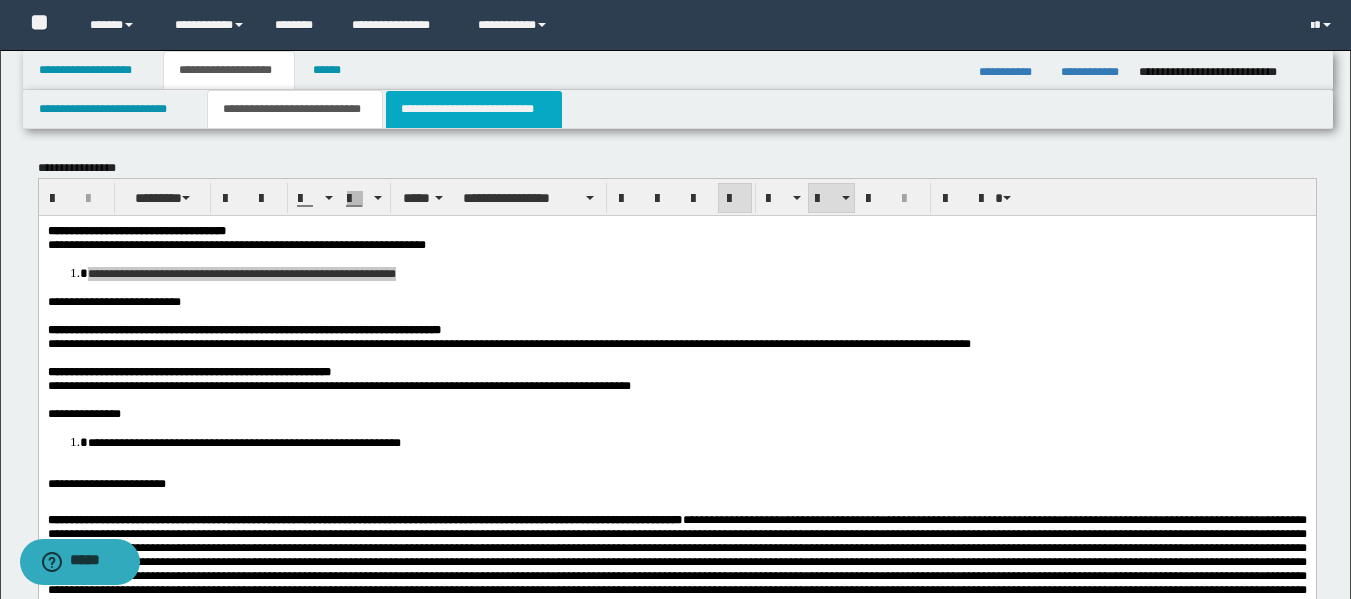 click on "**********" at bounding box center (474, 109) 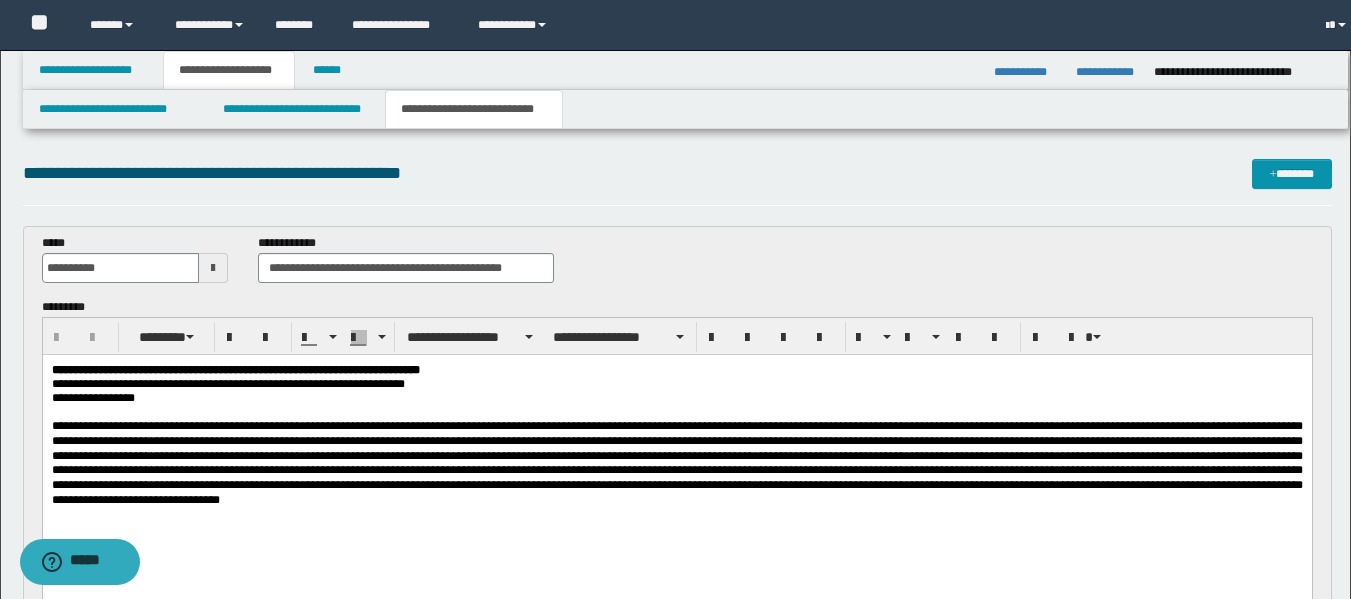 scroll, scrollTop: 0, scrollLeft: 0, axis: both 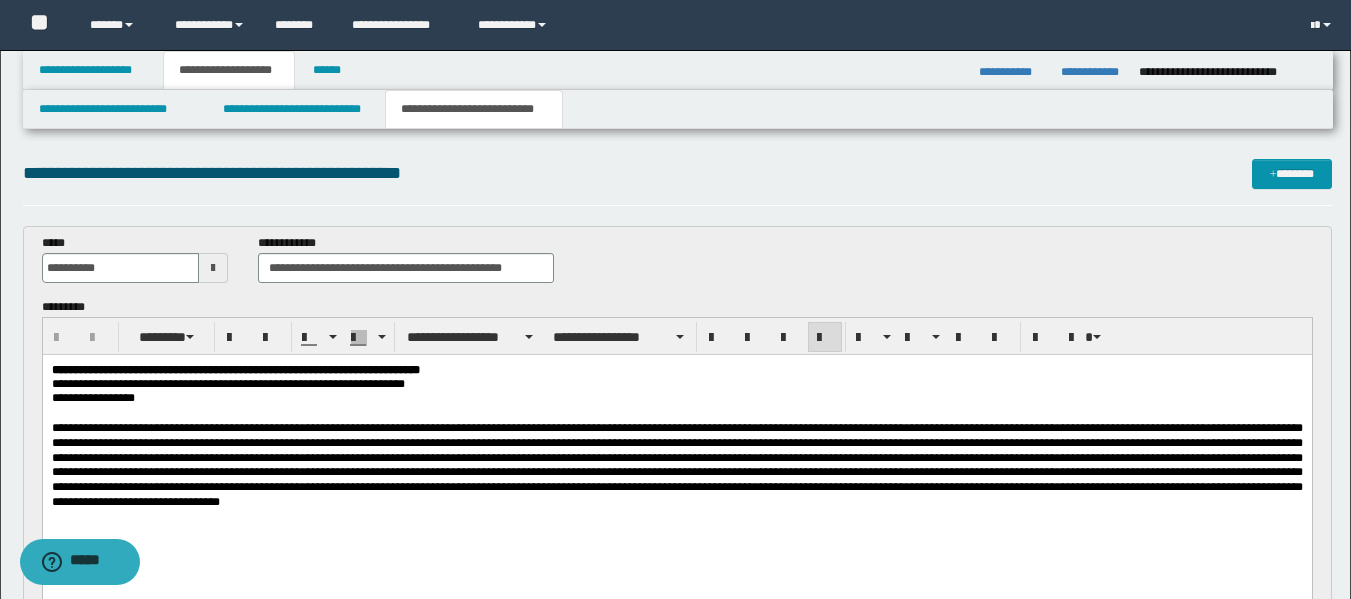 click at bounding box center (676, 465) 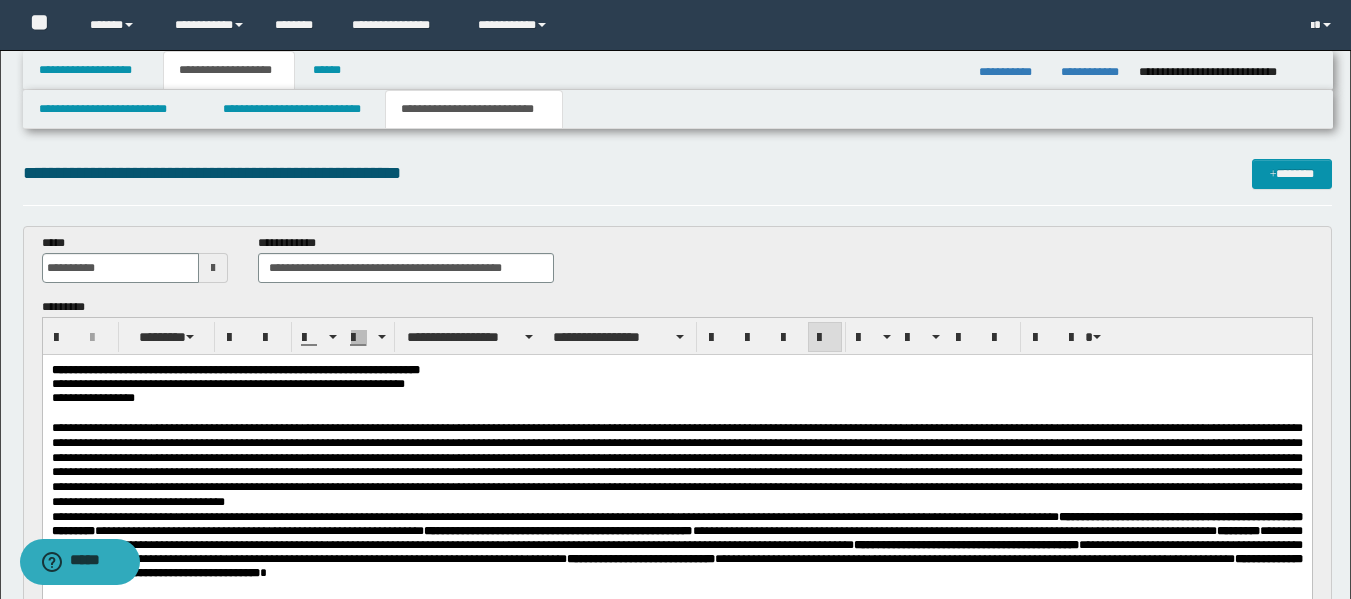 click at bounding box center [676, 465] 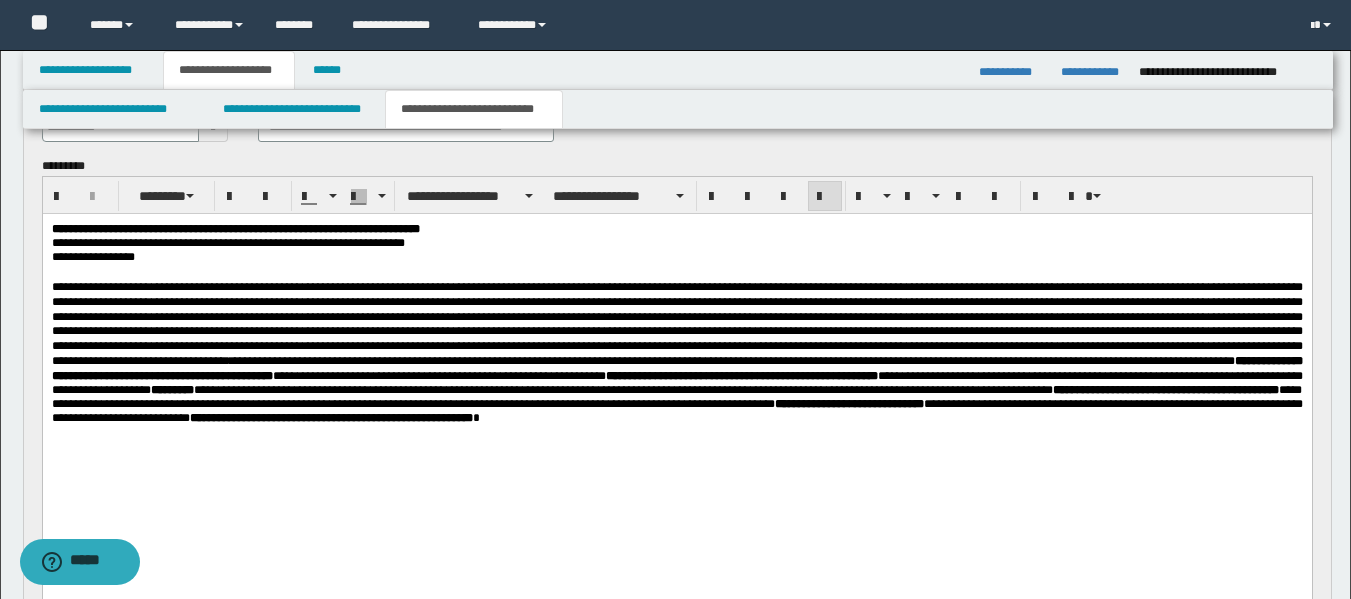 scroll, scrollTop: 146, scrollLeft: 0, axis: vertical 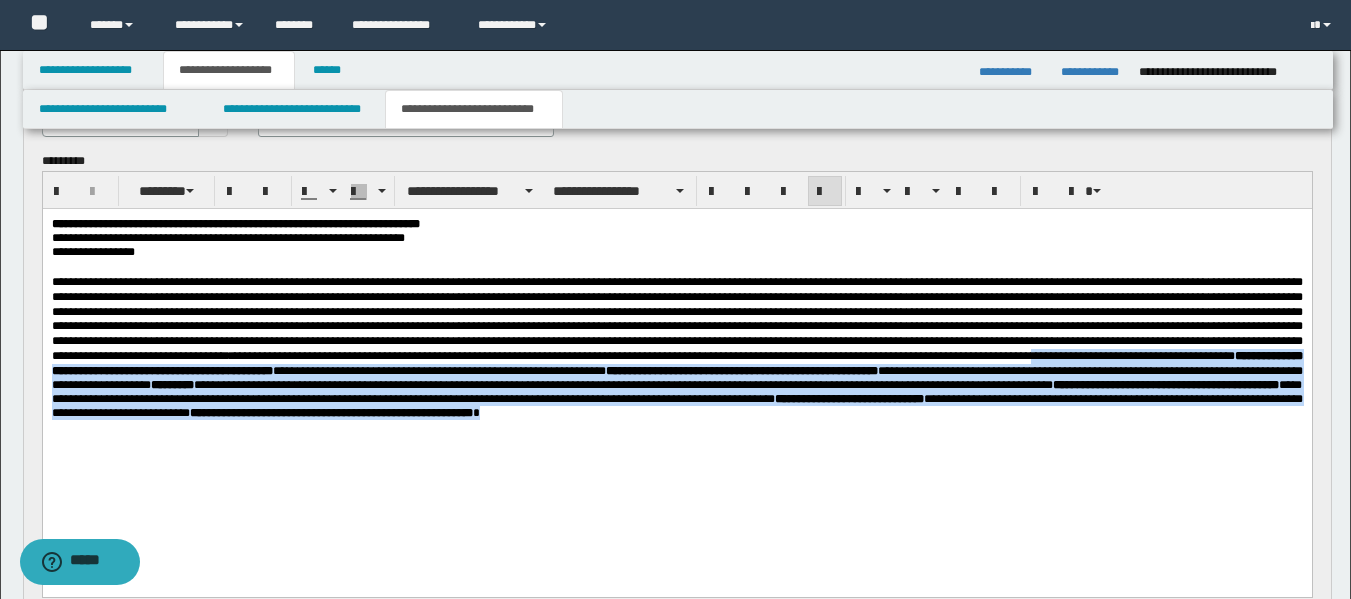 drag, startPoint x: 498, startPoint y: 379, endPoint x: 529, endPoint y: 442, distance: 70.21396 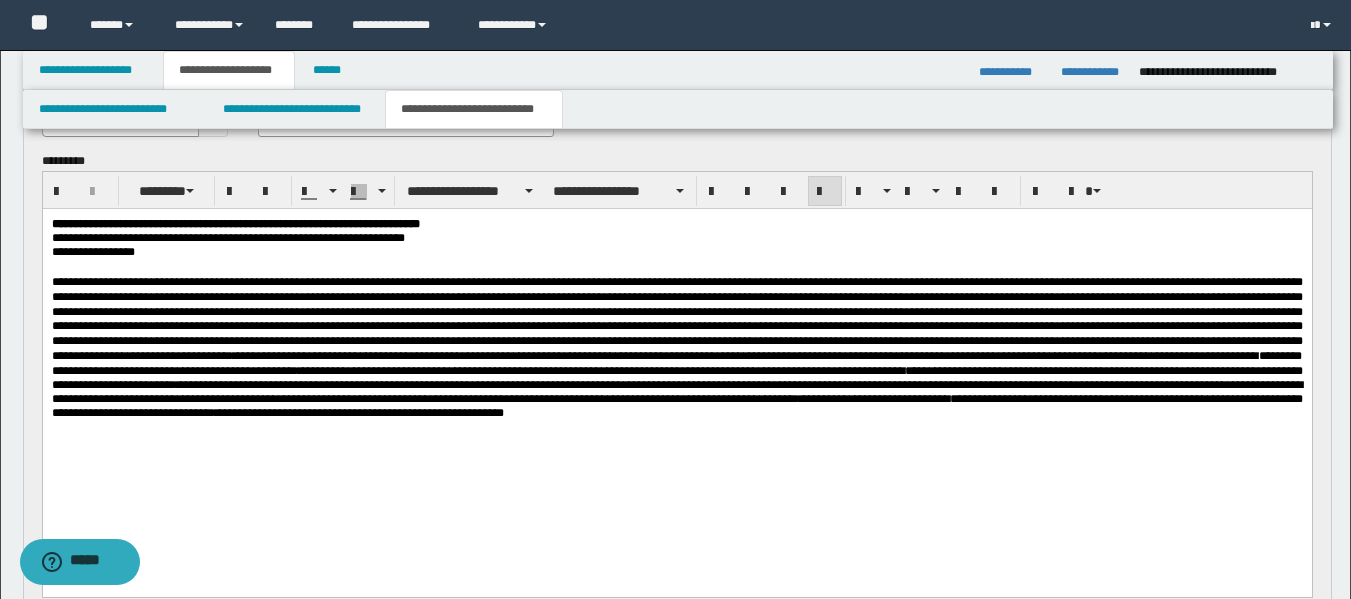 click at bounding box center [676, 427] 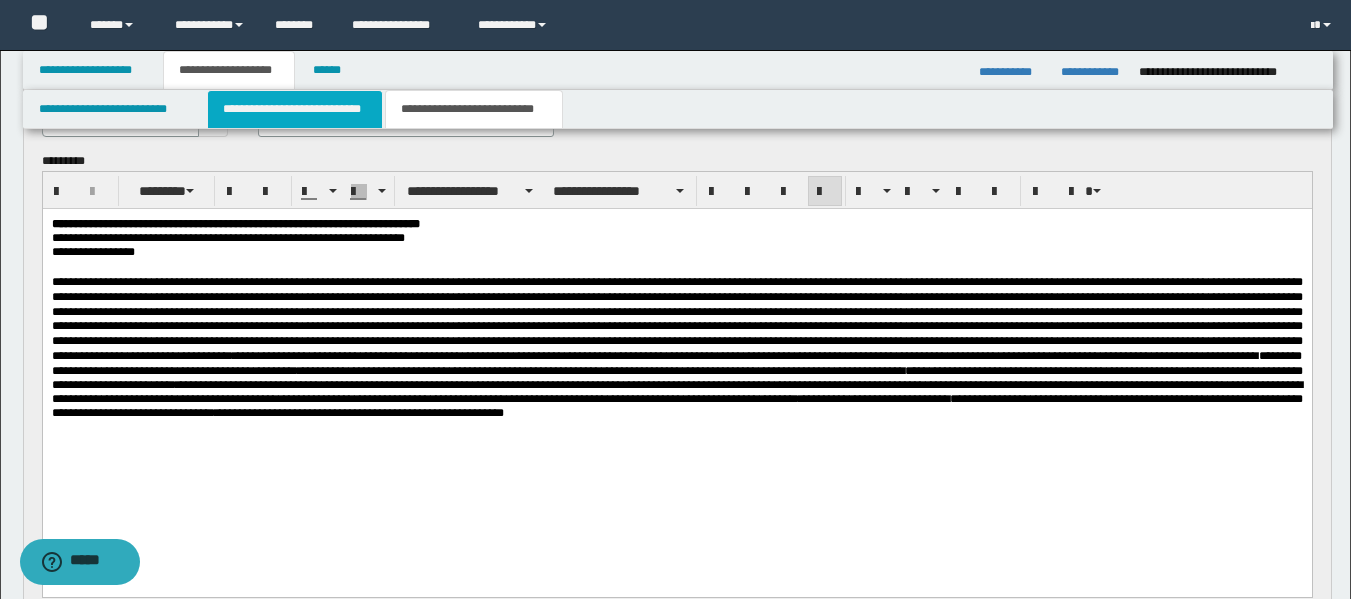 click on "**********" at bounding box center (295, 109) 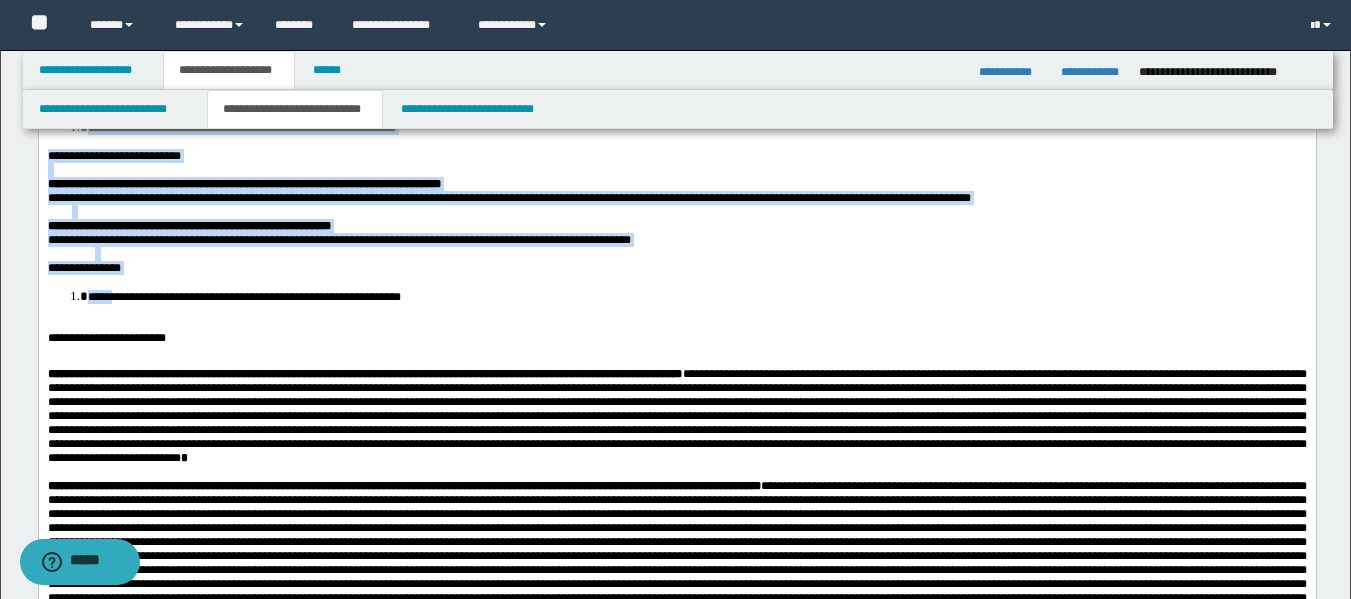 drag, startPoint x: 206, startPoint y: 369, endPoint x: 121, endPoint y: 323, distance: 96.64885 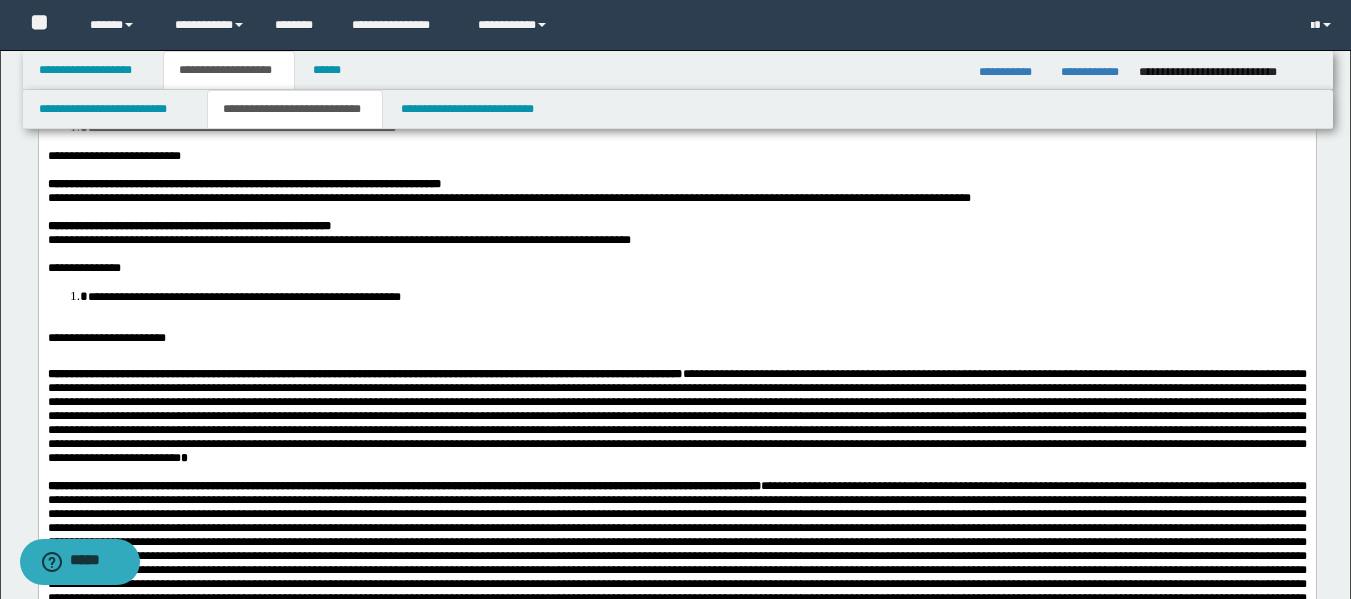 click on "**********" at bounding box center [106, 337] 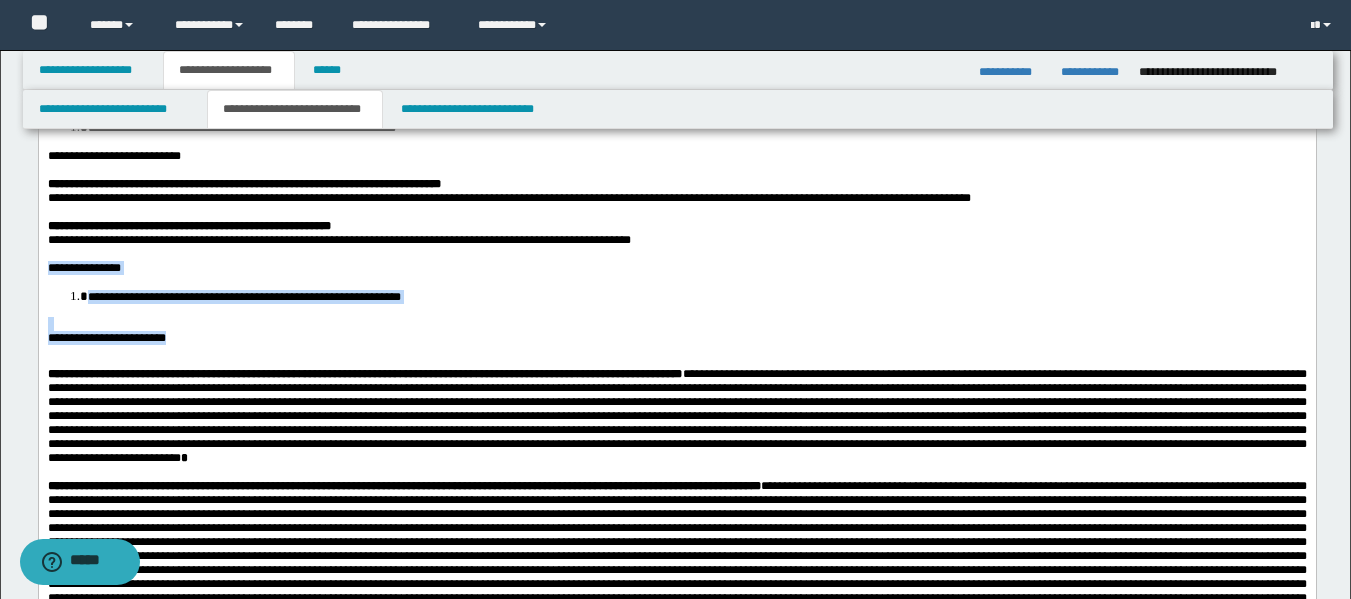 drag, startPoint x: 145, startPoint y: 342, endPoint x: 31, endPoint y: 288, distance: 126.14278 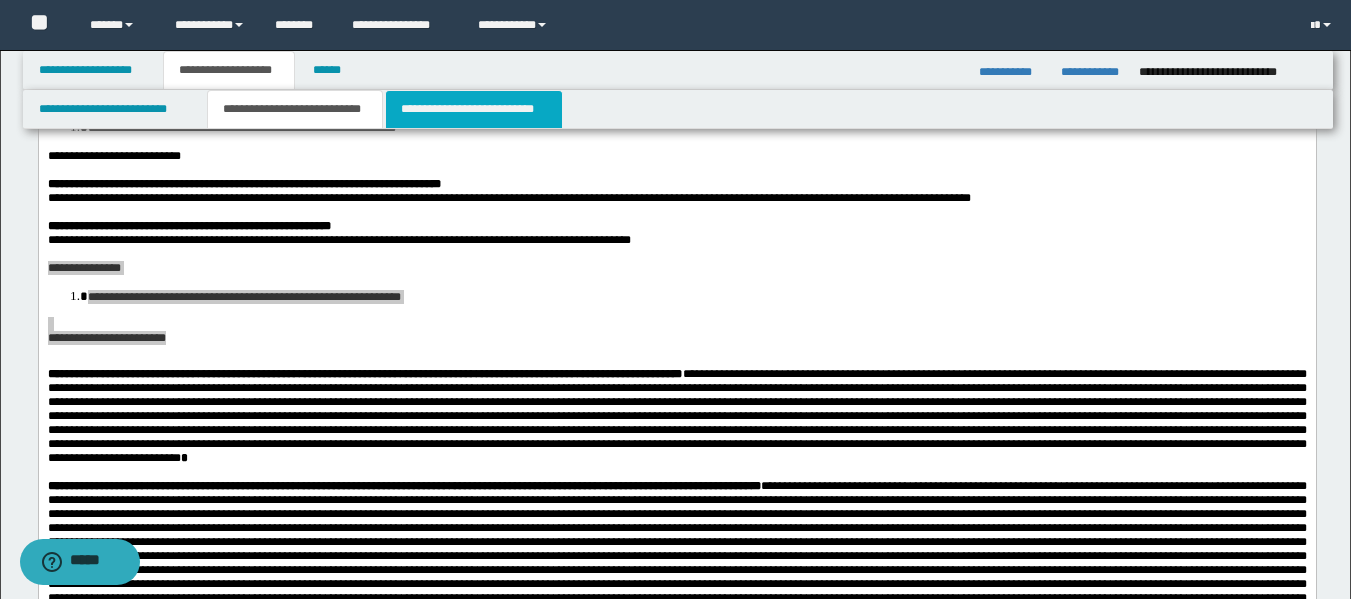 click on "**********" at bounding box center [474, 109] 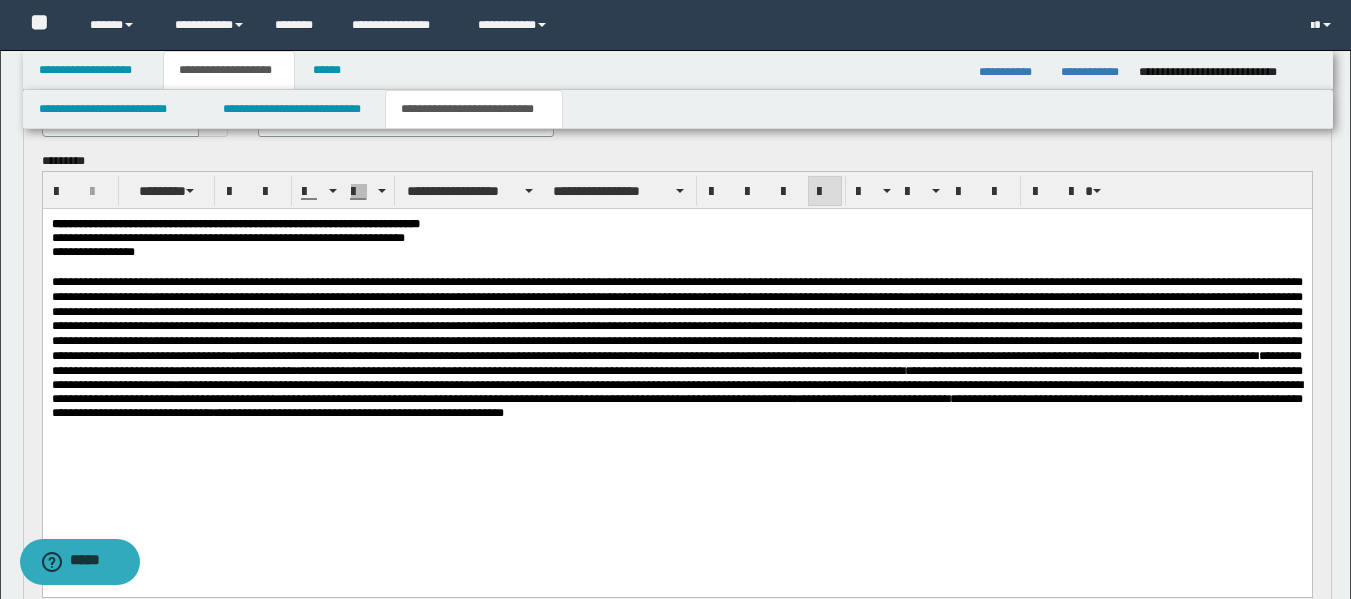 click on "**********" at bounding box center [676, 347] 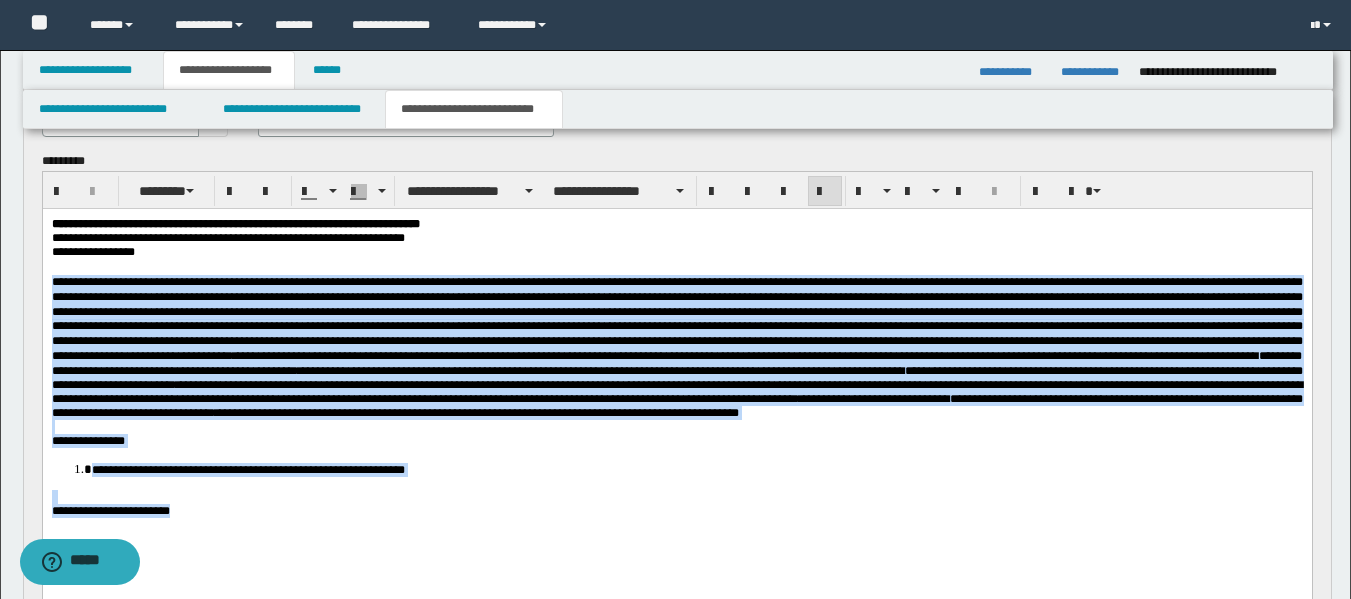 drag, startPoint x: 208, startPoint y: 553, endPoint x: 27, endPoint y: 289, distance: 320.08905 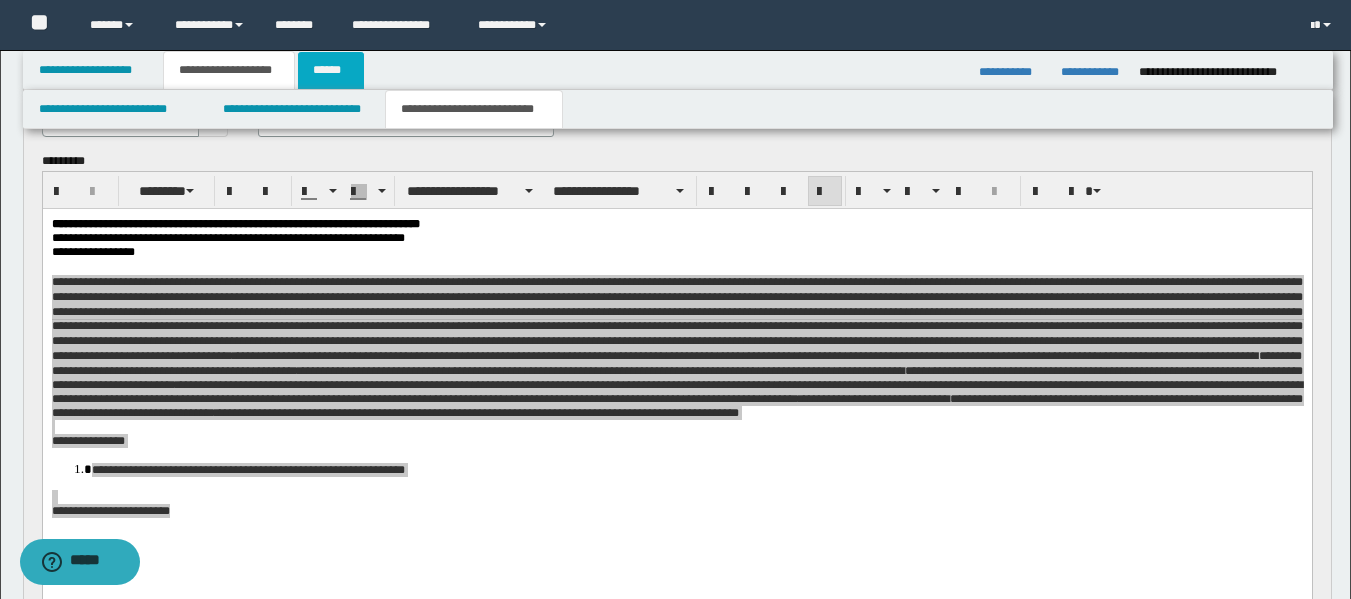 click on "******" at bounding box center [331, 70] 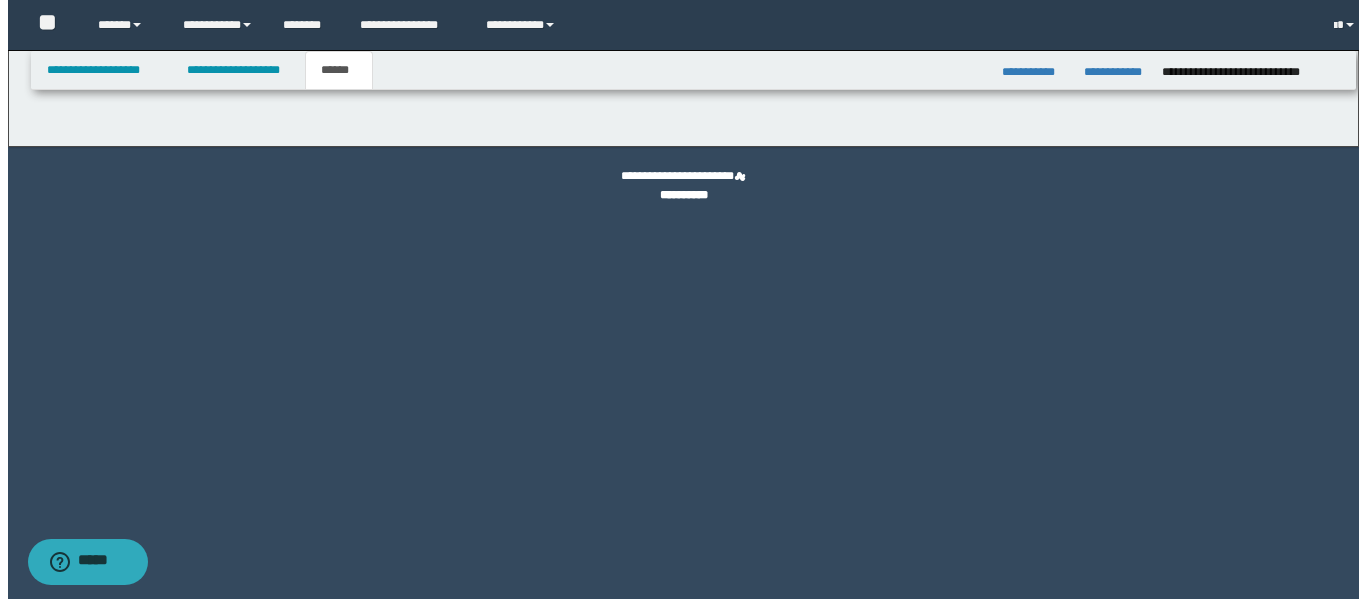 scroll, scrollTop: 0, scrollLeft: 0, axis: both 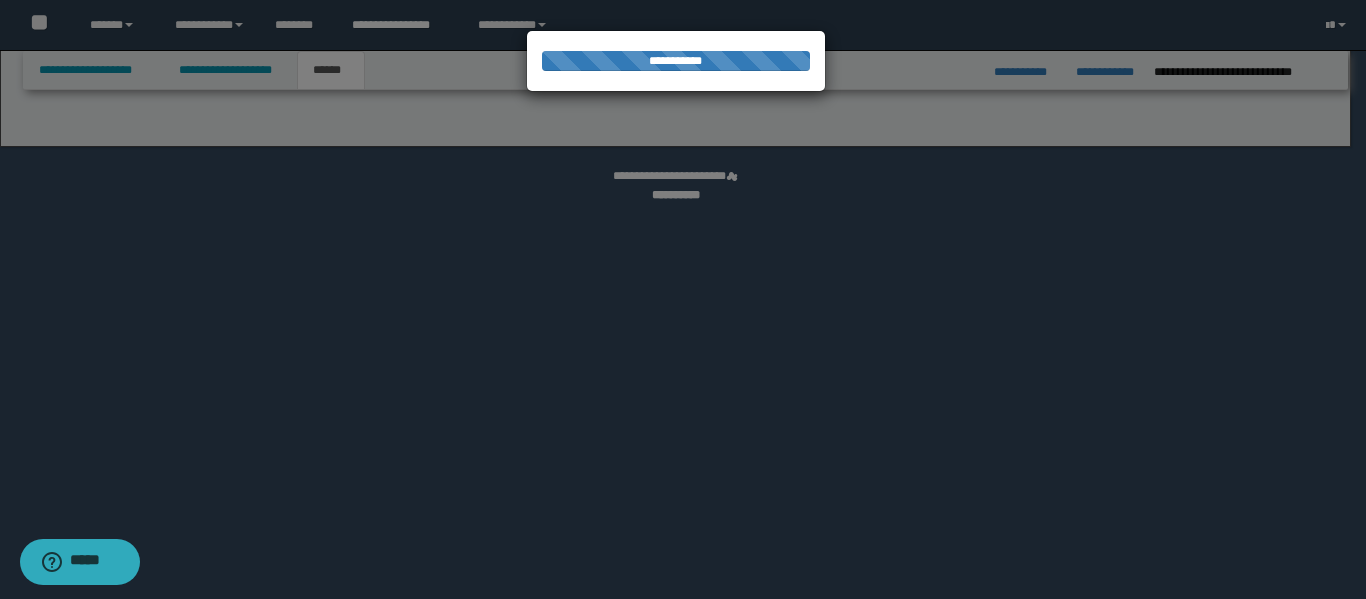 select on "*" 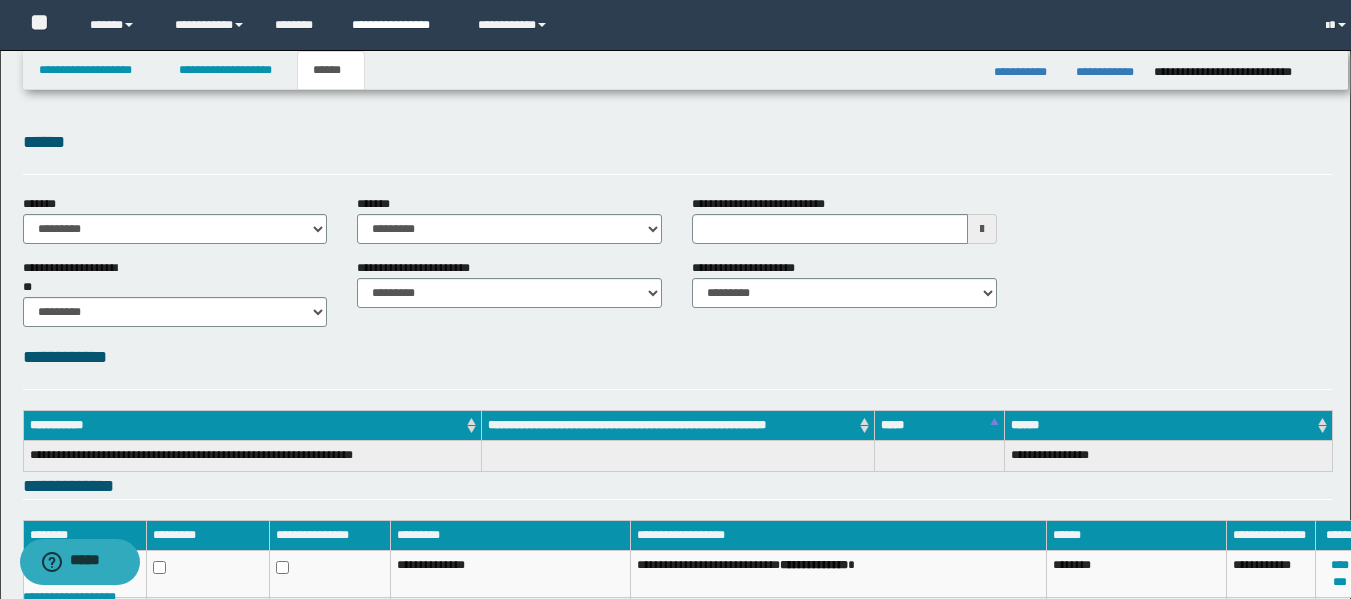 scroll, scrollTop: 0, scrollLeft: 0, axis: both 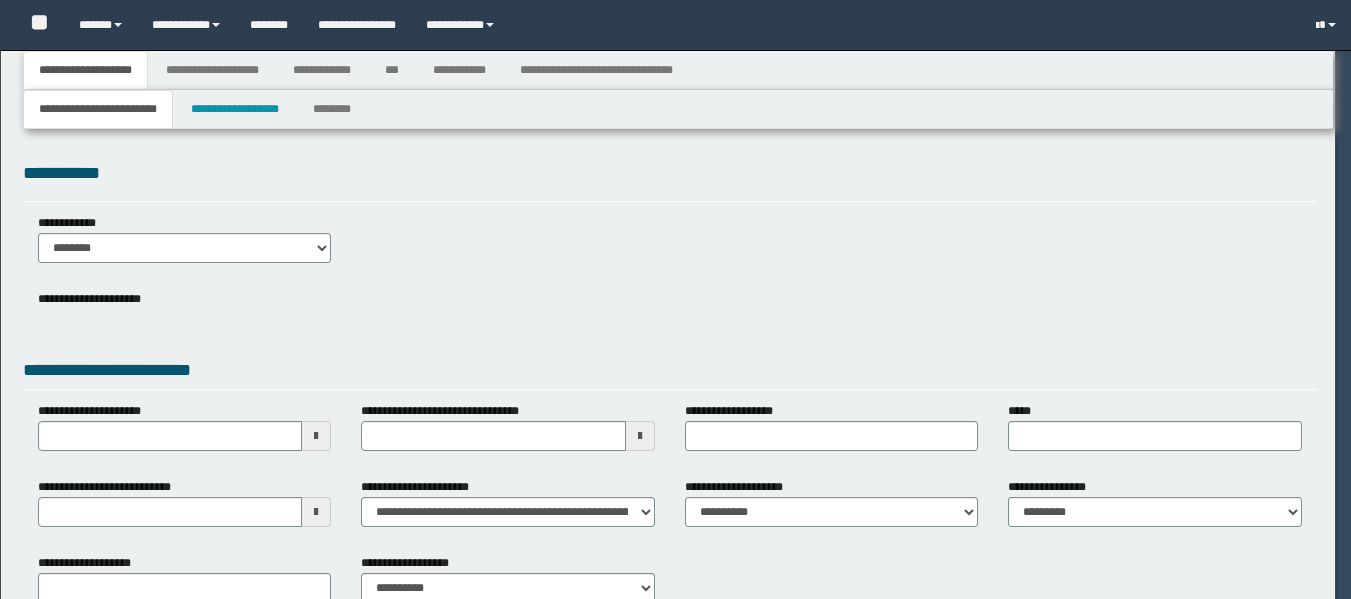 select on "*" 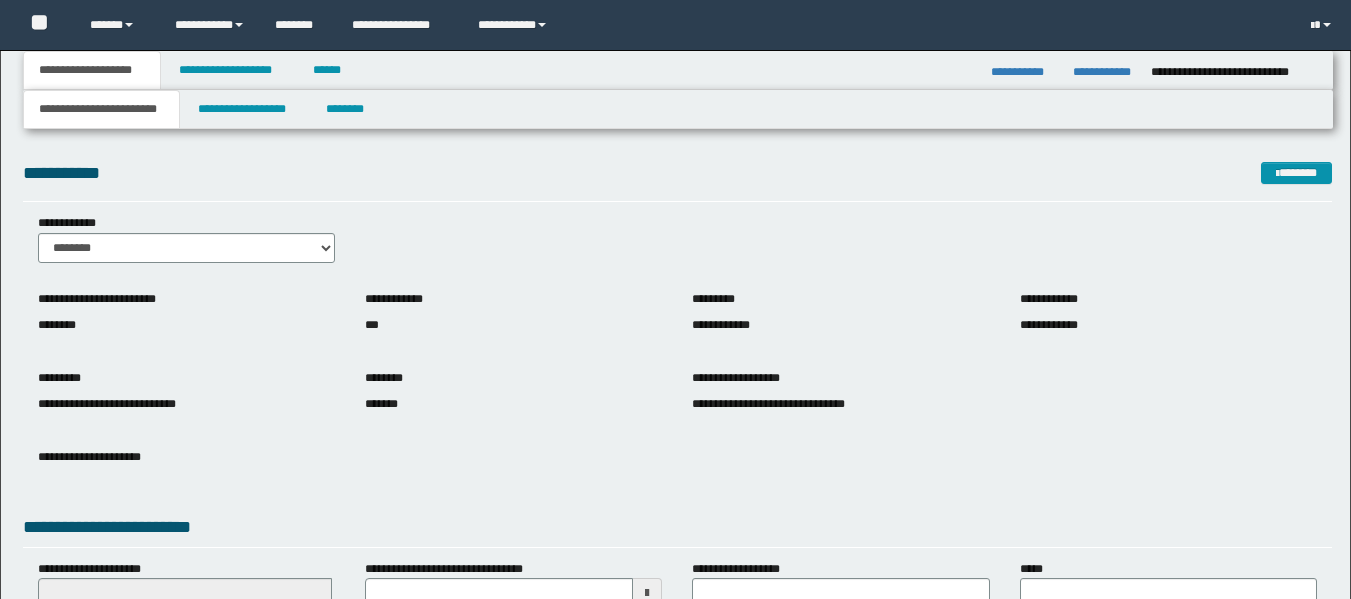 scroll, scrollTop: 0, scrollLeft: 0, axis: both 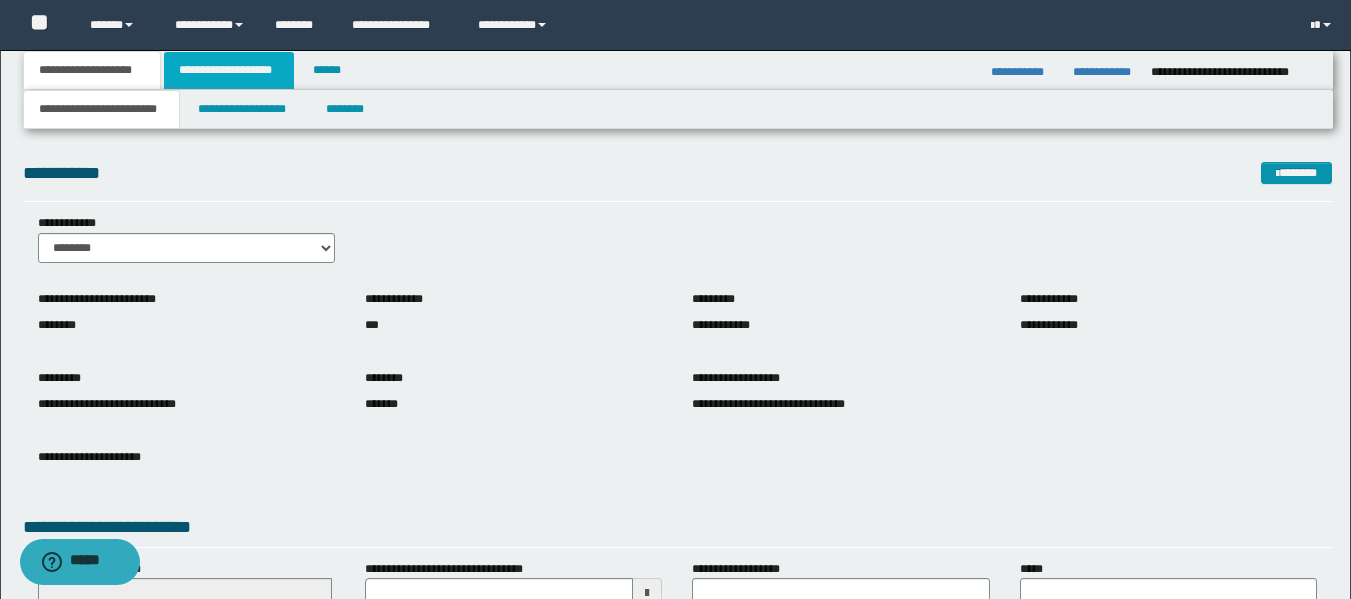 click on "**********" at bounding box center (229, 70) 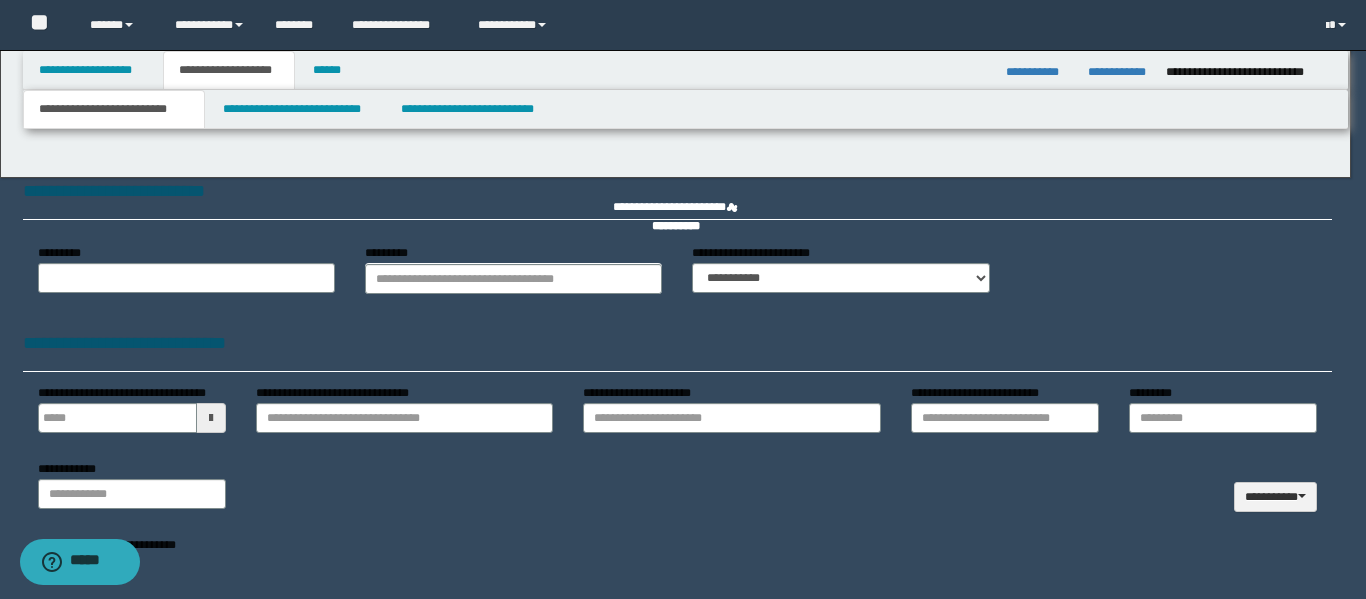 click on "**********" at bounding box center [675, 299] 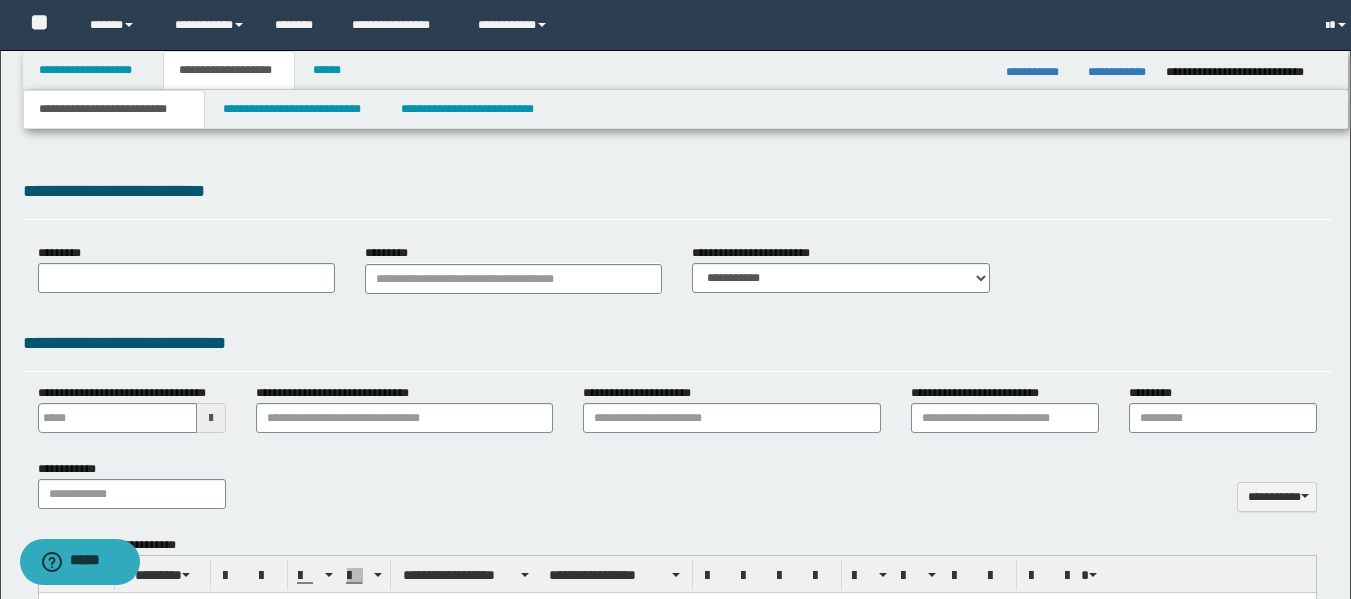 type on "**********" 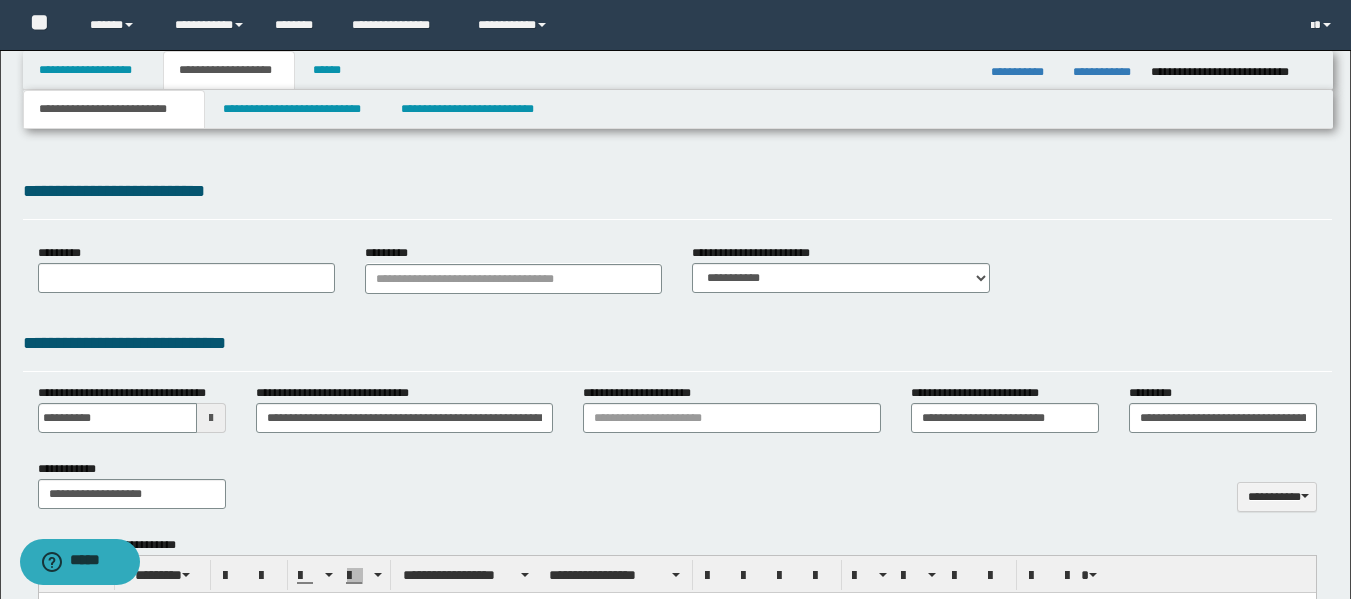 type on "**********" 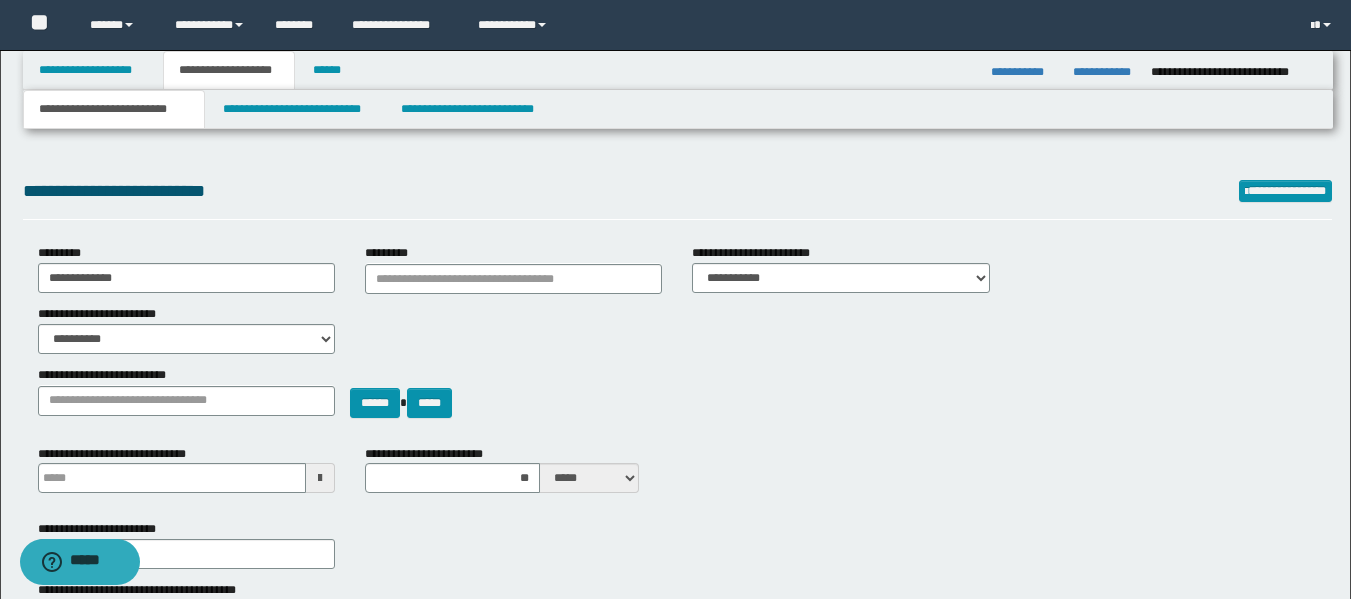 scroll, scrollTop: 0, scrollLeft: 0, axis: both 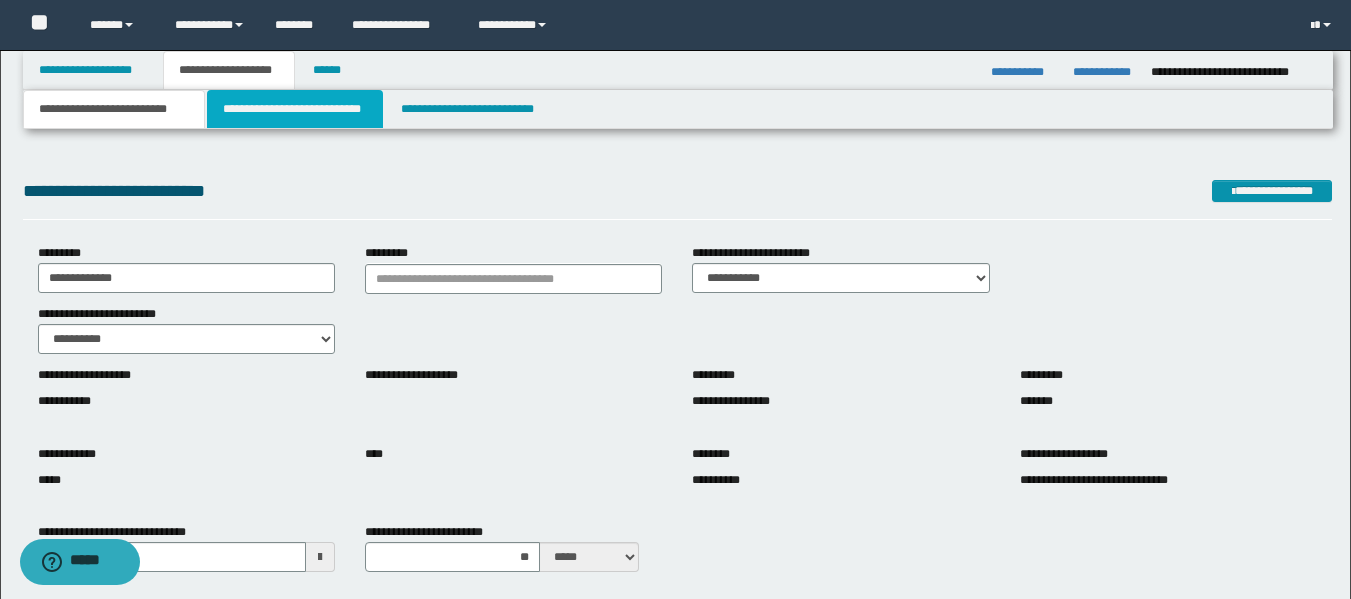 click on "**********" at bounding box center [295, 109] 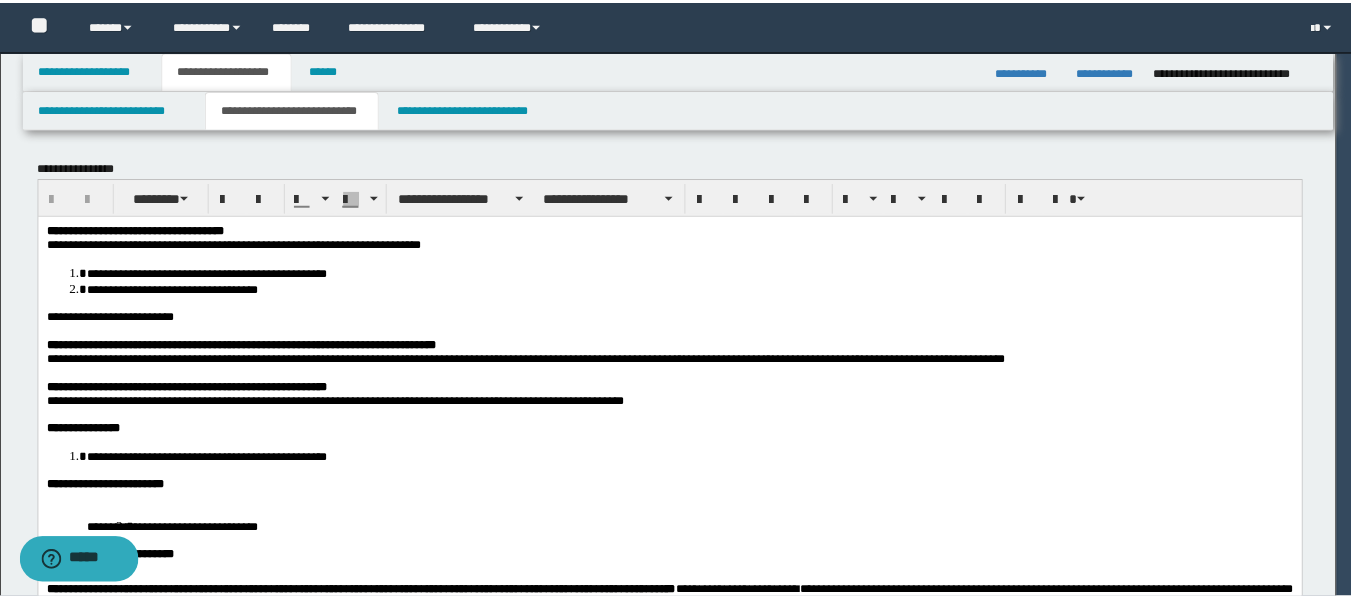 scroll, scrollTop: 0, scrollLeft: 0, axis: both 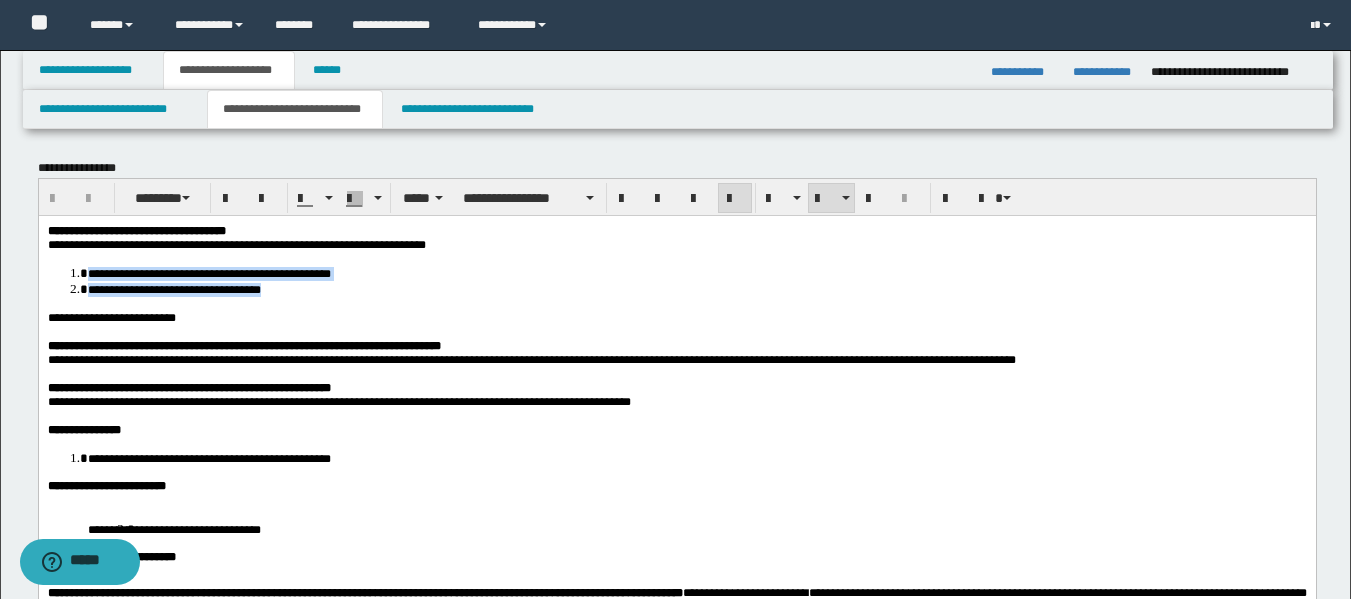 drag, startPoint x: 274, startPoint y: 292, endPoint x: 82, endPoint y: 272, distance: 193.03885 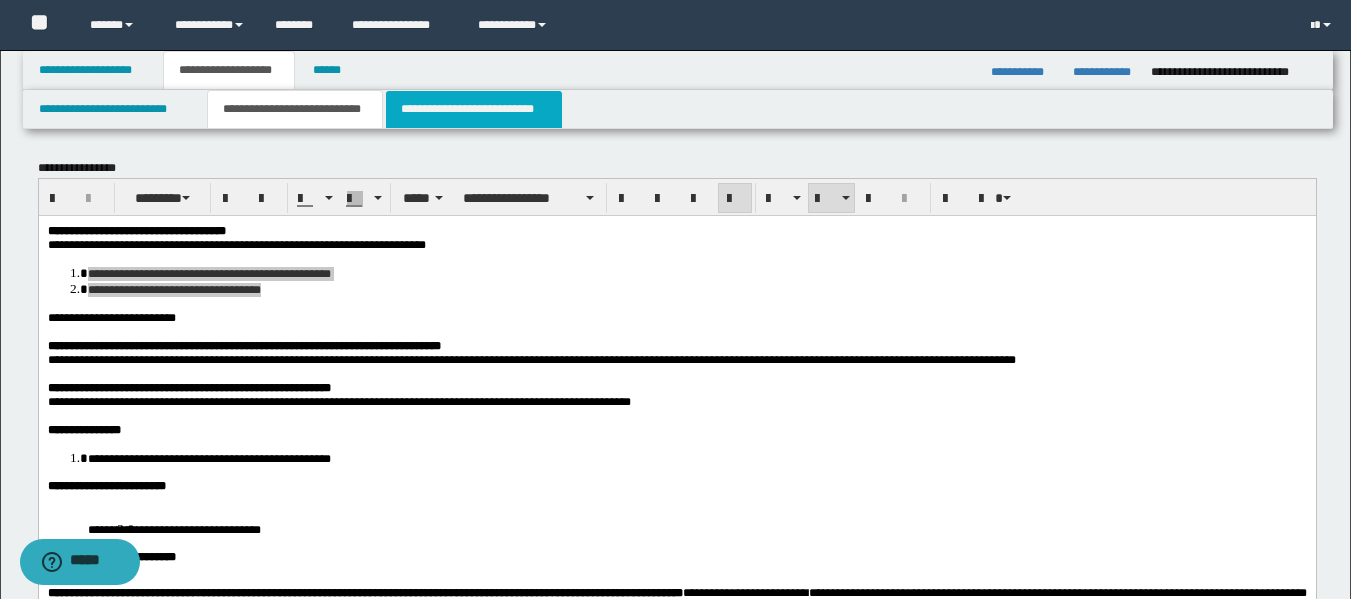 click on "**********" at bounding box center (474, 109) 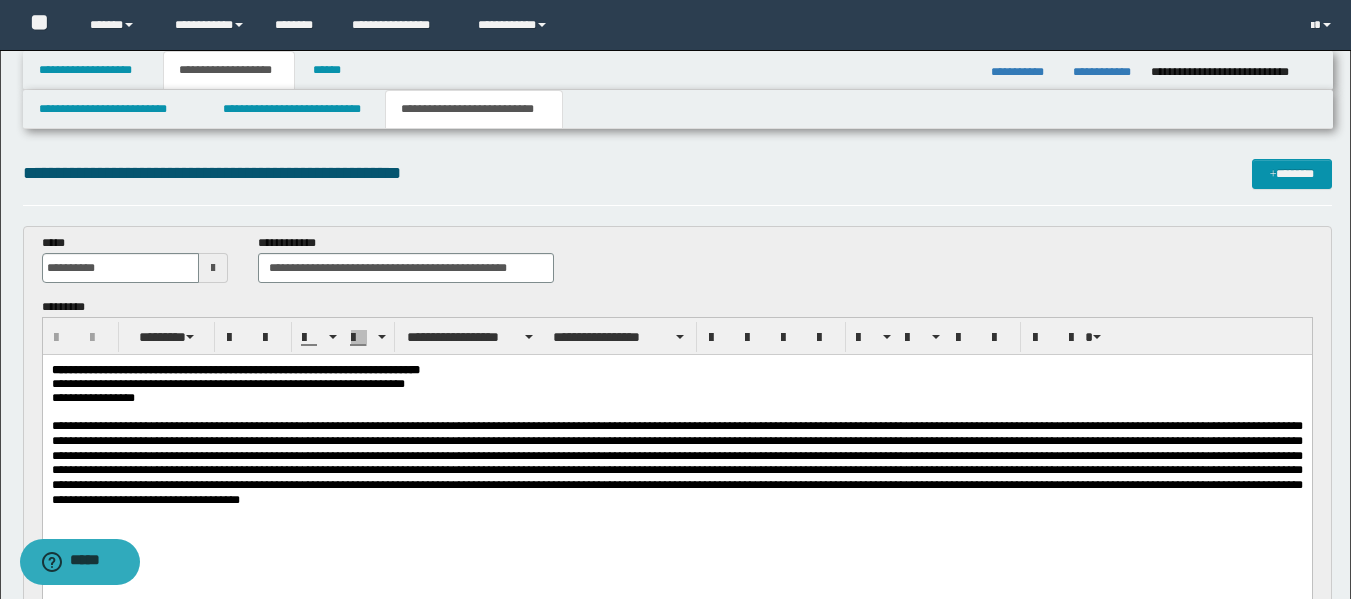 scroll, scrollTop: 0, scrollLeft: 0, axis: both 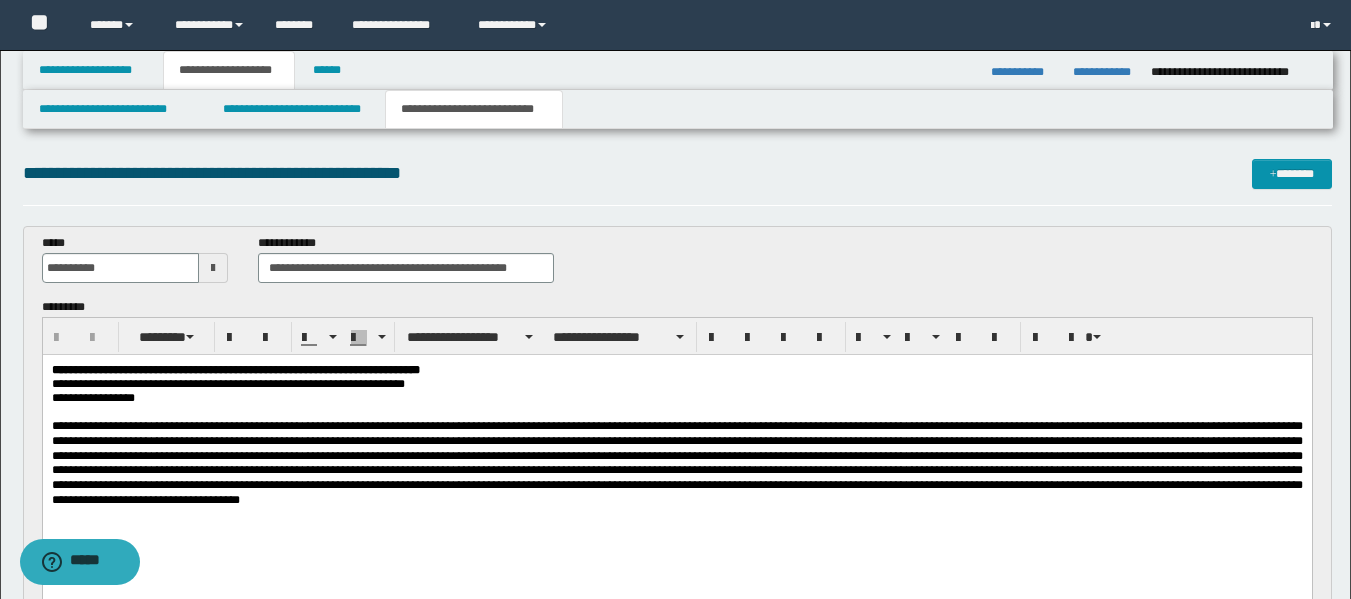 click at bounding box center (676, 463) 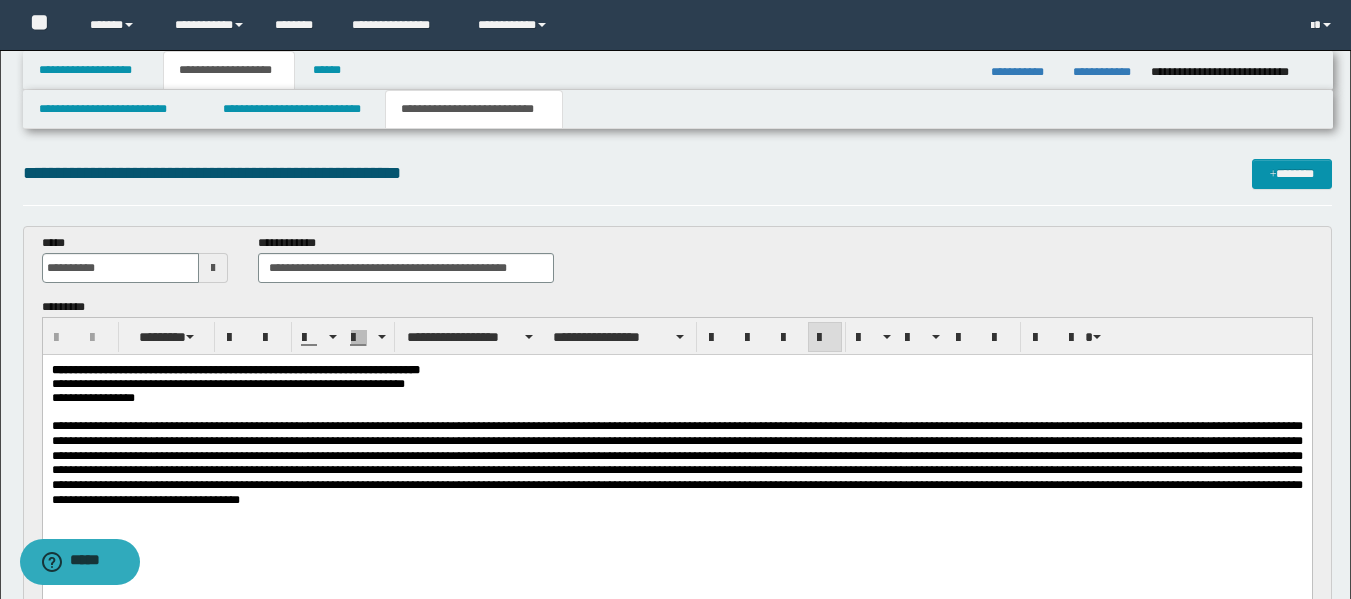 type 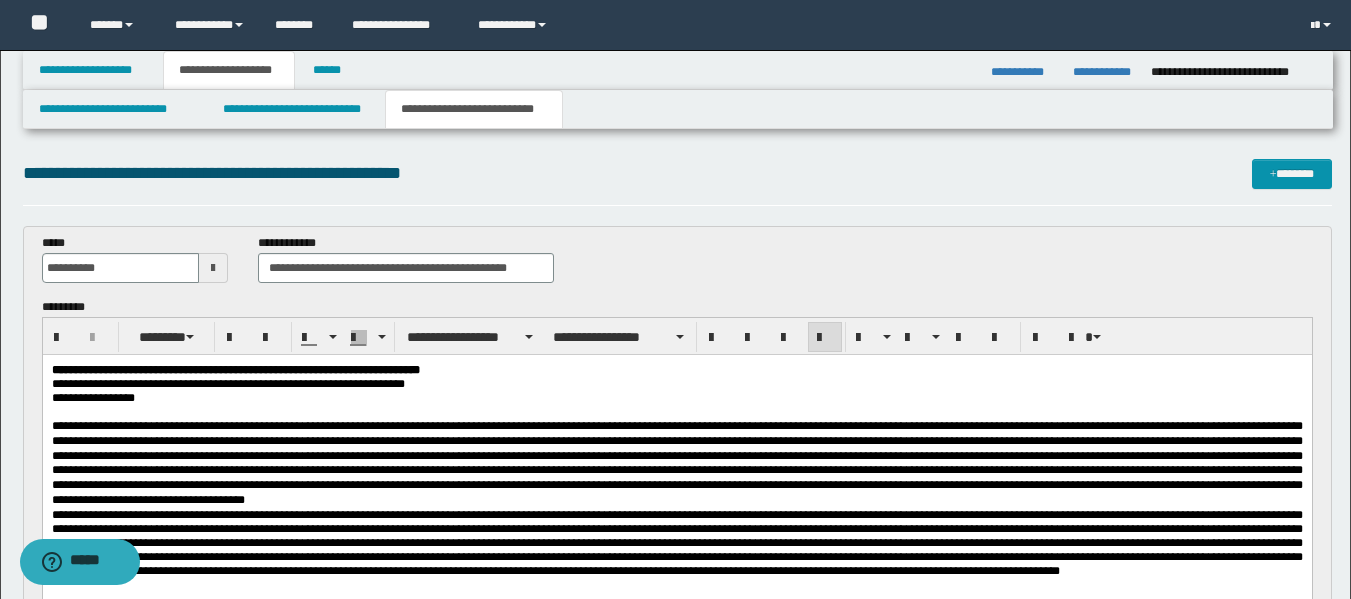 click at bounding box center (676, 463) 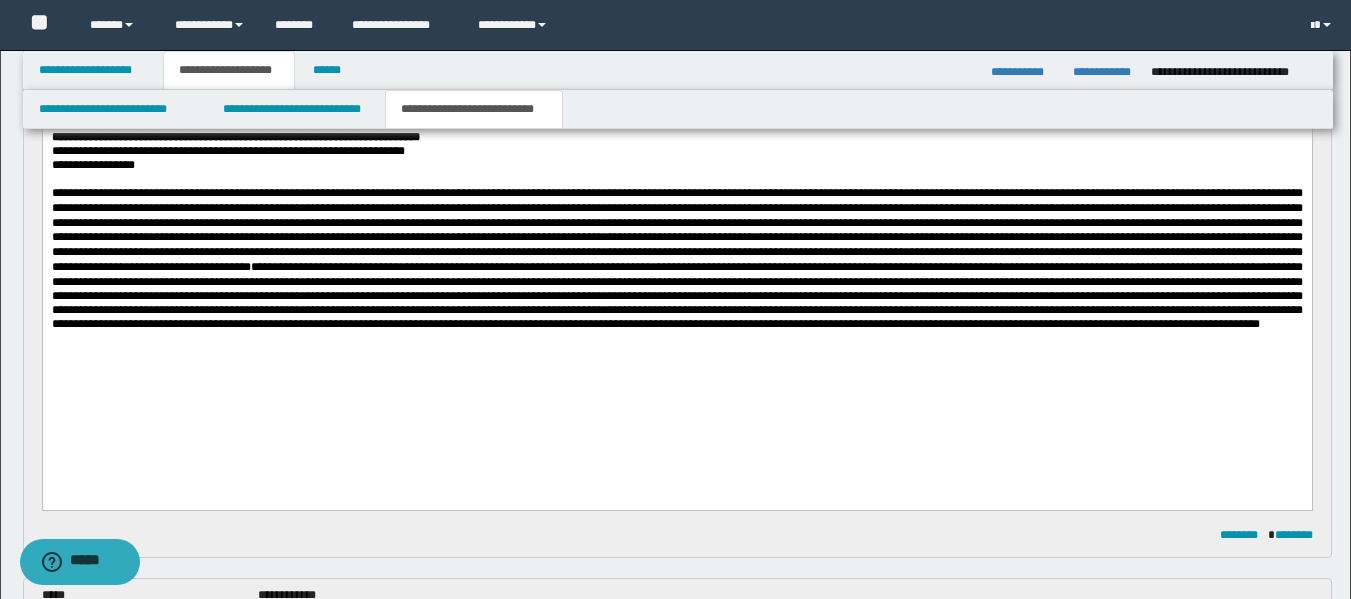 scroll, scrollTop: 258, scrollLeft: 0, axis: vertical 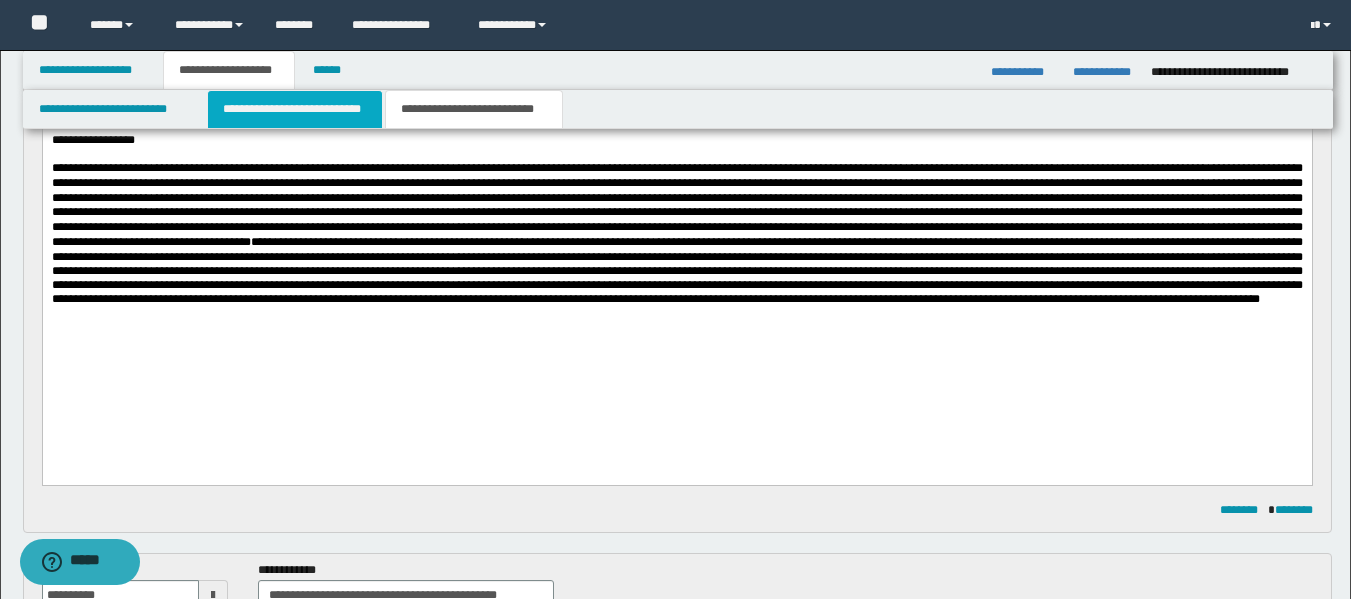 click on "**********" at bounding box center (295, 109) 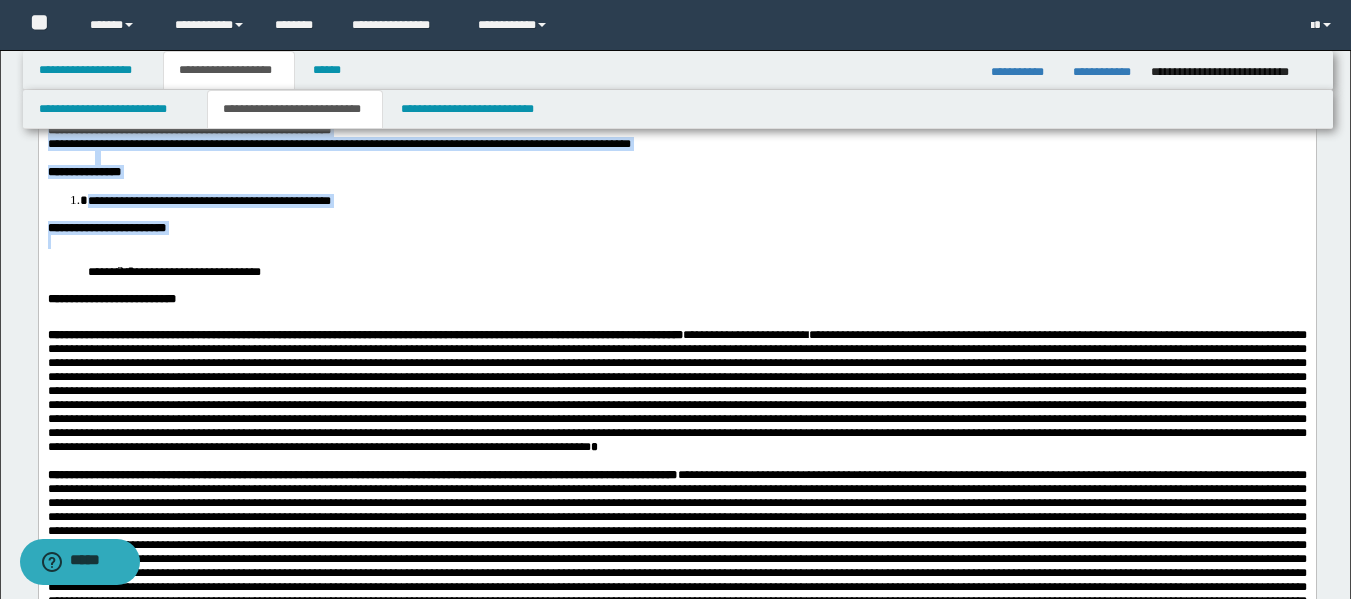 drag, startPoint x: 220, startPoint y: 335, endPoint x: 133, endPoint y: 265, distance: 111.66467 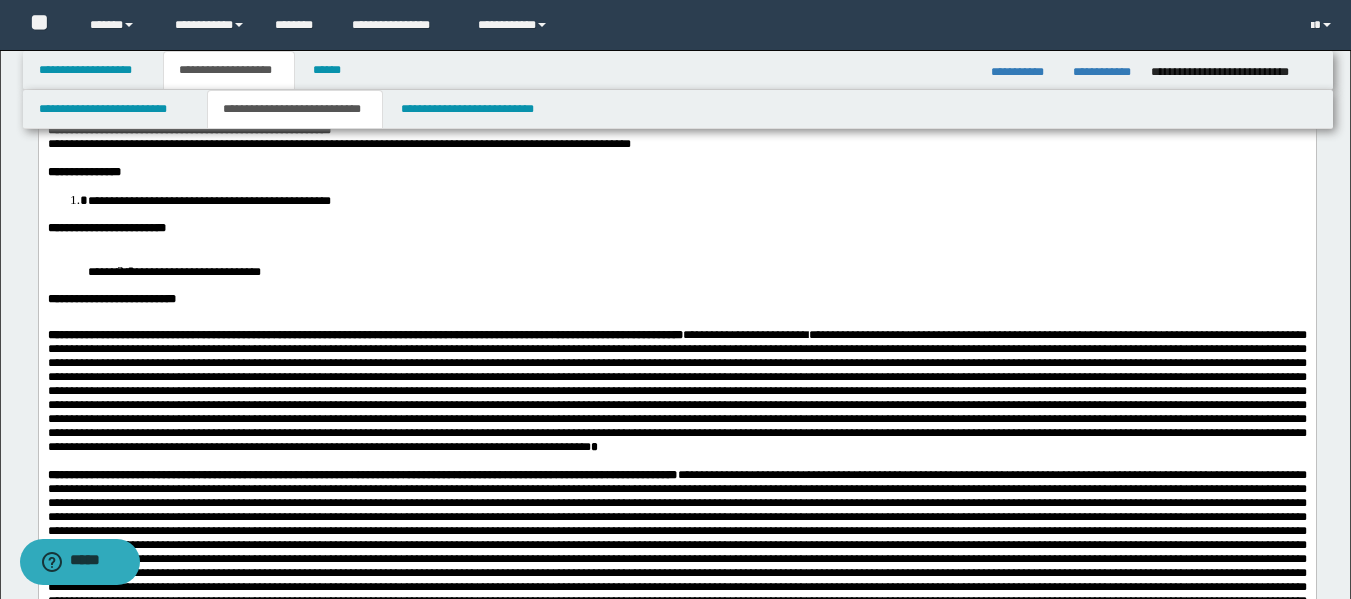 click on "**********" at bounding box center [676, 299] 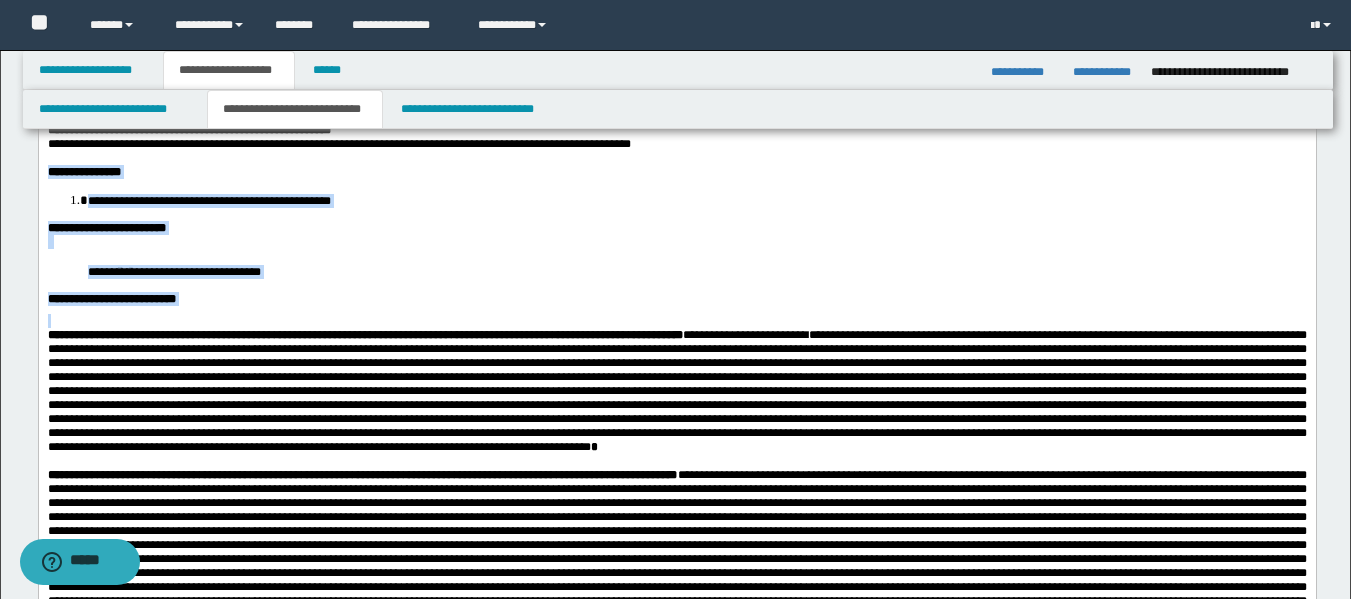 drag, startPoint x: 210, startPoint y: 335, endPoint x: 39, endPoint y: 193, distance: 222.27235 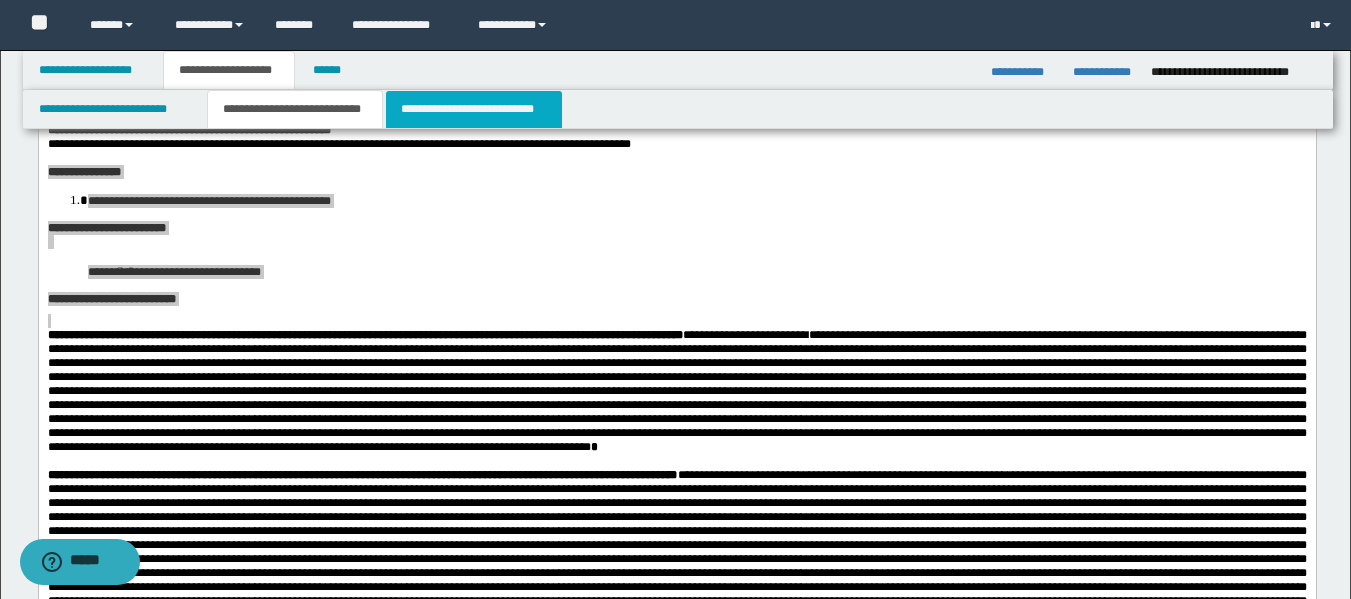 click on "**********" at bounding box center [474, 109] 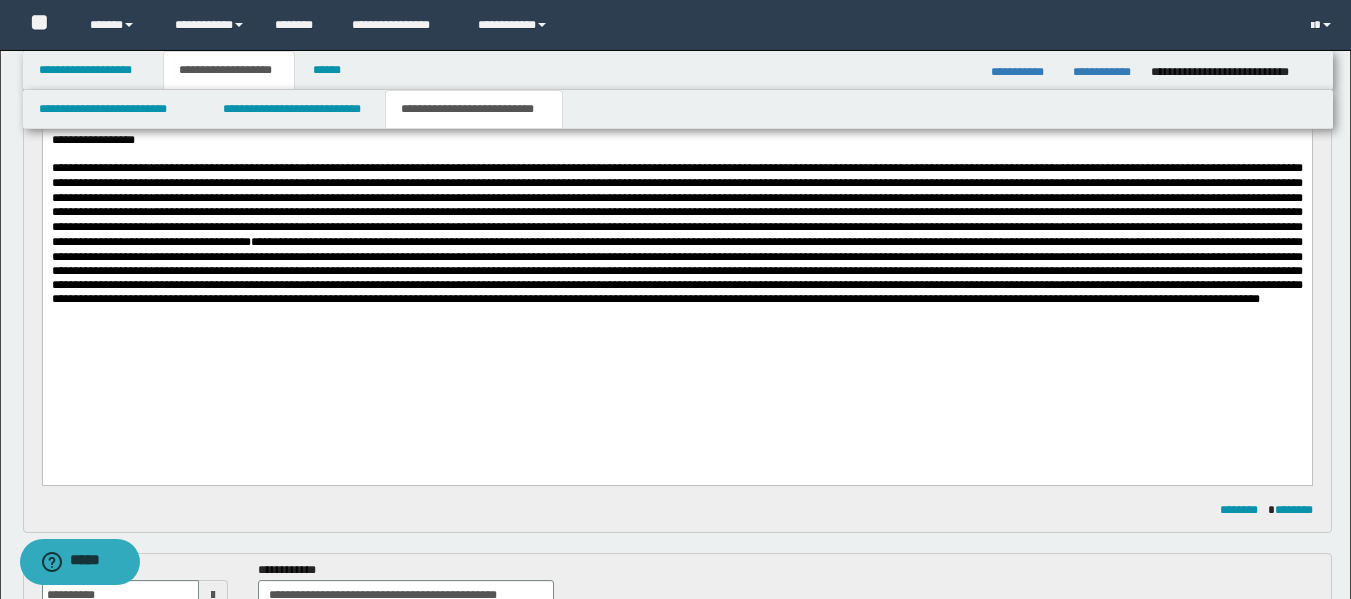 click at bounding box center (676, 233) 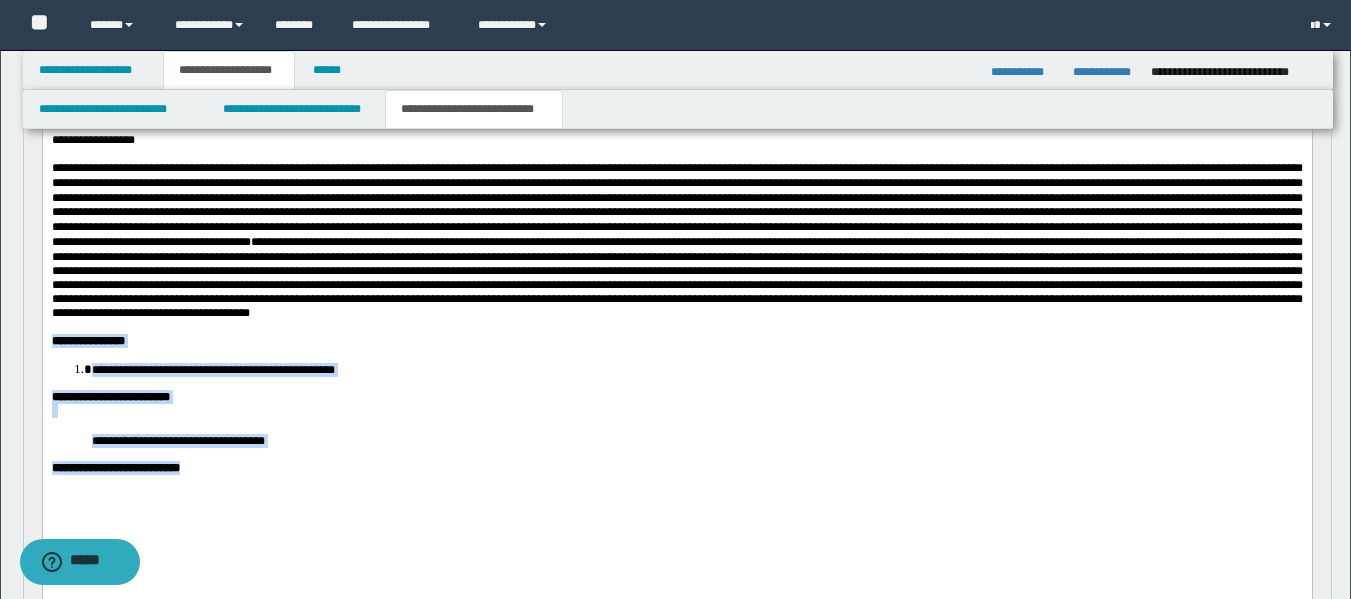 drag, startPoint x: 219, startPoint y: 521, endPoint x: 46, endPoint y: 383, distance: 221.29845 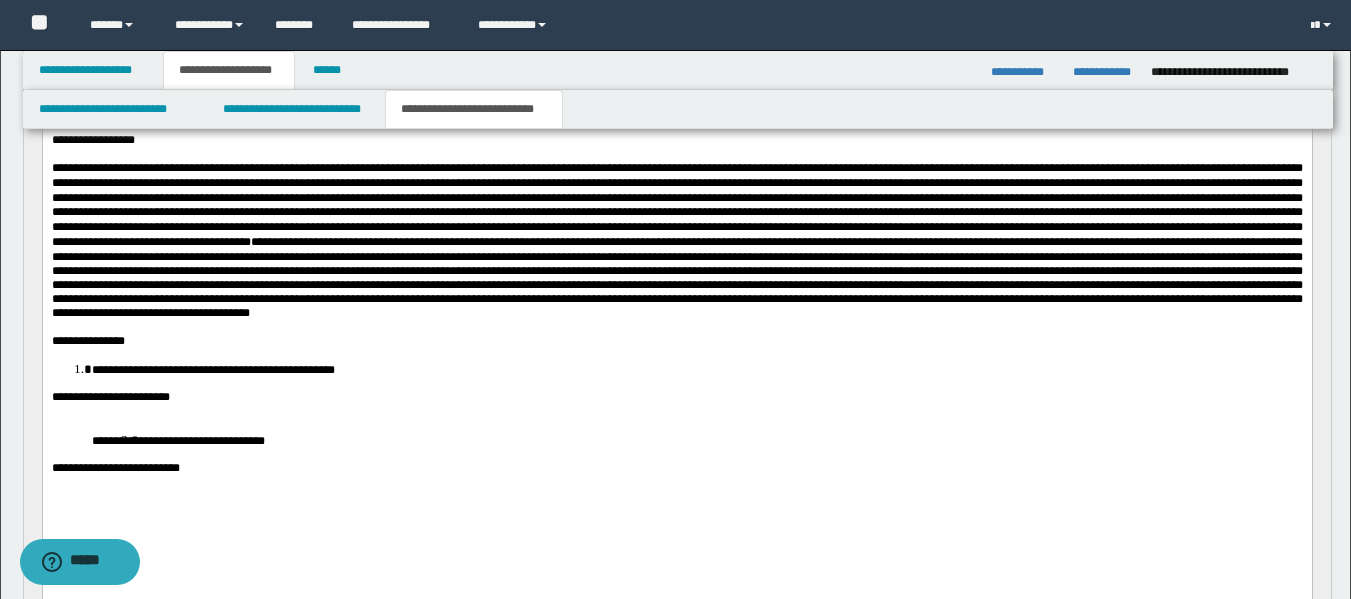 click at bounding box center [676, 490] 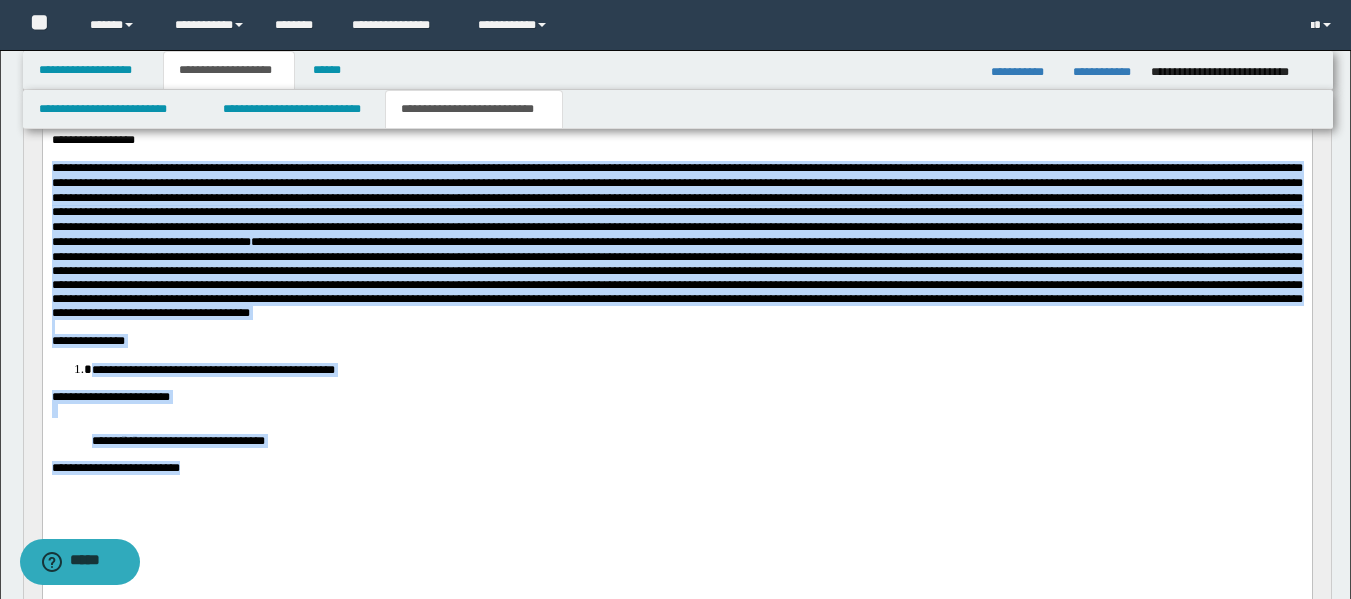 drag, startPoint x: 200, startPoint y: 513, endPoint x: 83, endPoint y: 274, distance: 266.10147 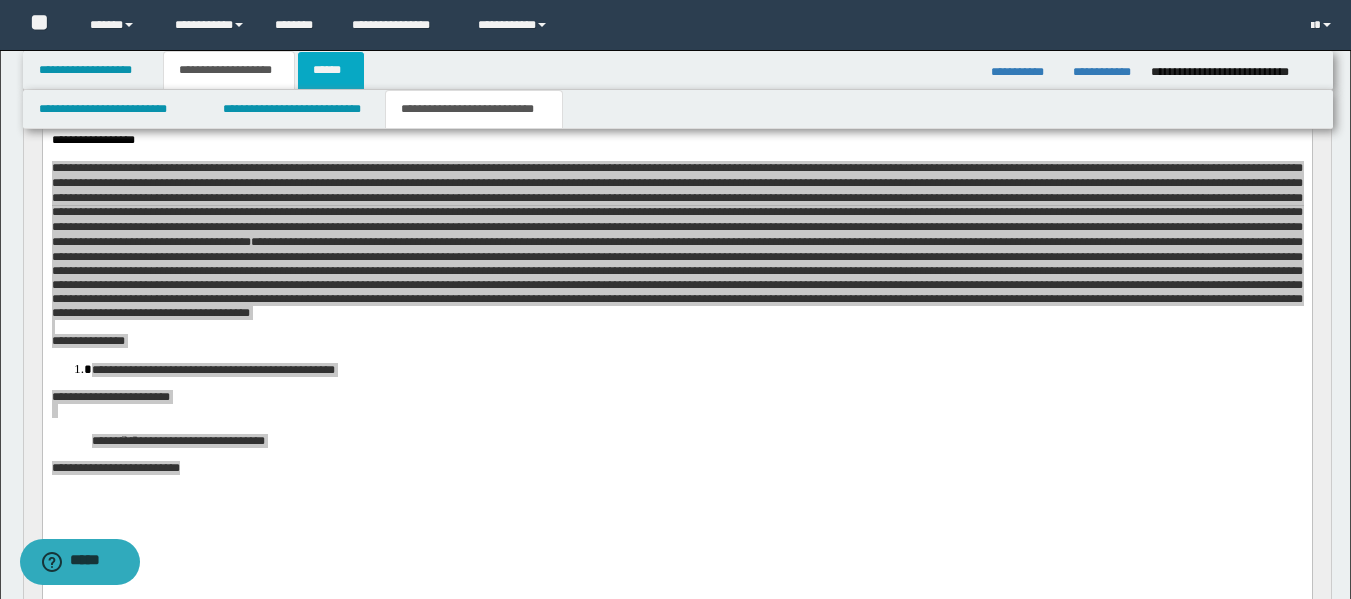 click on "******" at bounding box center [331, 70] 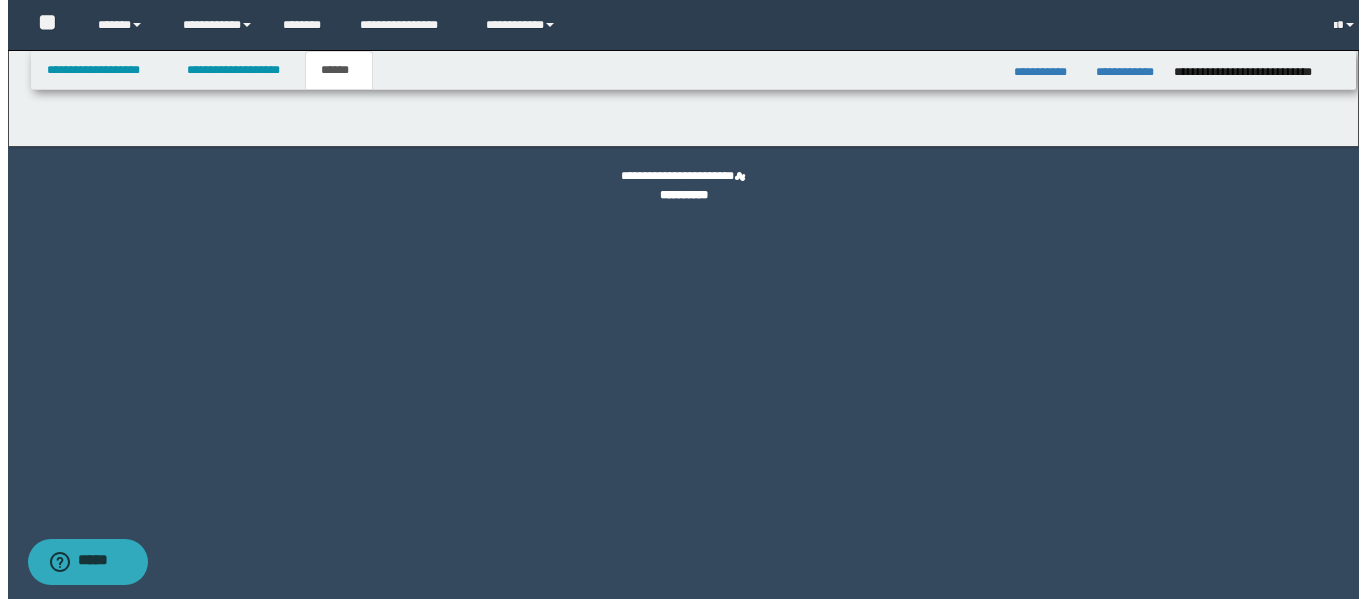 scroll, scrollTop: 0, scrollLeft: 0, axis: both 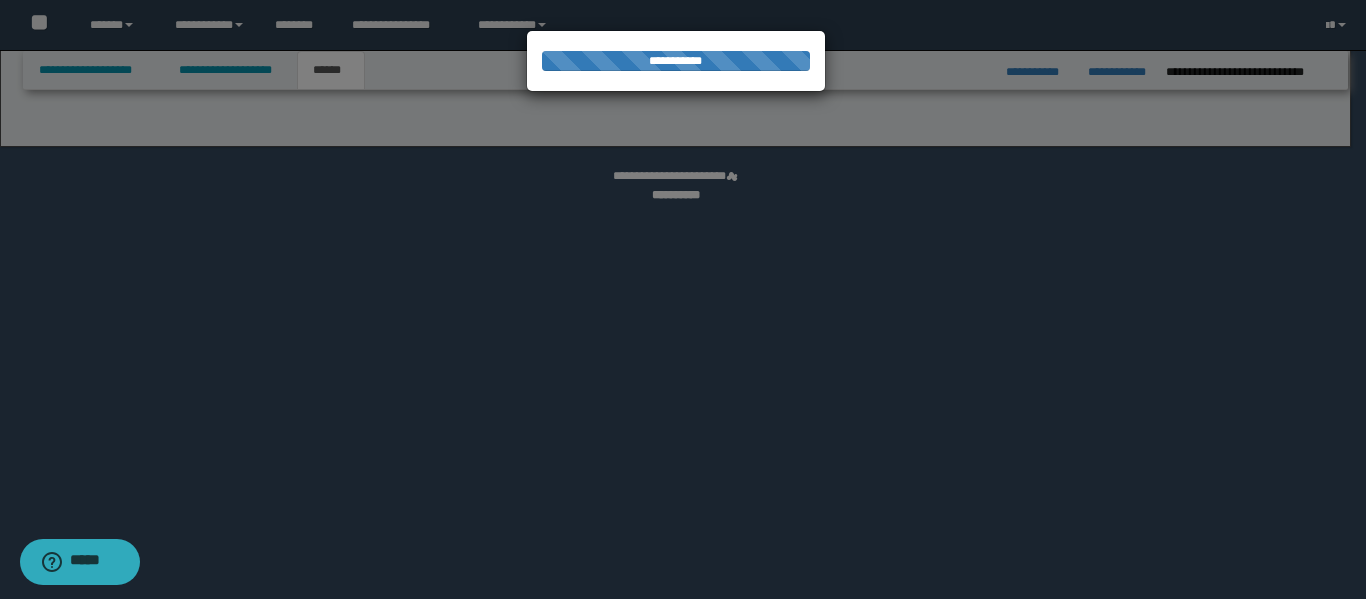 select on "*" 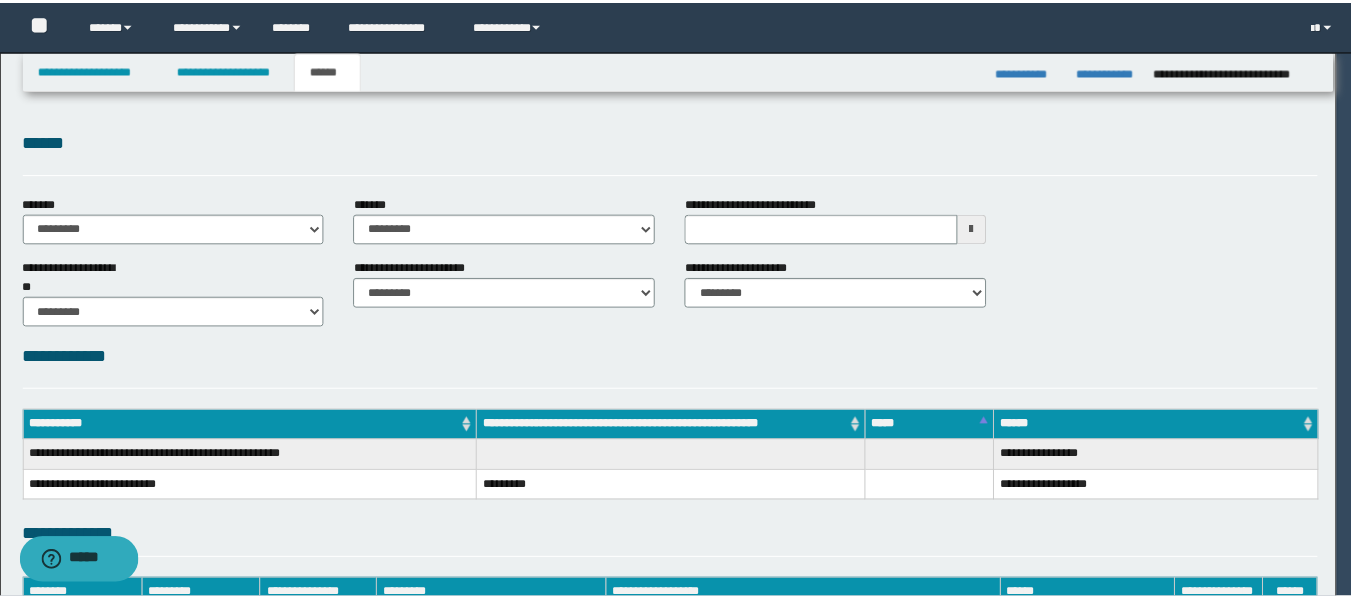 scroll, scrollTop: 0, scrollLeft: 0, axis: both 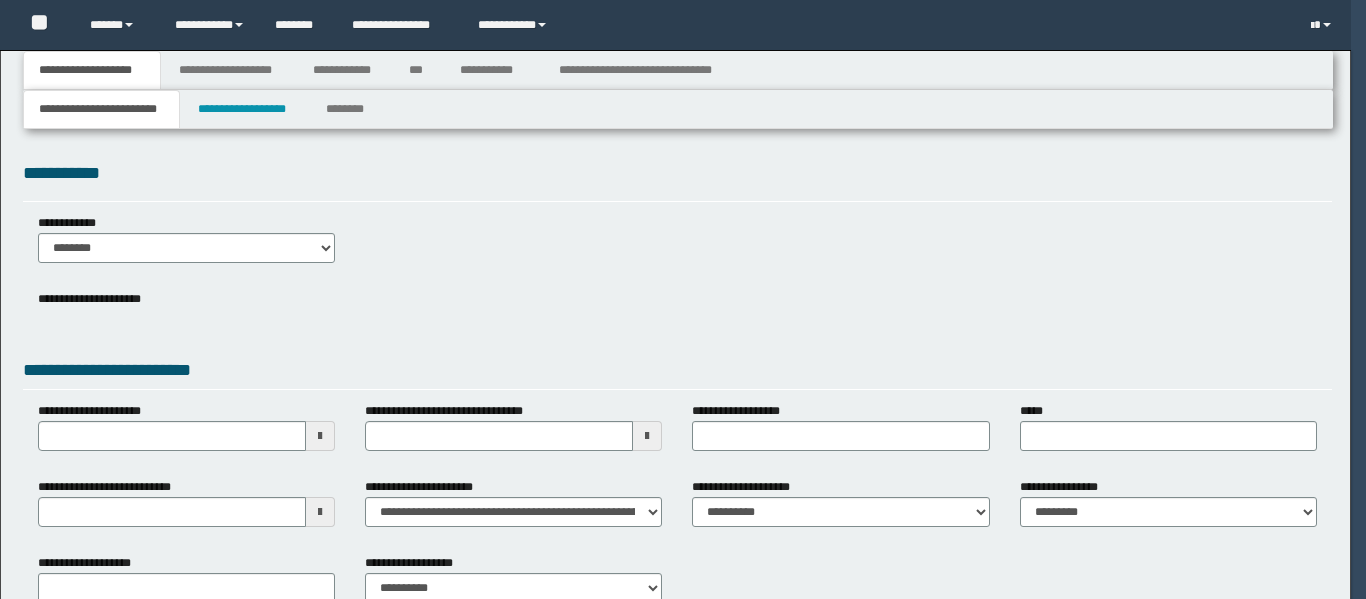 type 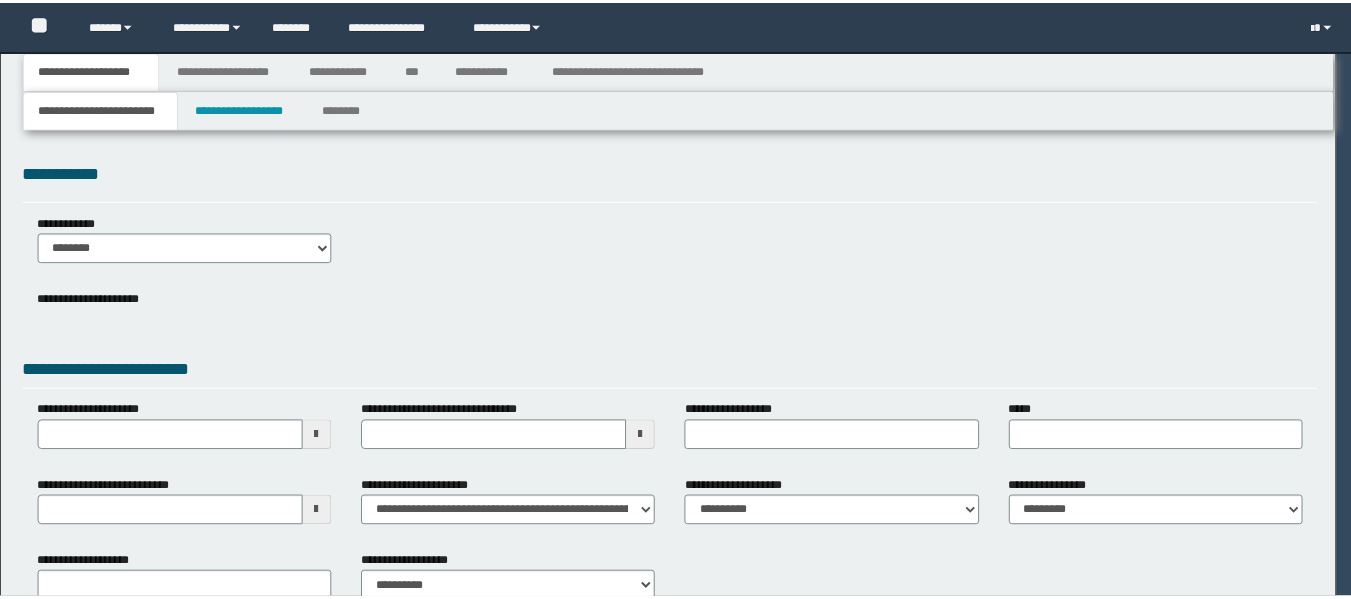 scroll, scrollTop: 0, scrollLeft: 0, axis: both 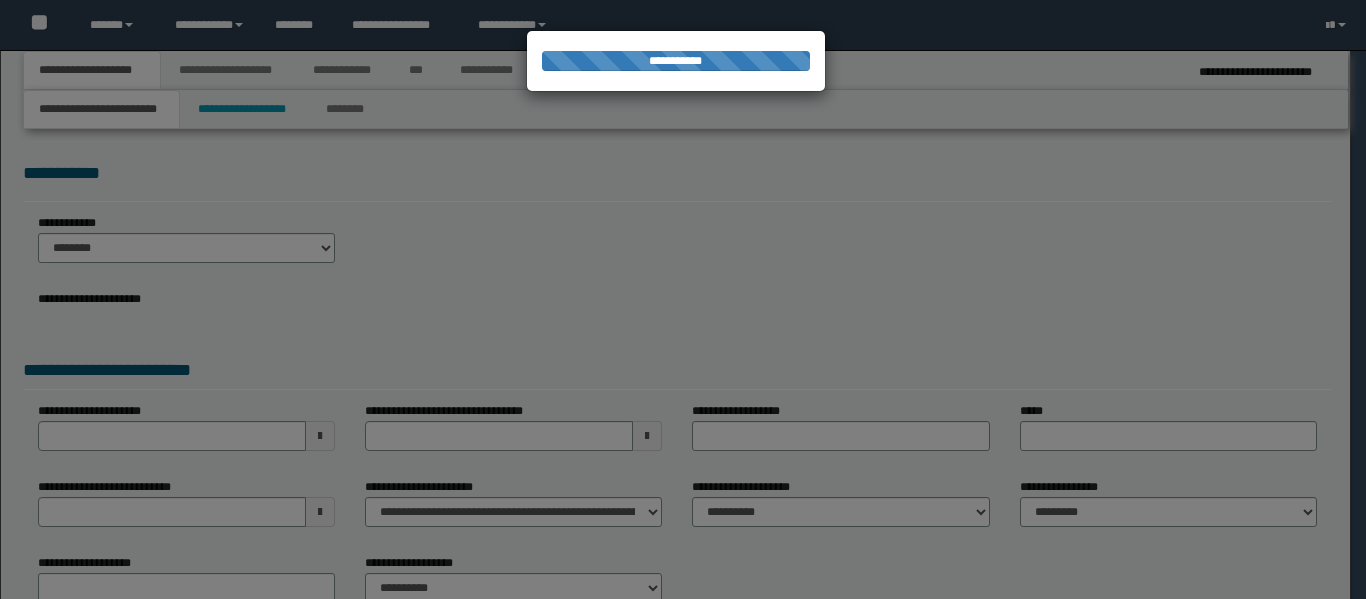 type on "**********" 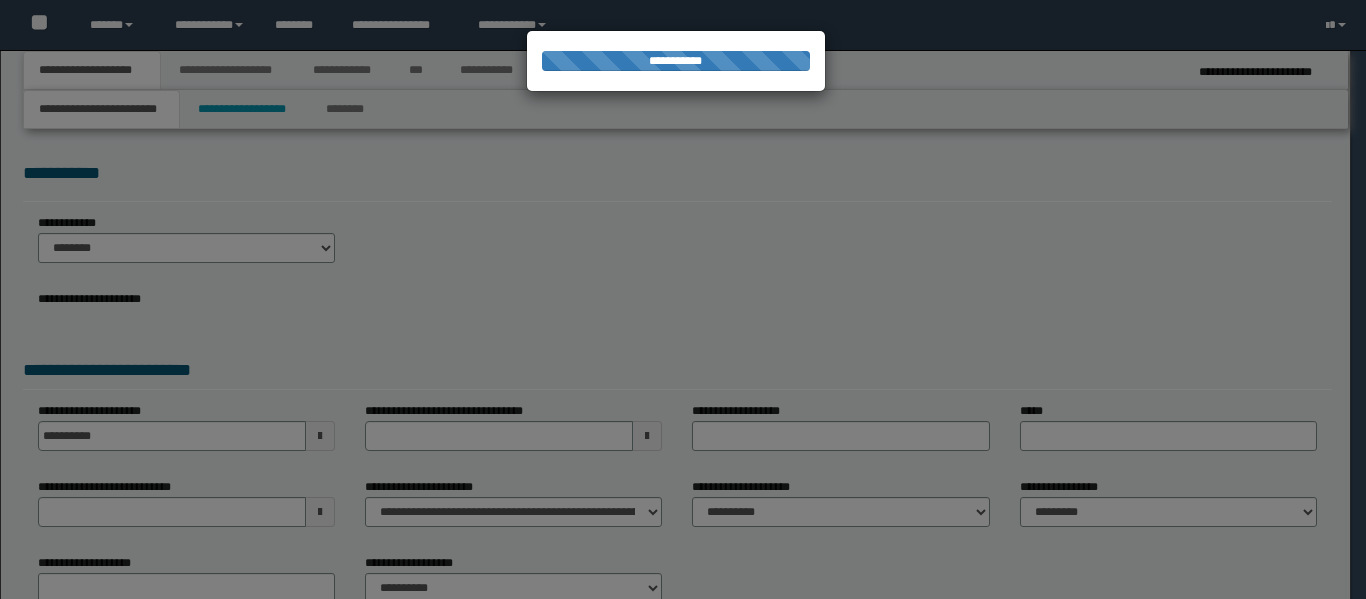 type on "**********" 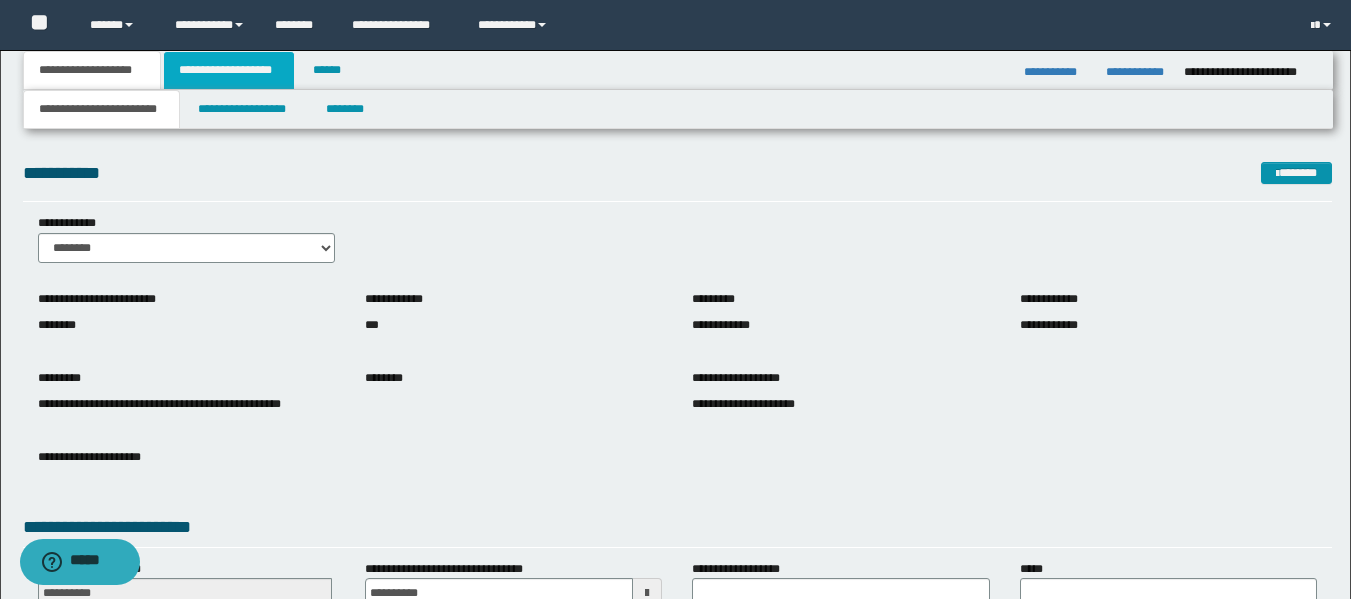 click on "**********" at bounding box center [229, 70] 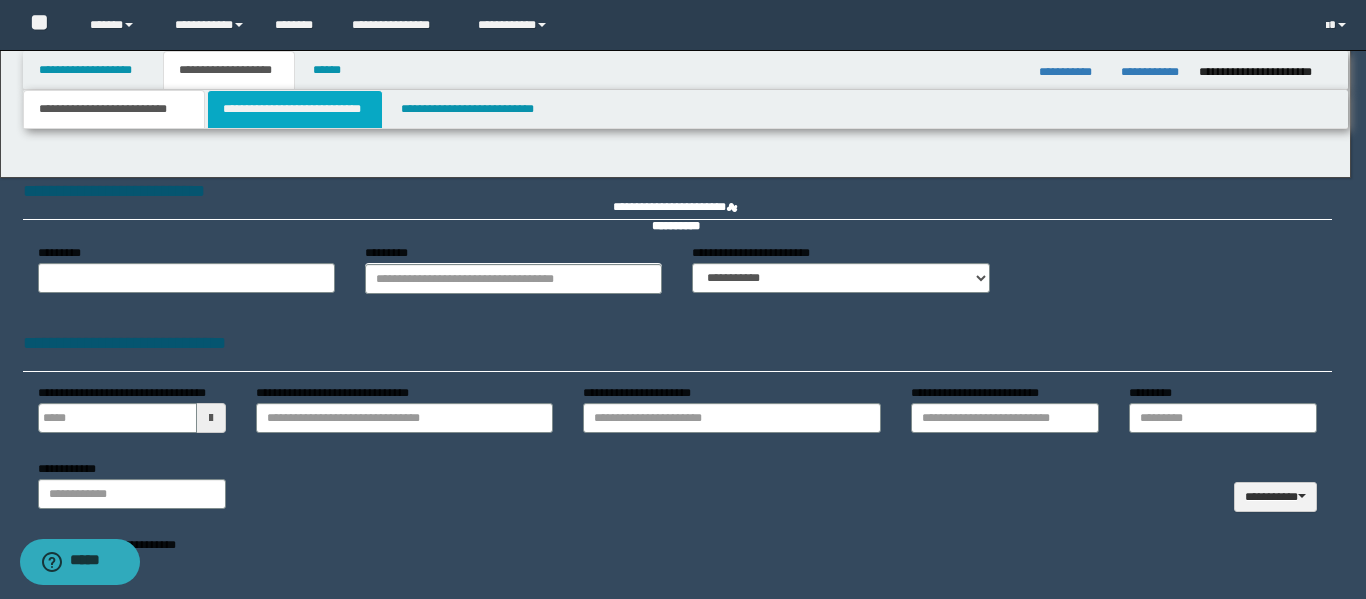 click on "**********" at bounding box center [683, 299] 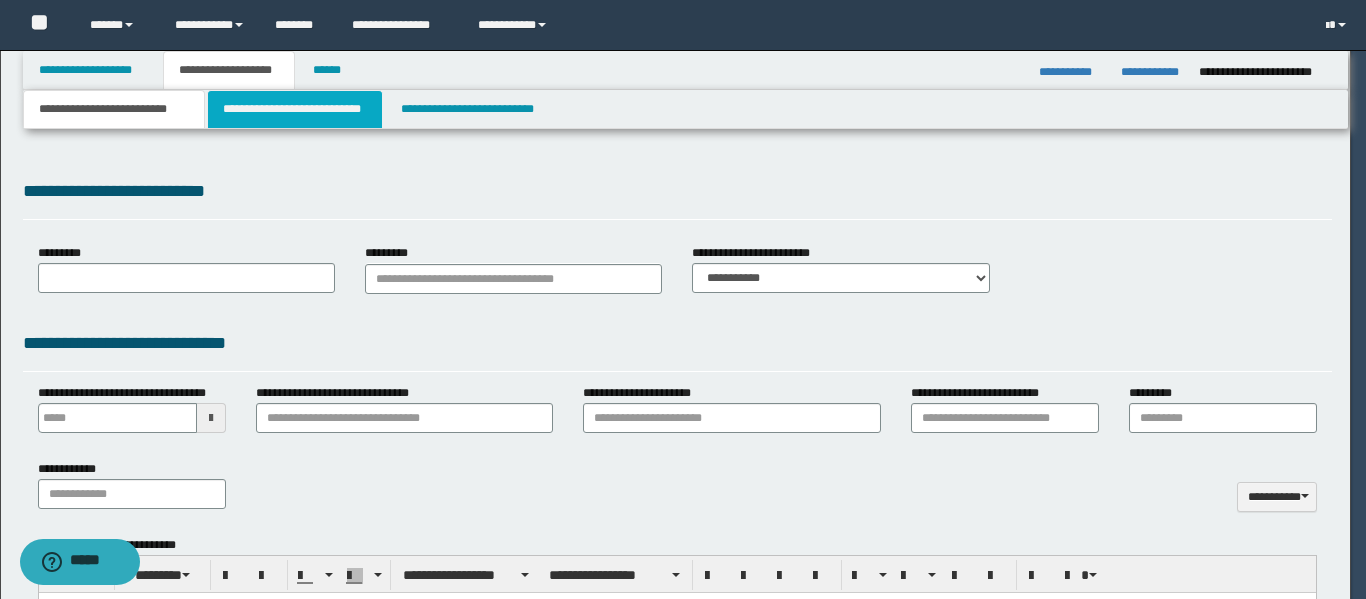 type on "**********" 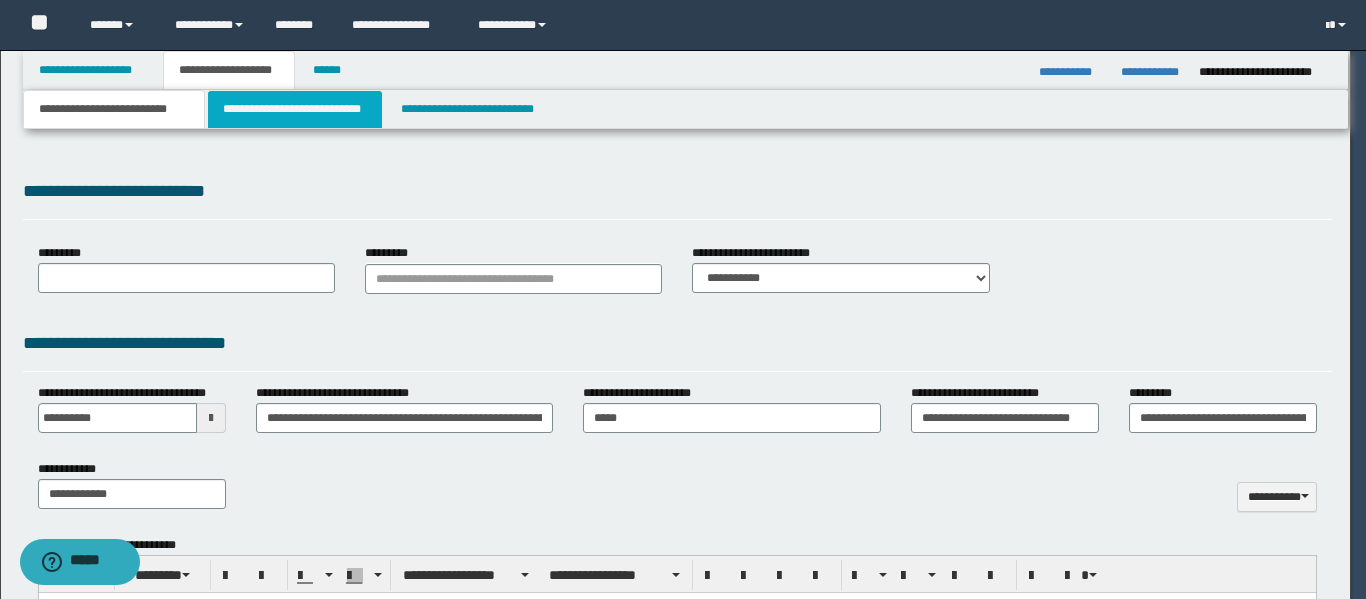 type on "*******" 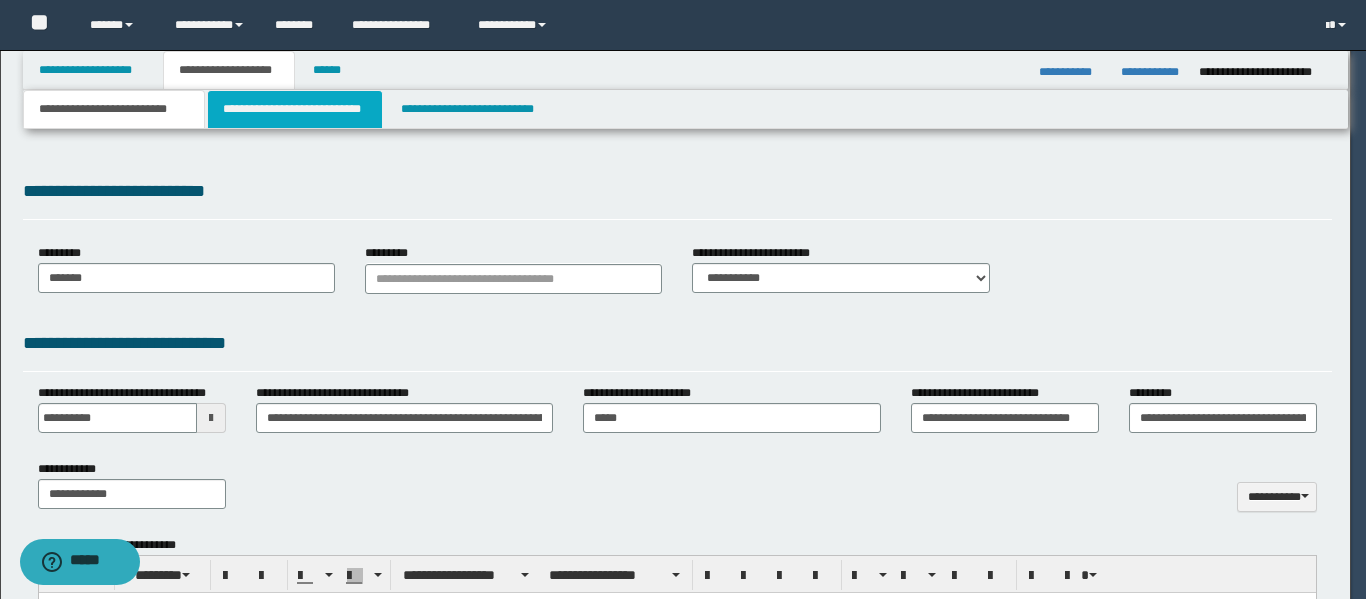 type on "**********" 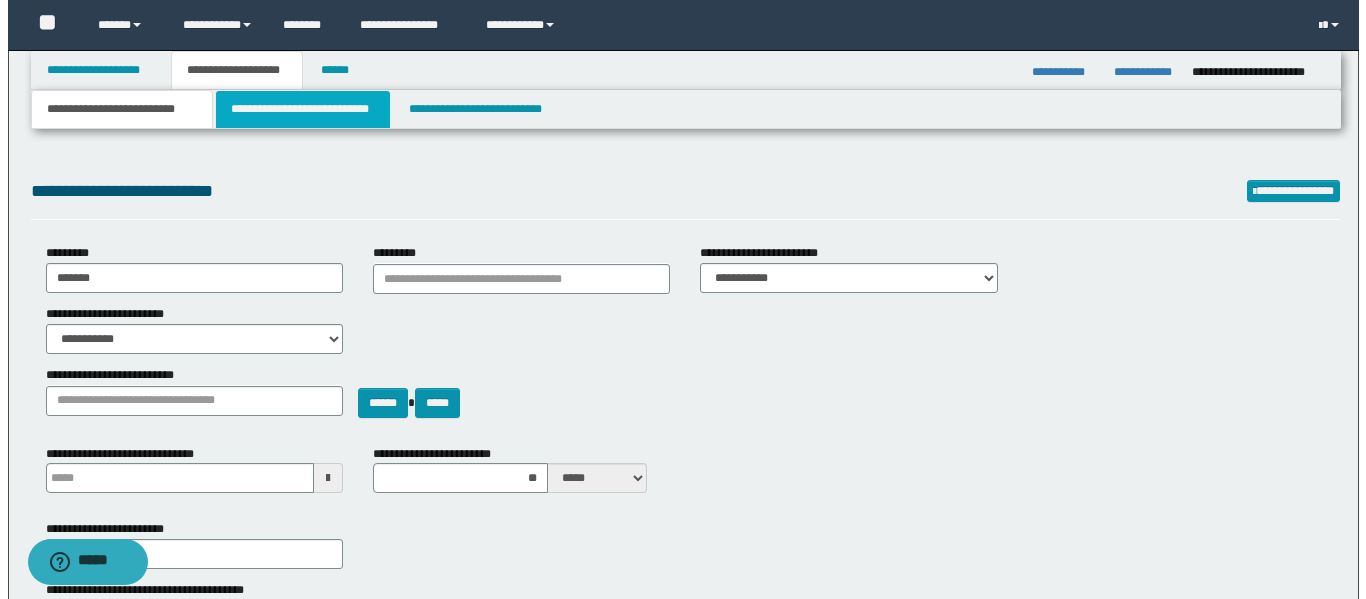 scroll, scrollTop: 0, scrollLeft: 0, axis: both 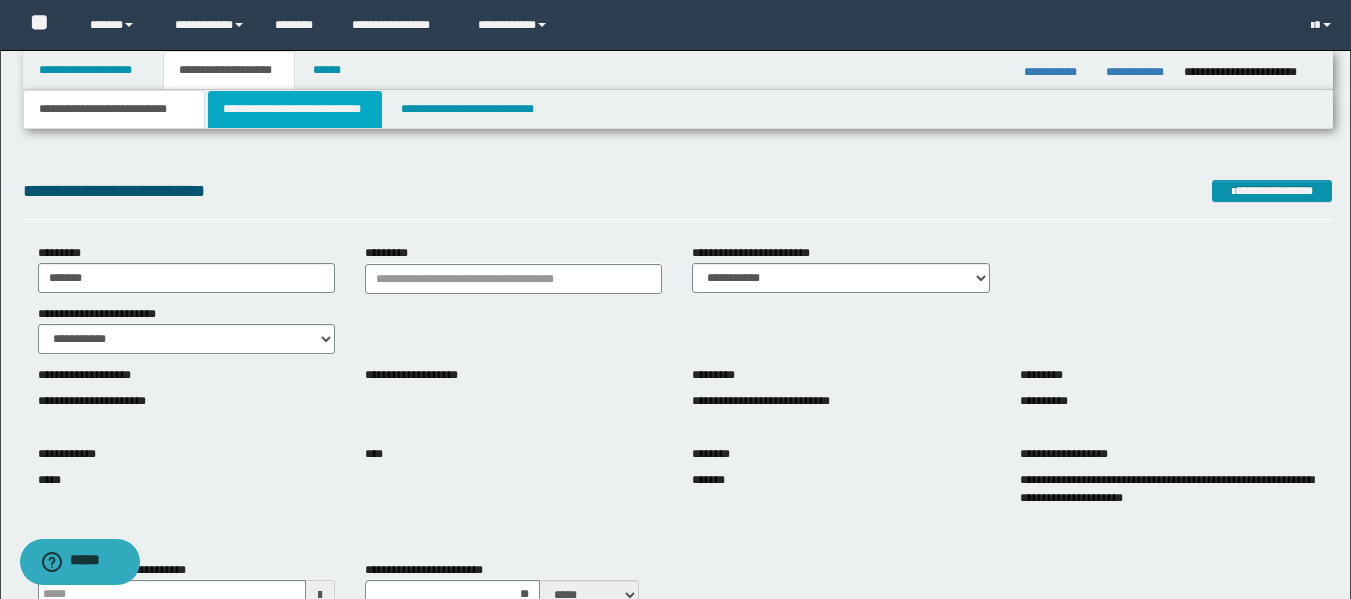 click on "**********" at bounding box center [295, 109] 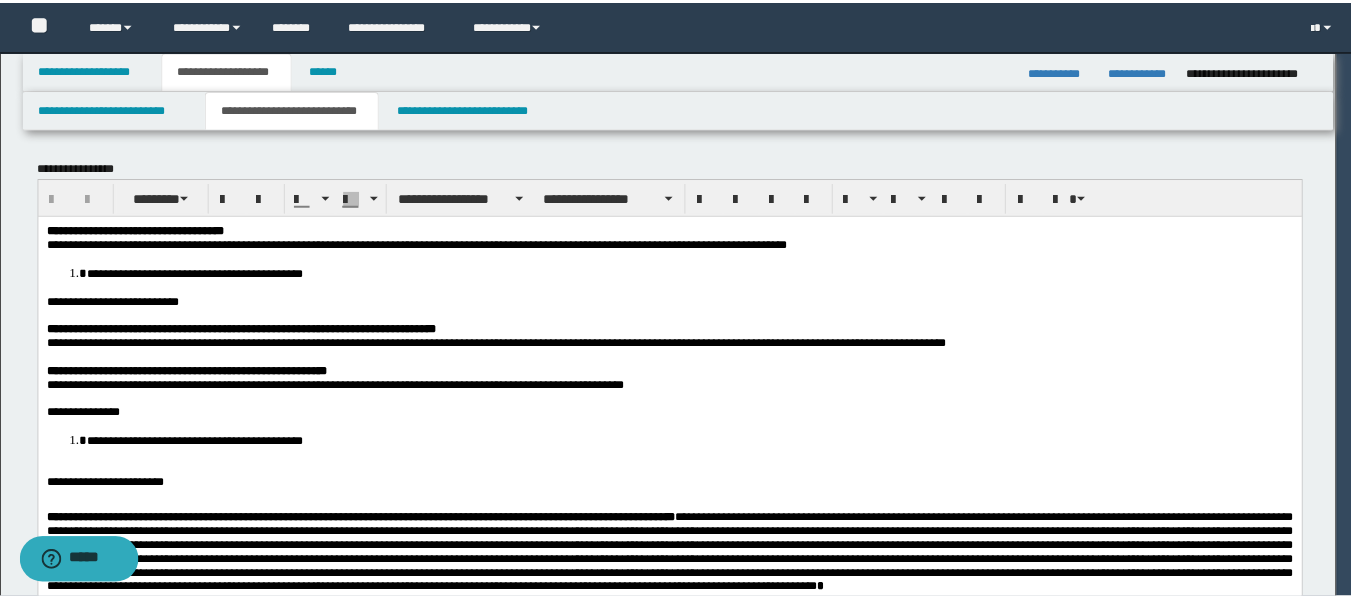 scroll, scrollTop: 0, scrollLeft: 0, axis: both 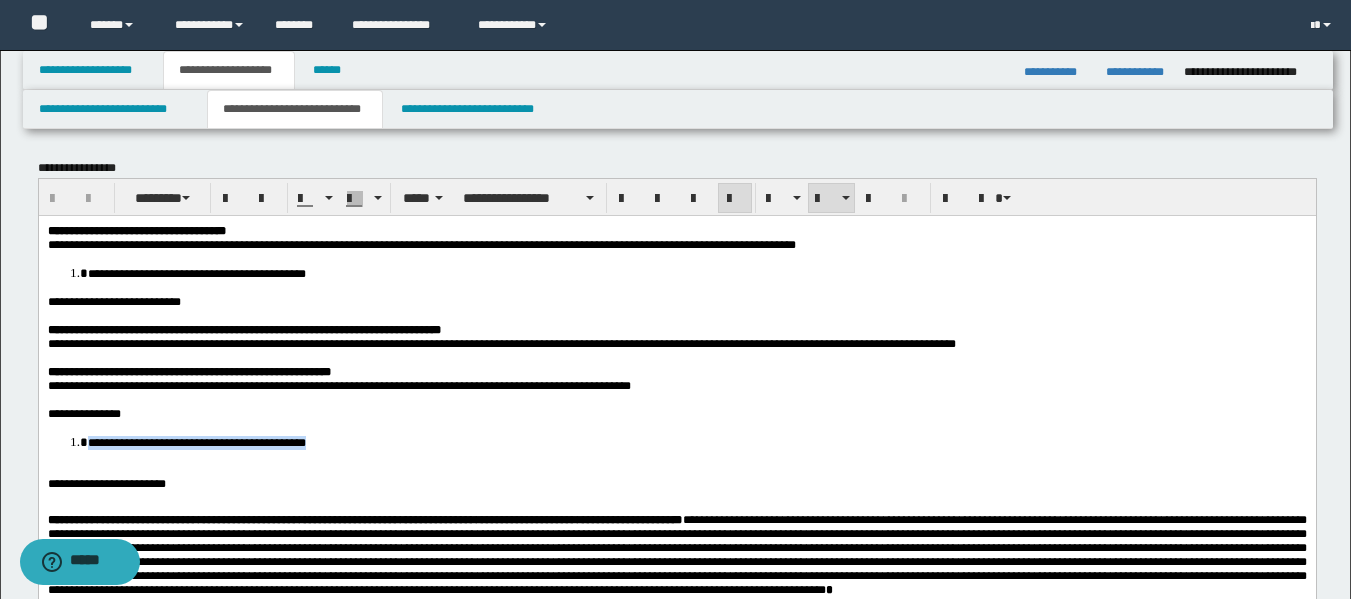 drag, startPoint x: 344, startPoint y: 469, endPoint x: 80, endPoint y: 464, distance: 264.04733 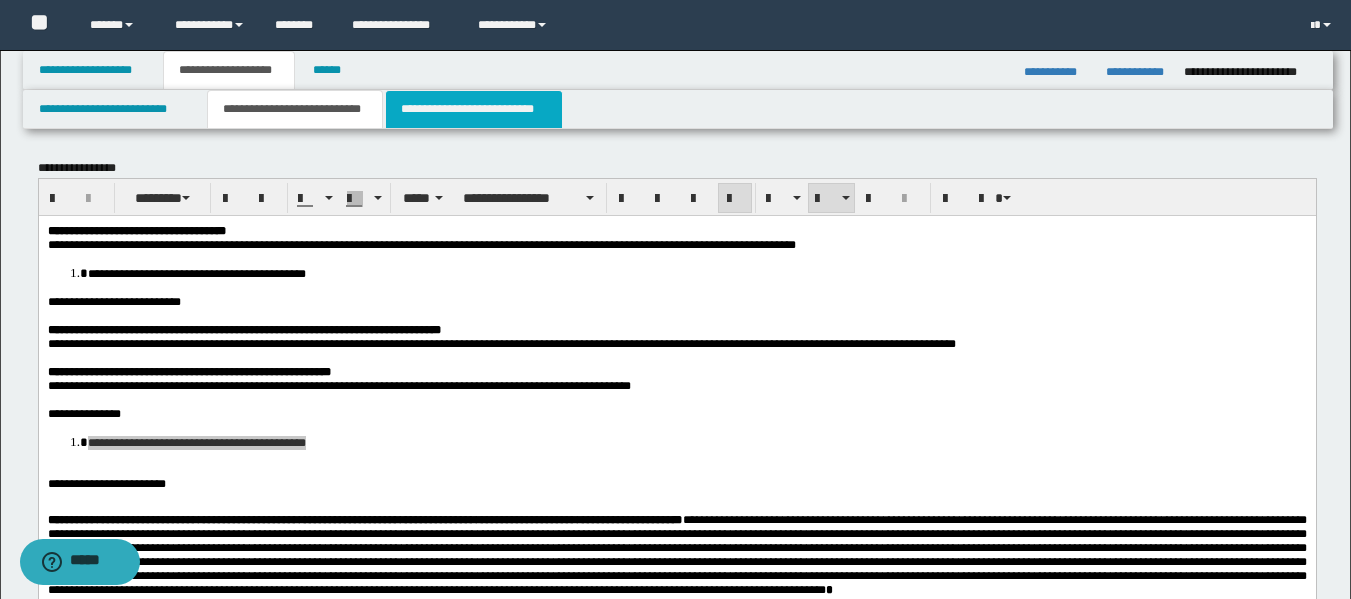 click on "**********" at bounding box center [474, 109] 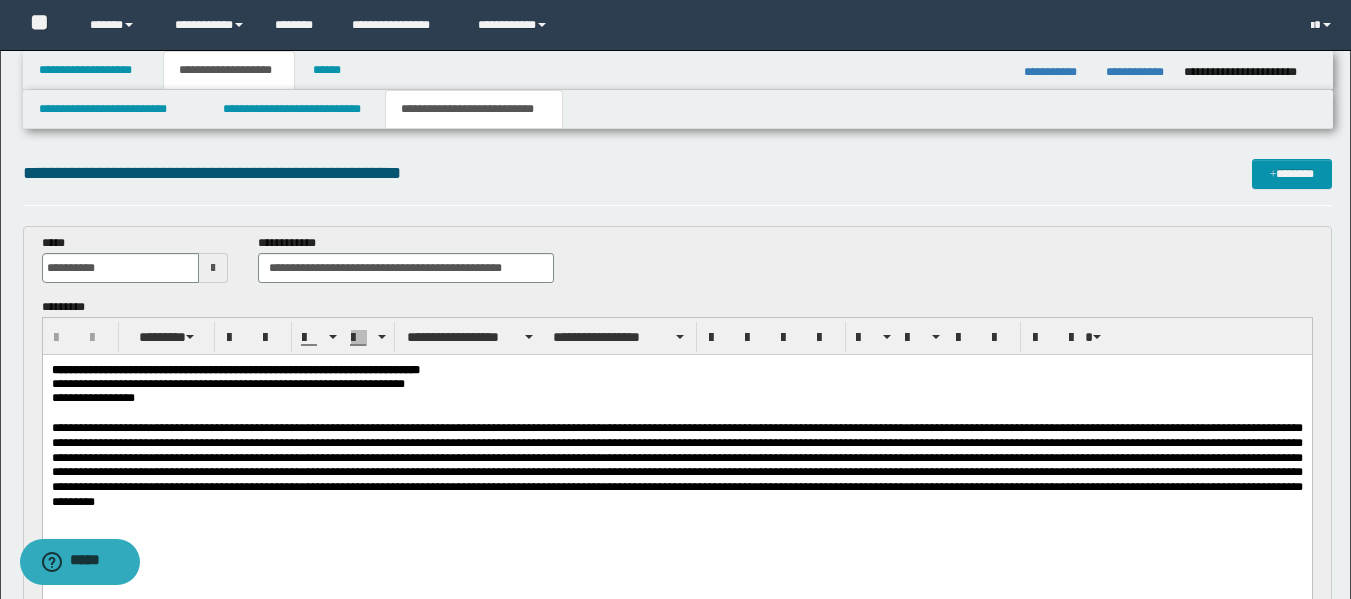 scroll, scrollTop: 0, scrollLeft: 0, axis: both 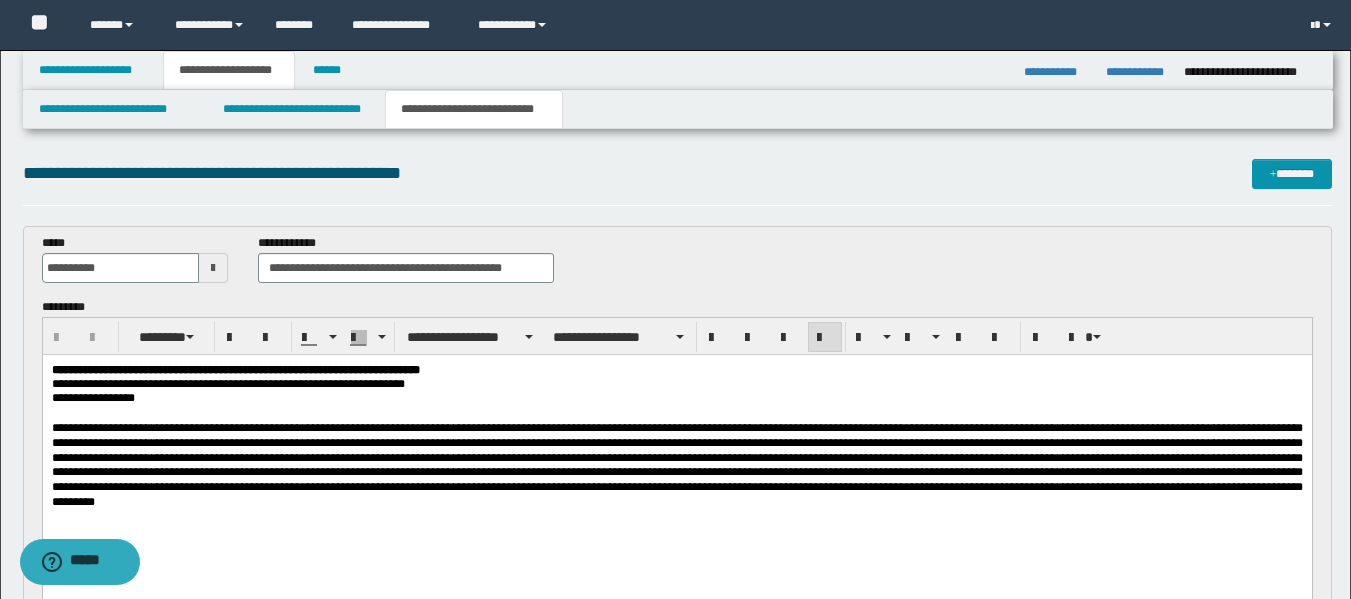 click at bounding box center (676, 465) 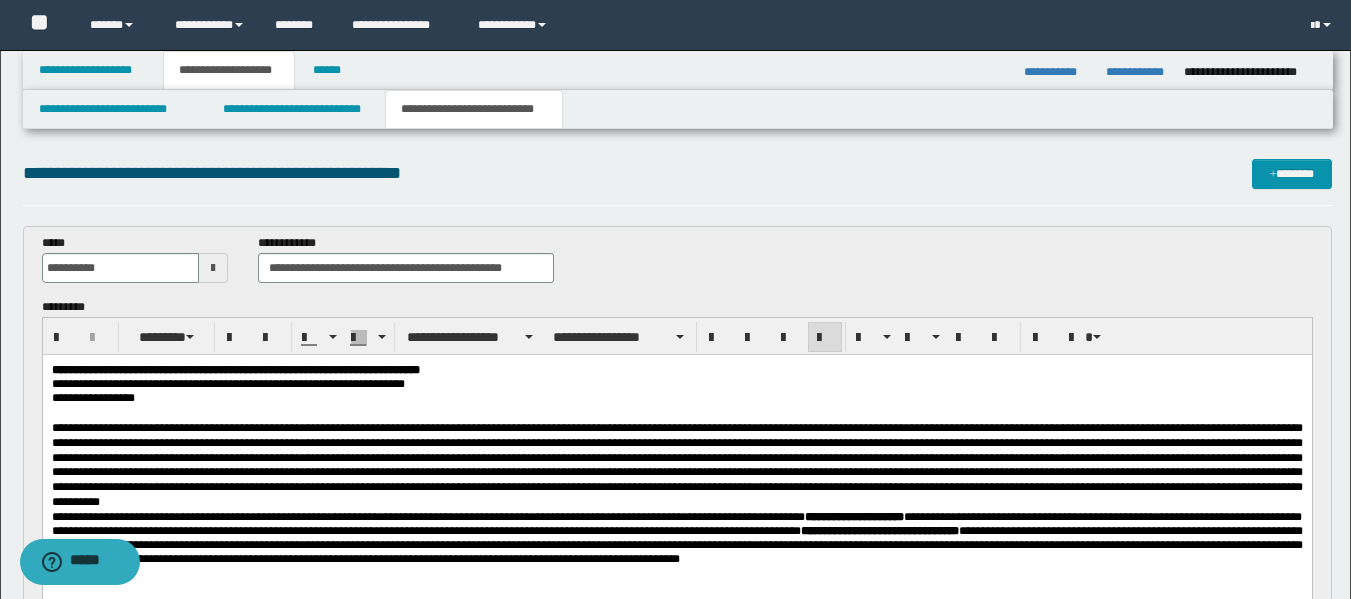 click at bounding box center [676, 465] 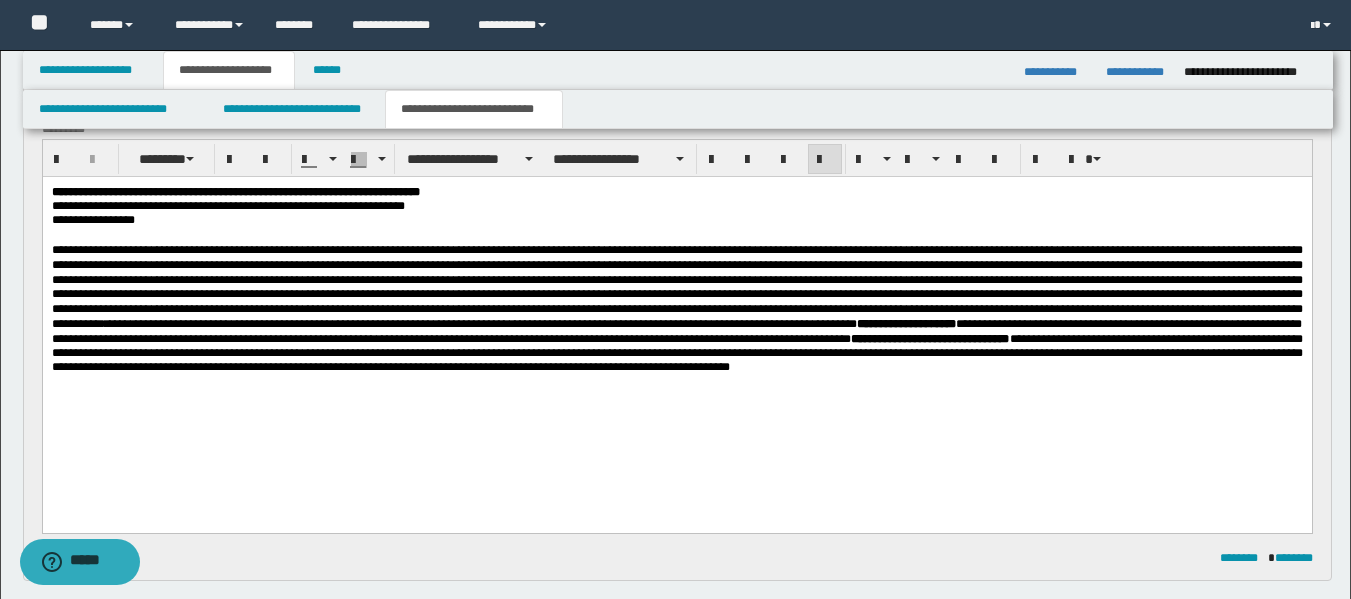 scroll, scrollTop: 212, scrollLeft: 0, axis: vertical 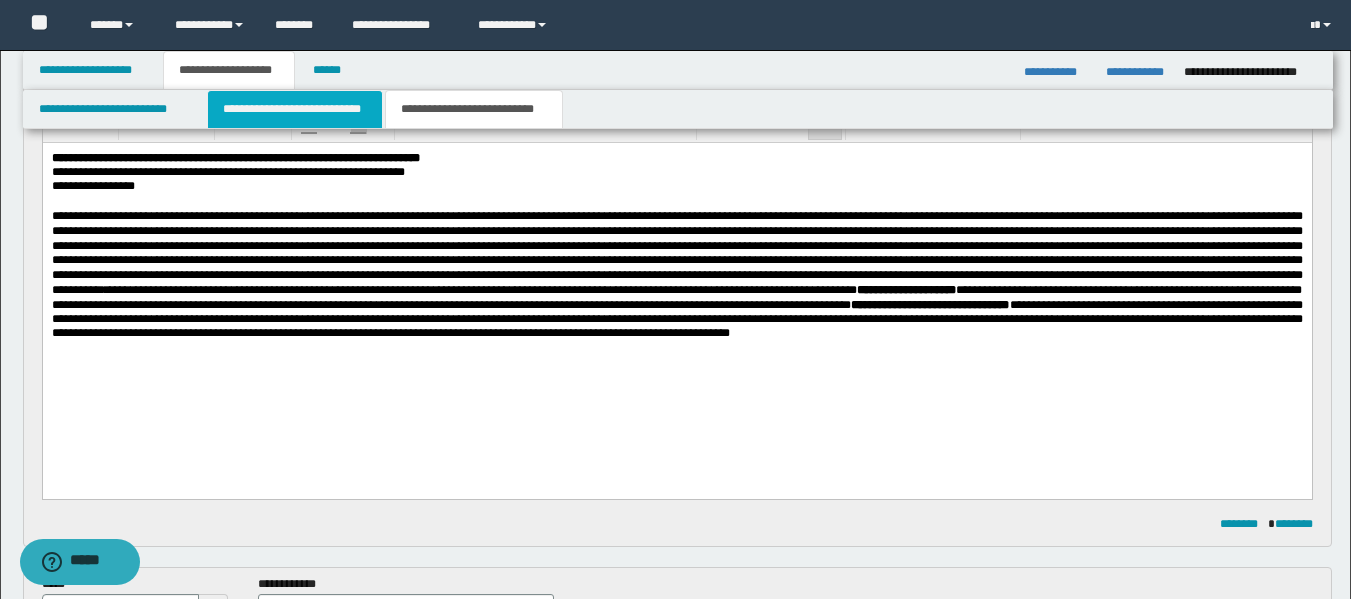 click on "**********" at bounding box center (295, 109) 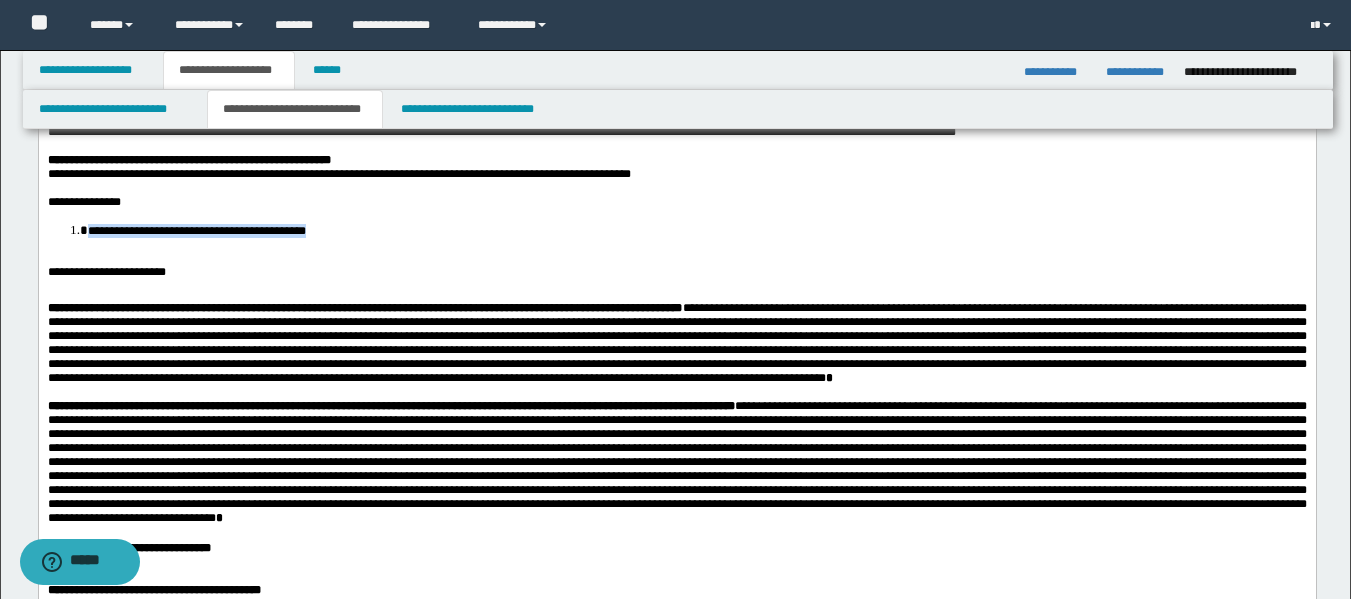 click on "**********" at bounding box center (676, 483) 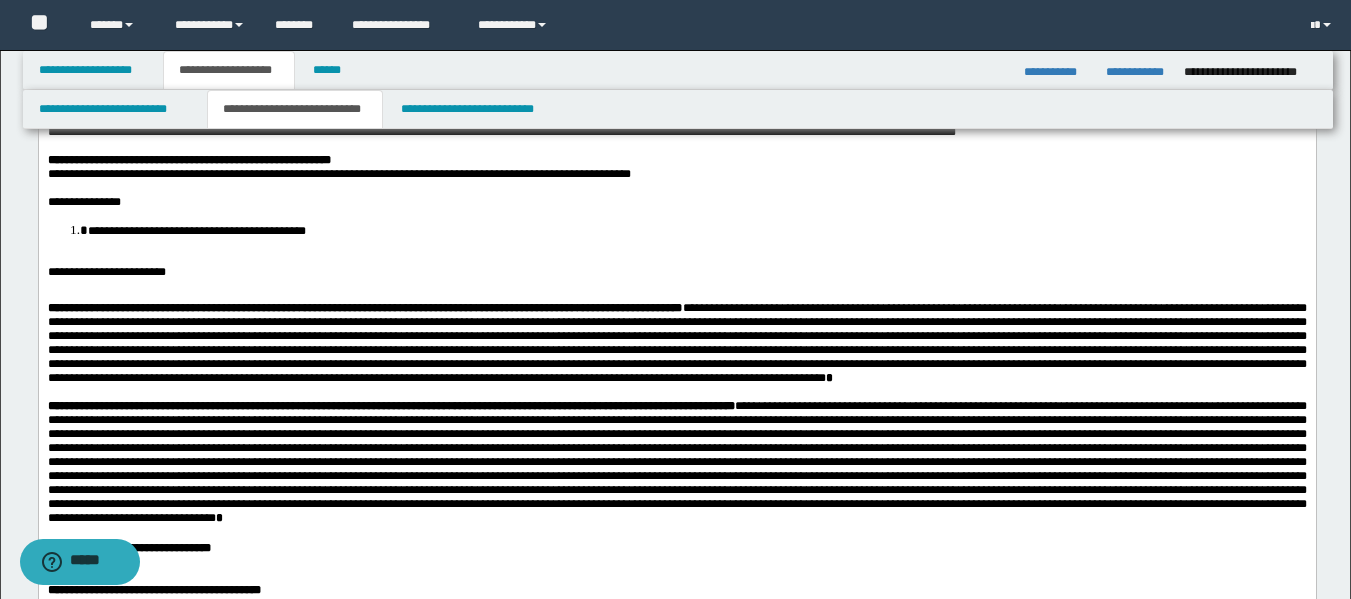 click on "**********" at bounding box center [676, 271] 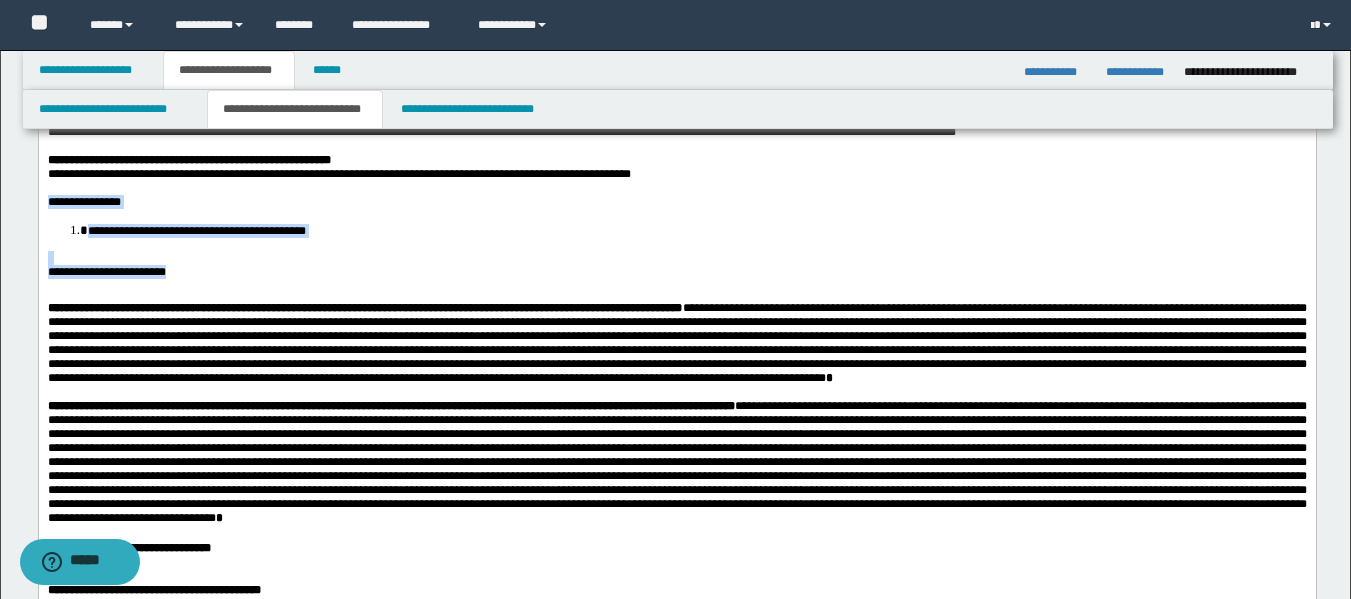 drag, startPoint x: 203, startPoint y: 303, endPoint x: 41, endPoint y: 224, distance: 180.23596 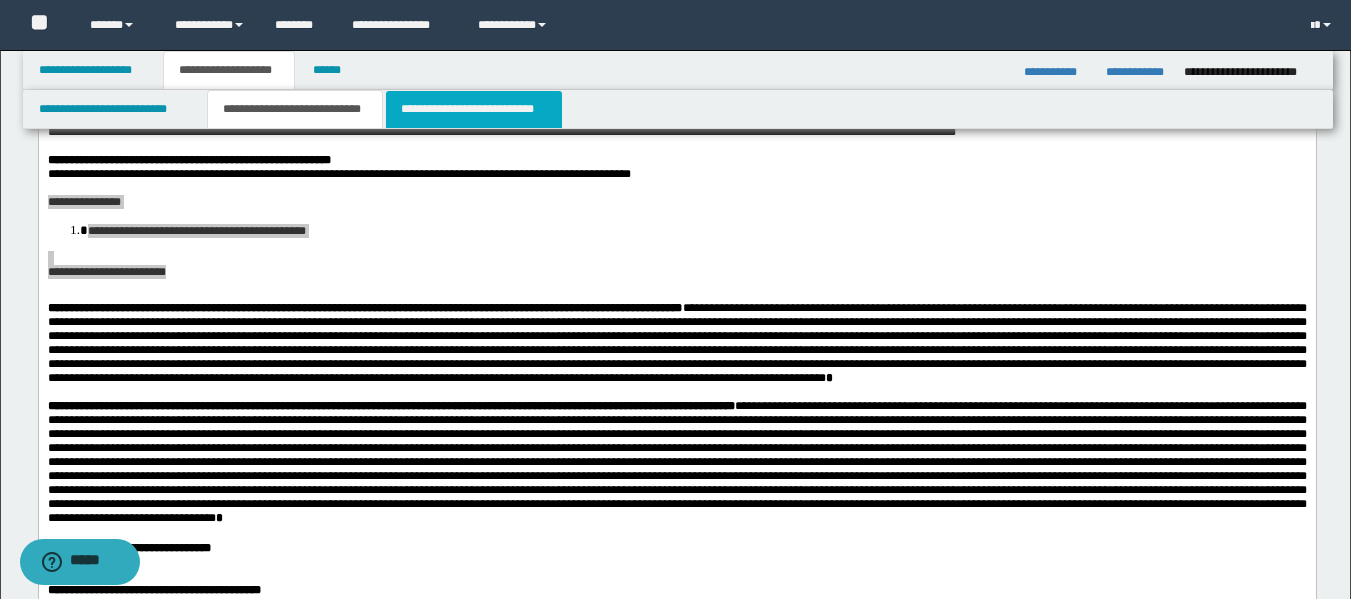click on "**********" at bounding box center [474, 109] 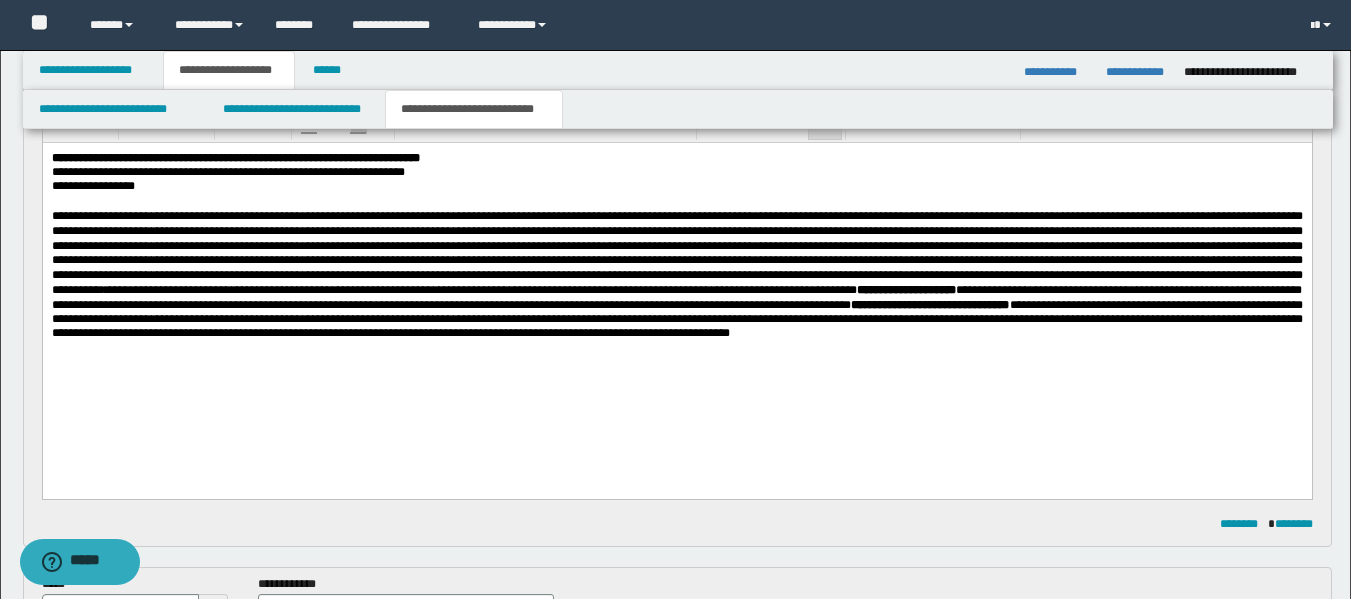 click at bounding box center (676, 348) 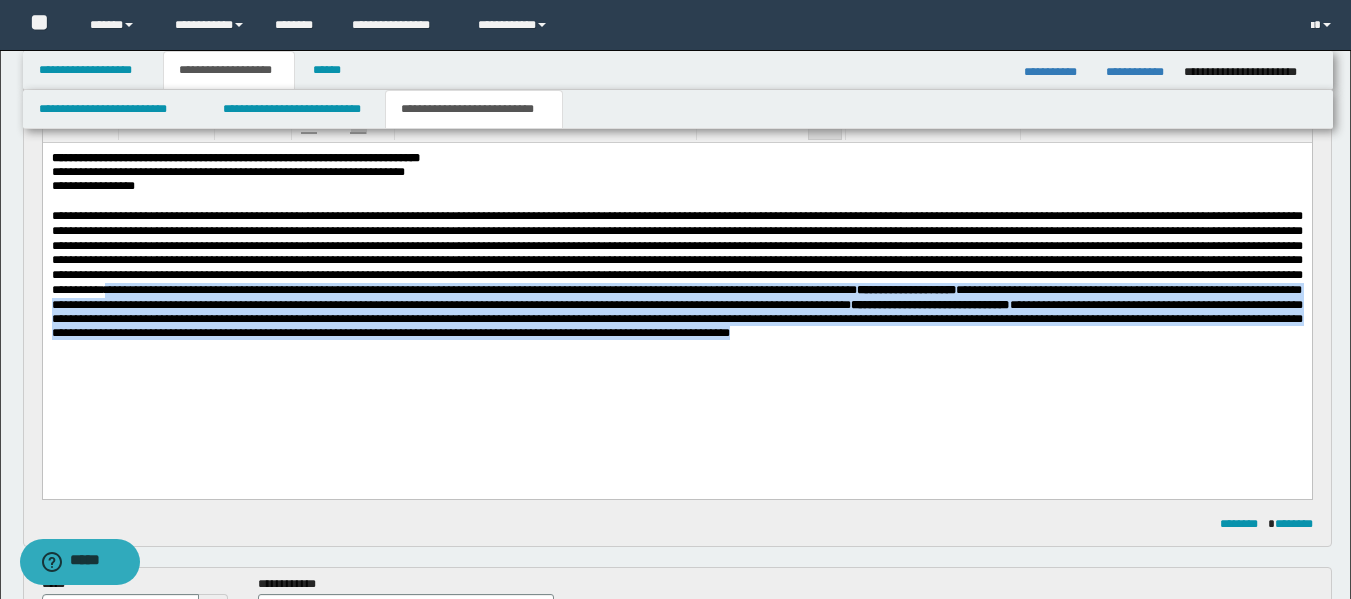 drag, startPoint x: 687, startPoint y: 307, endPoint x: 661, endPoint y: 372, distance: 70.00714 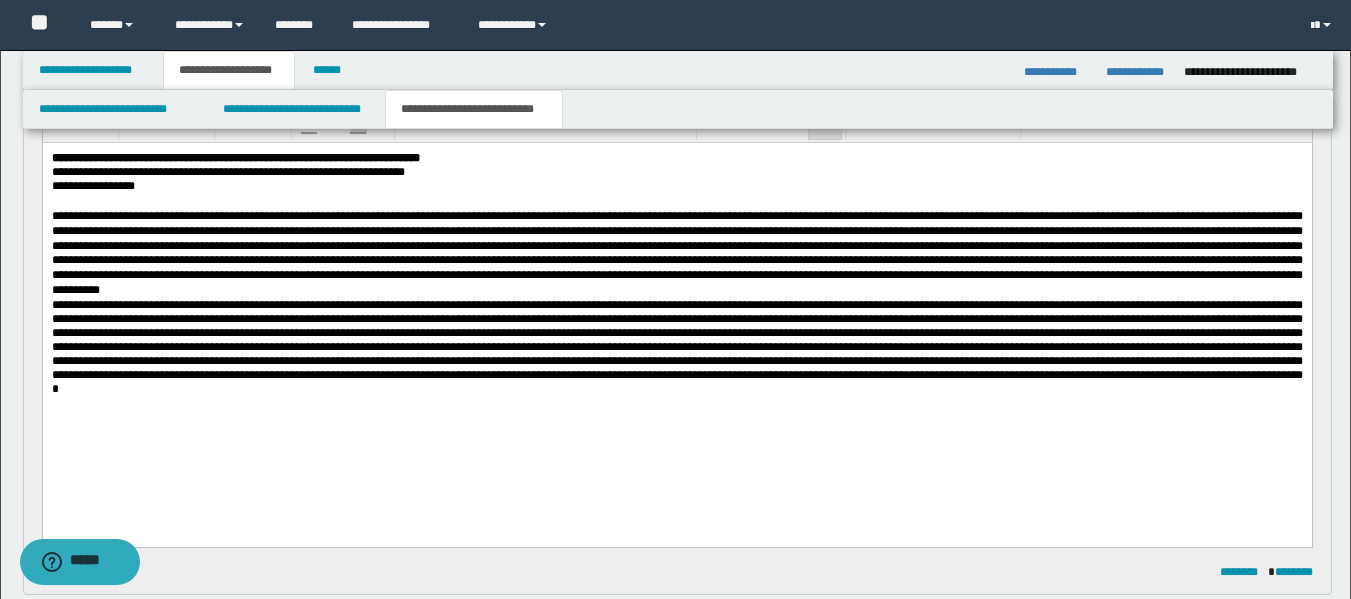 click at bounding box center (676, 253) 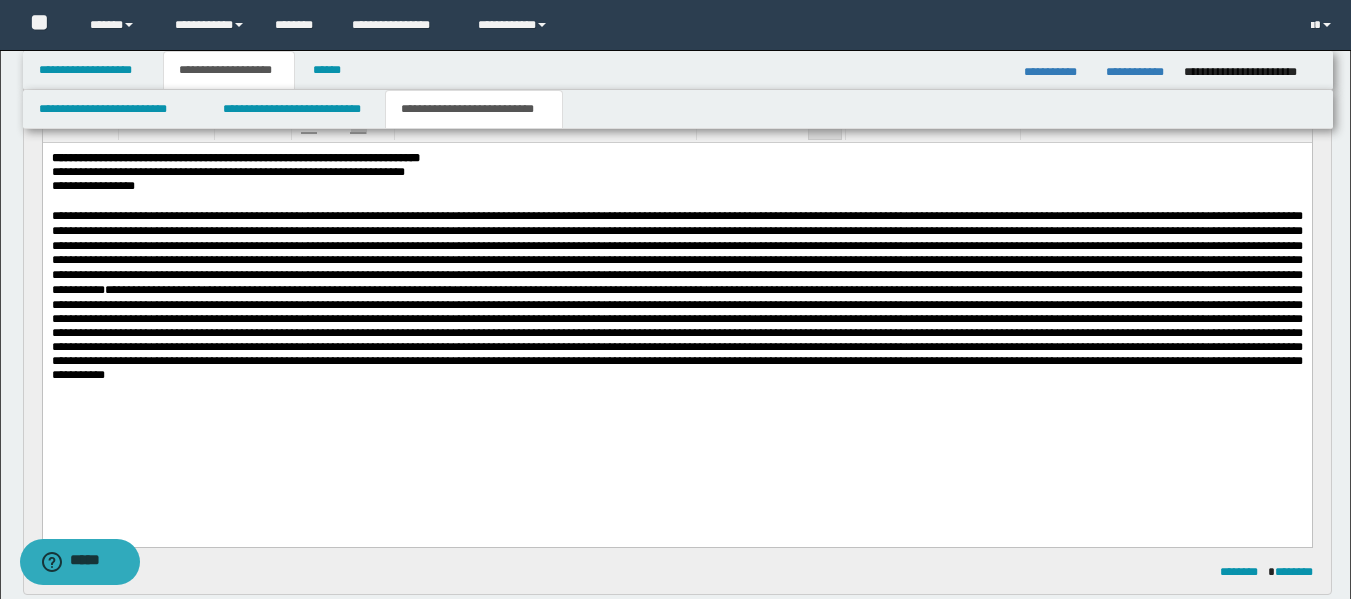 click at bounding box center [676, 295] 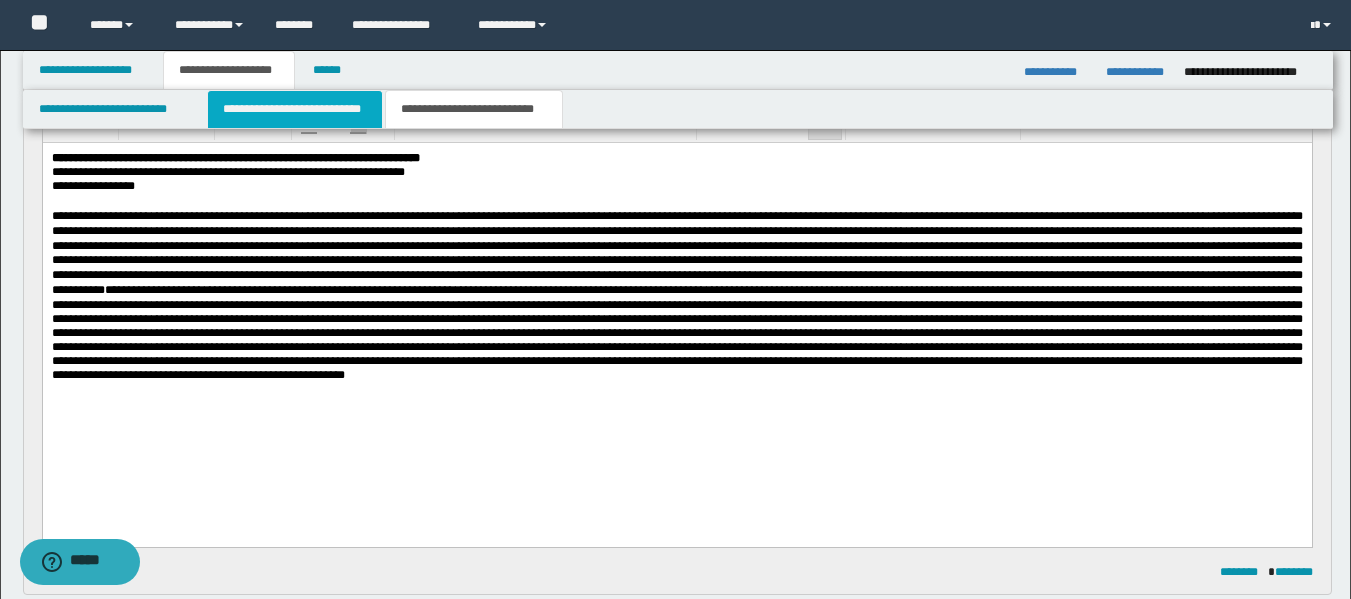 click on "**********" at bounding box center [295, 109] 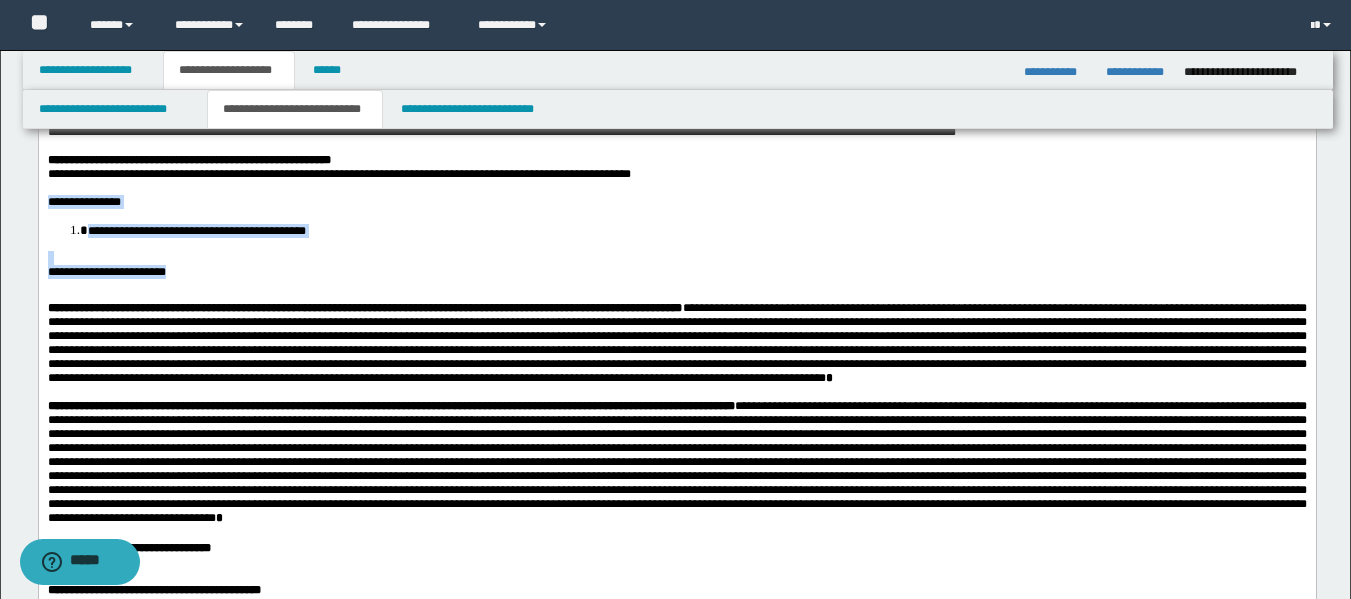 click on "**********" at bounding box center [676, 483] 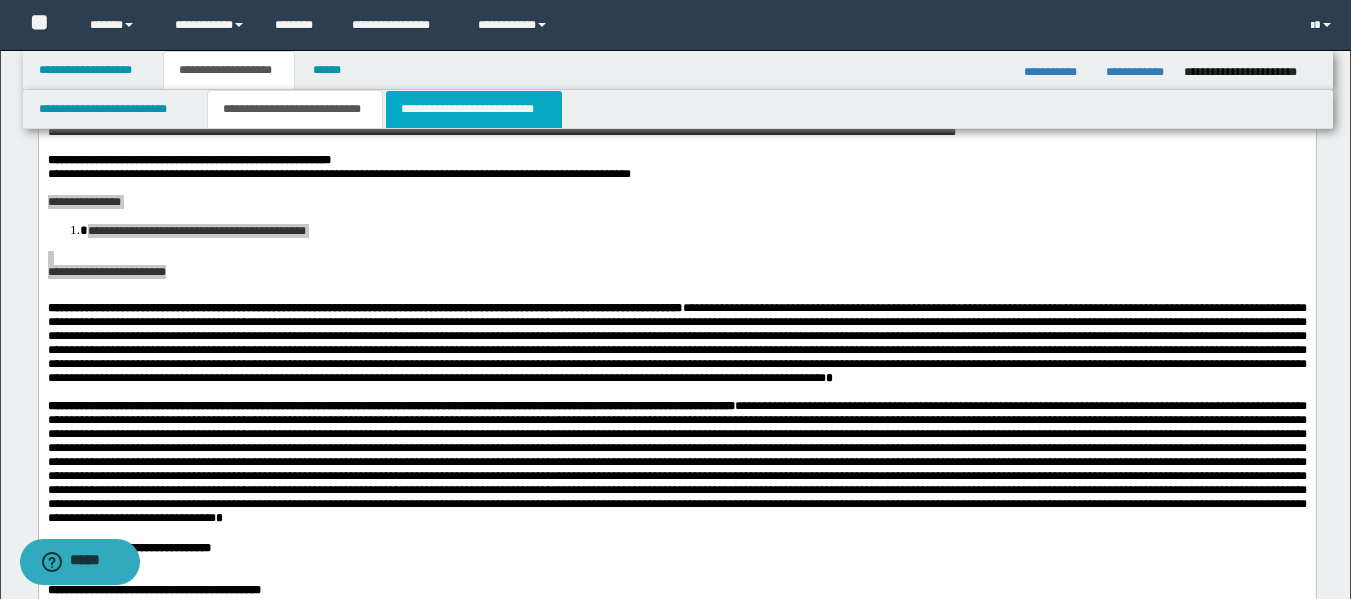 click on "**********" at bounding box center [474, 109] 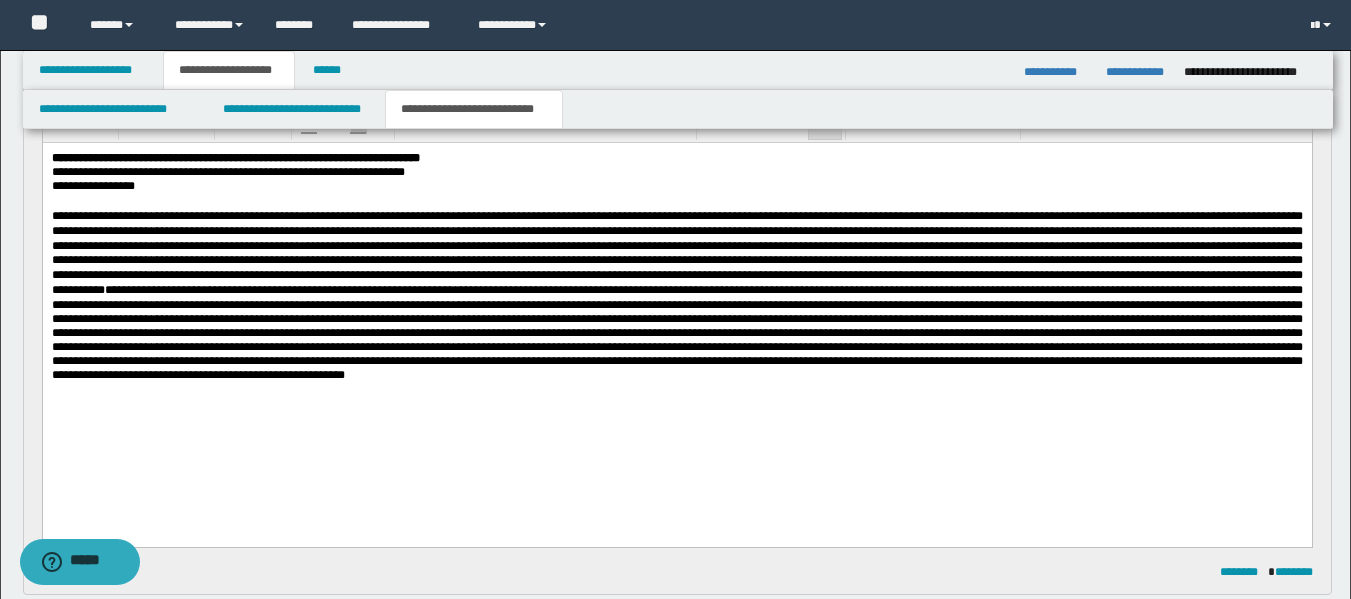 click at bounding box center (676, 295) 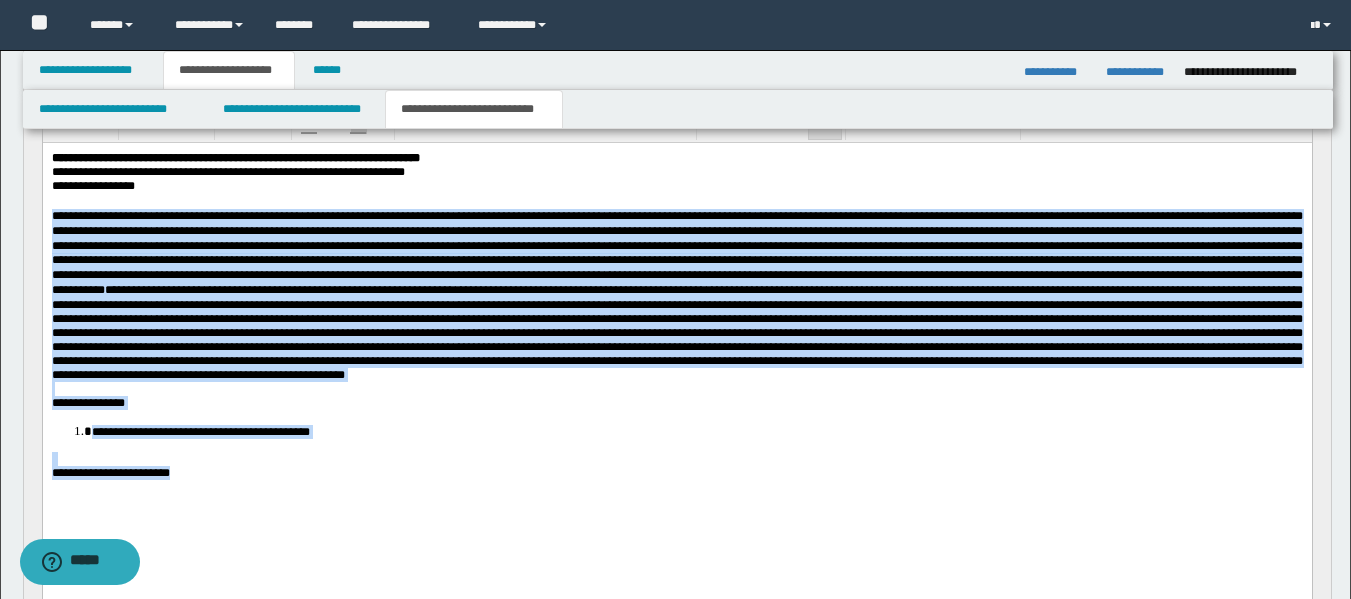drag, startPoint x: 202, startPoint y: 521, endPoint x: 48, endPoint y: 219, distance: 338.99854 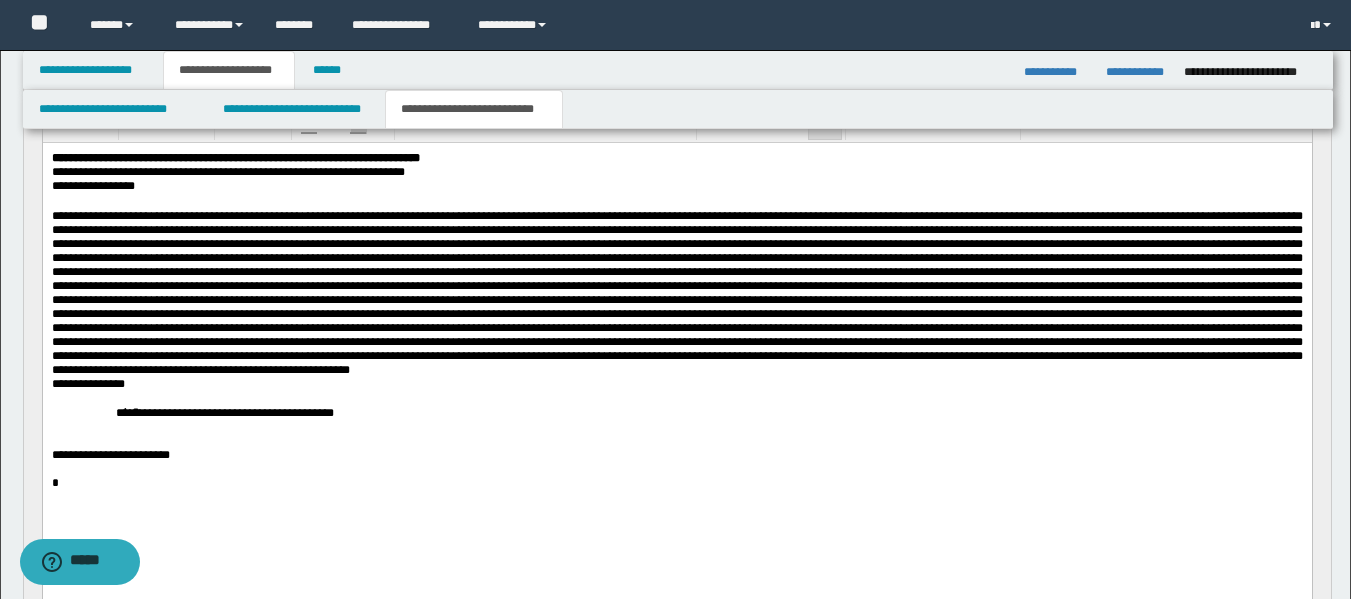 click at bounding box center (676, 293) 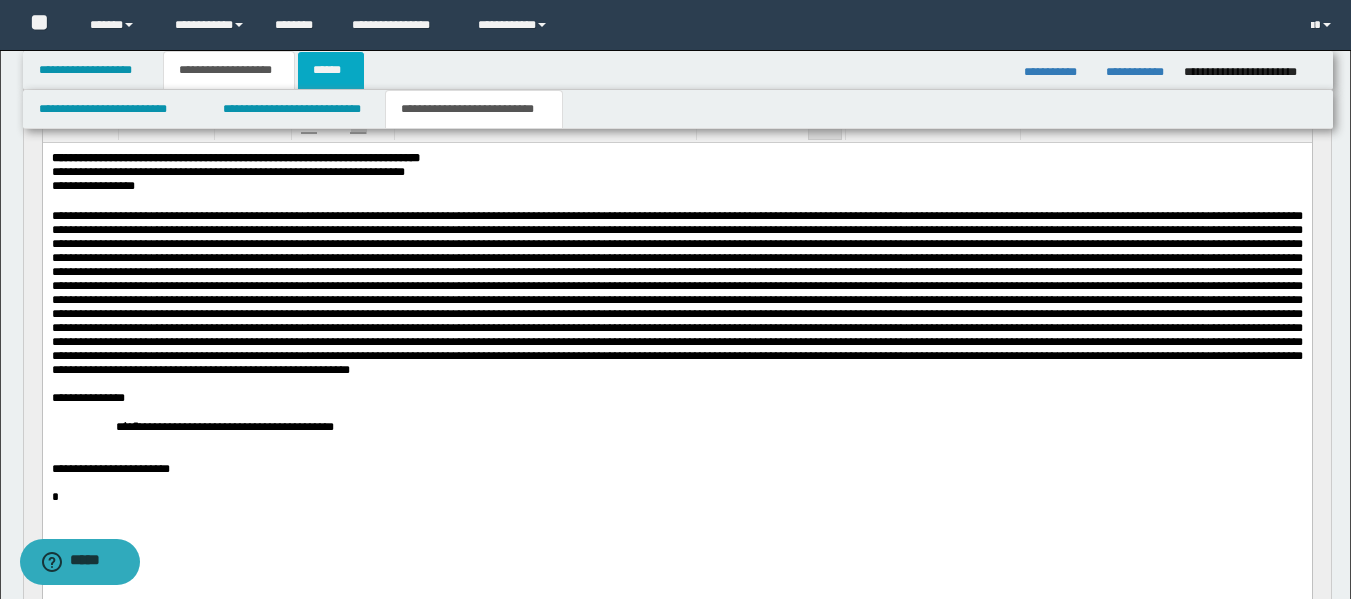 click on "******" at bounding box center [331, 70] 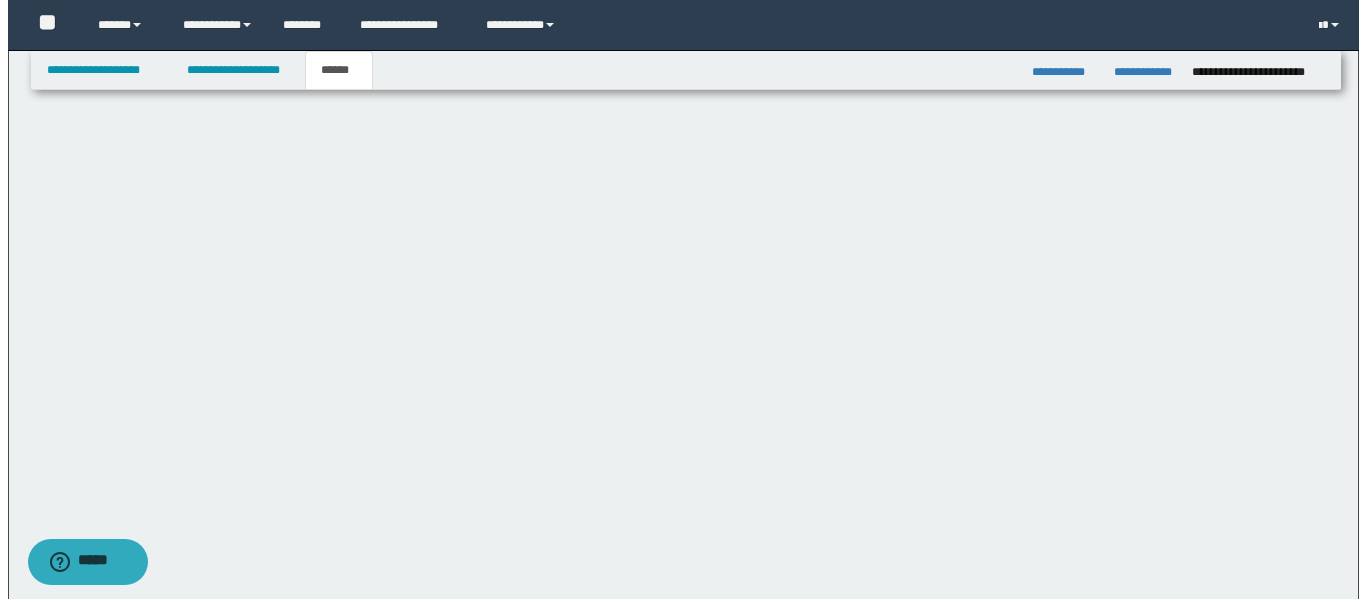 scroll, scrollTop: 0, scrollLeft: 0, axis: both 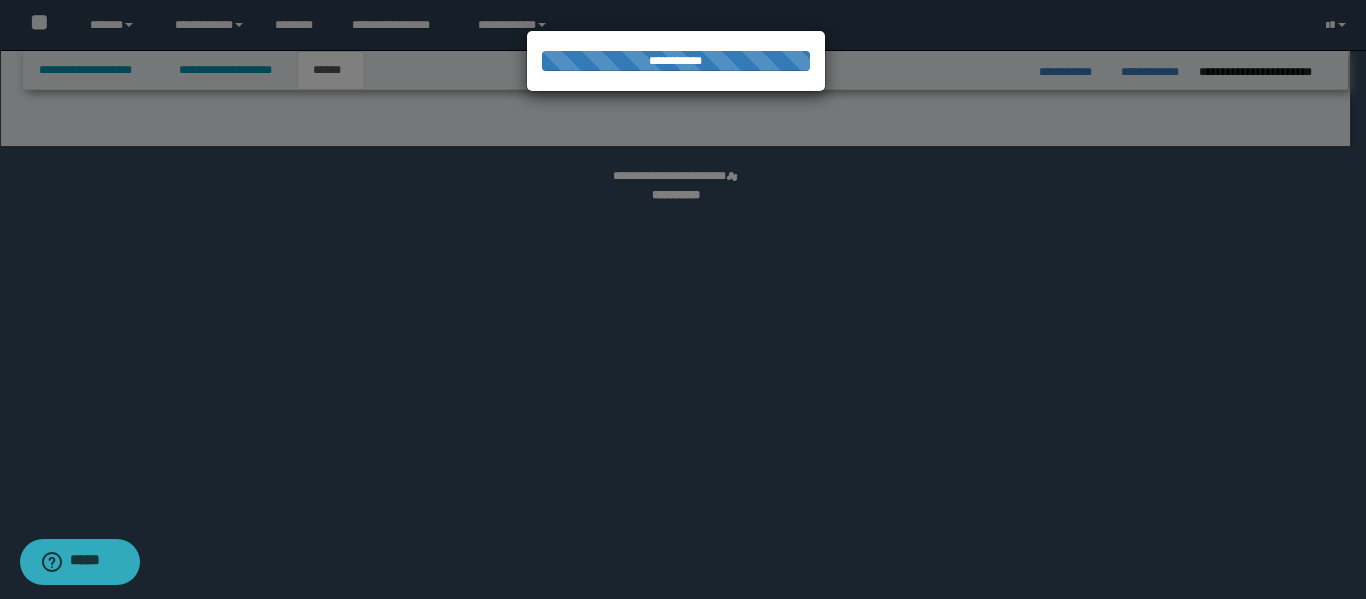 select on "*" 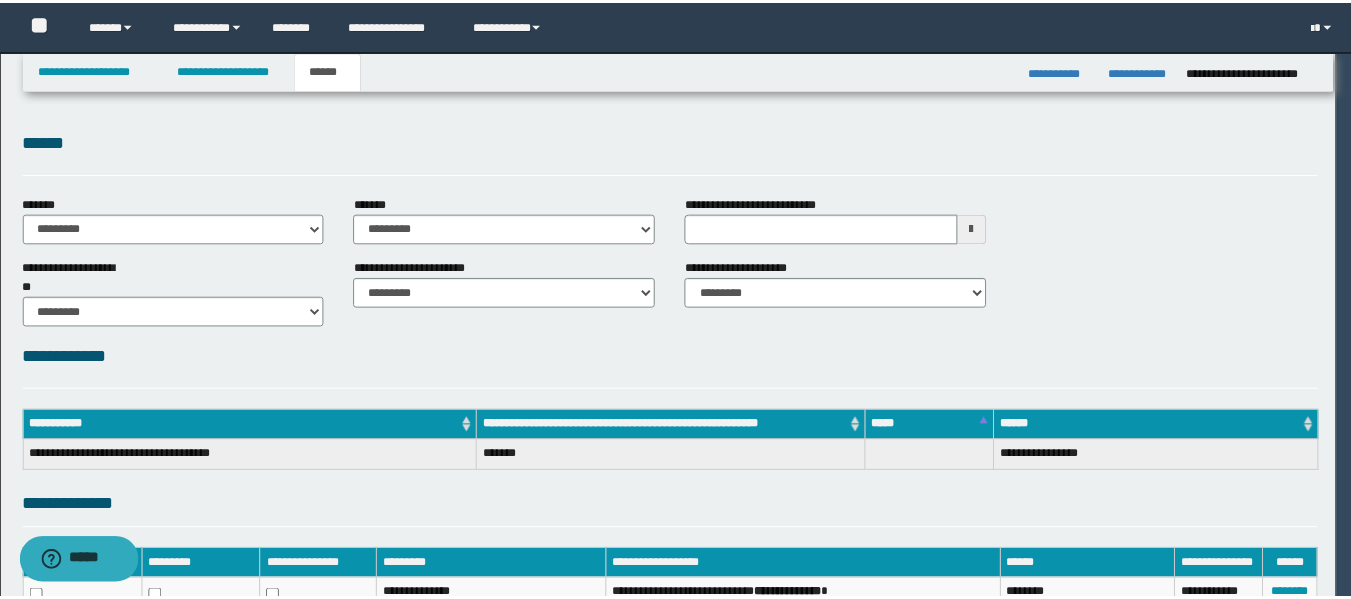 scroll, scrollTop: 0, scrollLeft: 0, axis: both 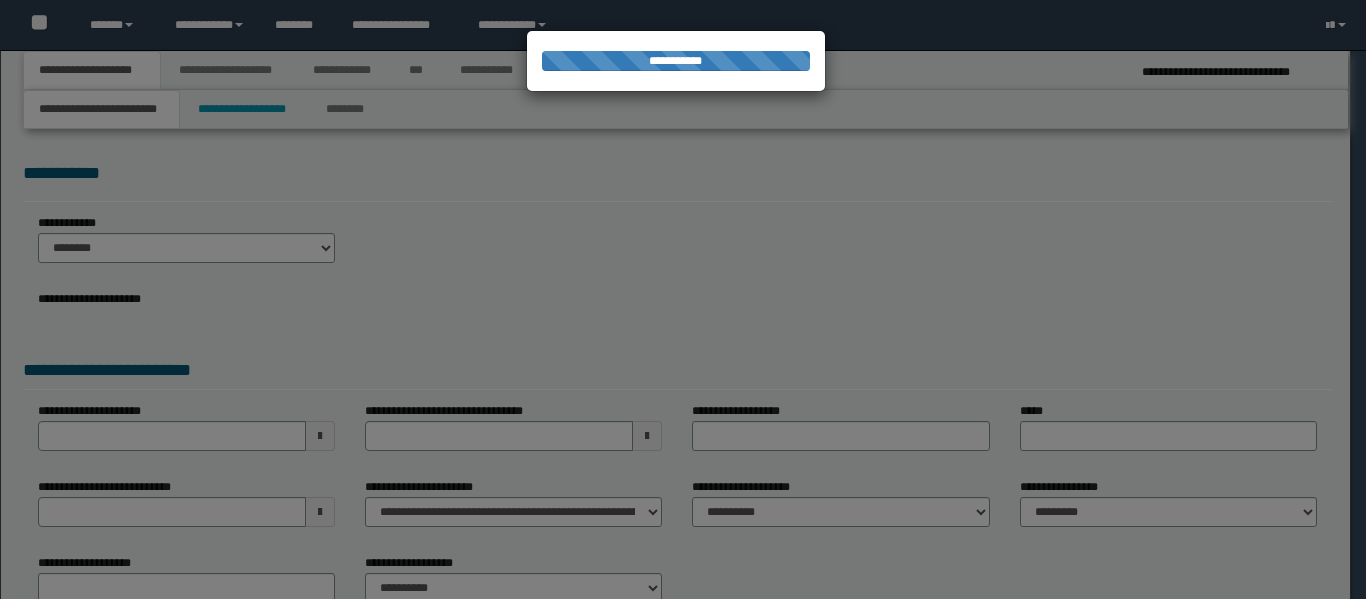 select on "*" 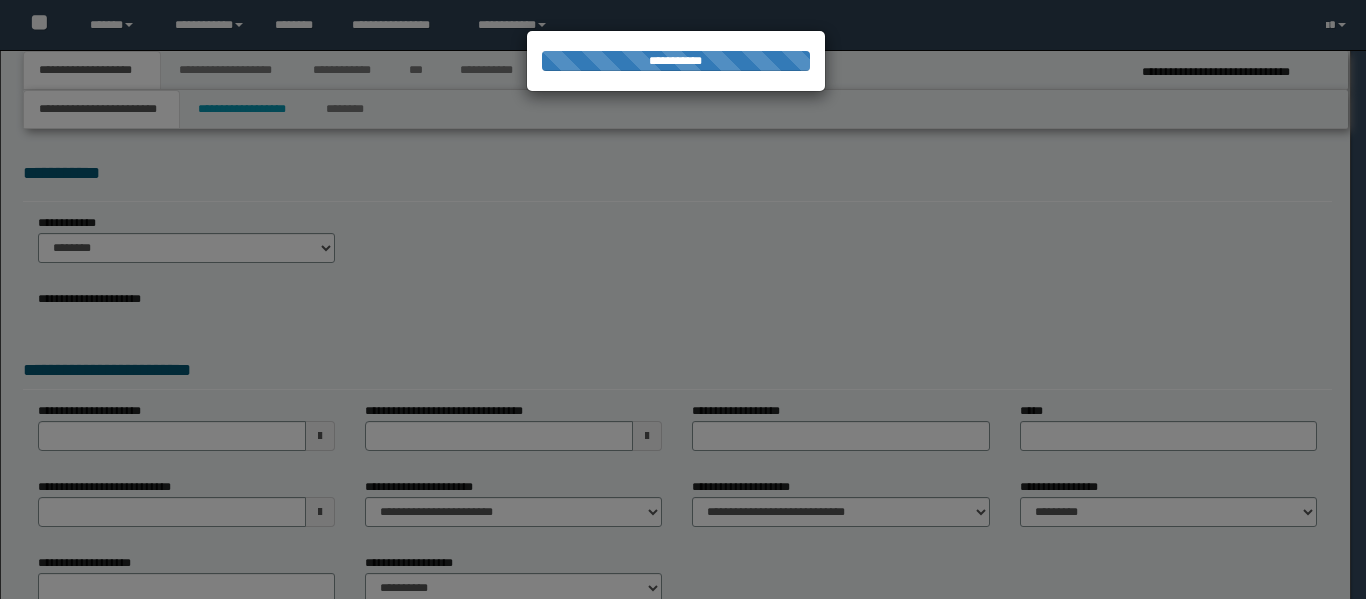 select on "*" 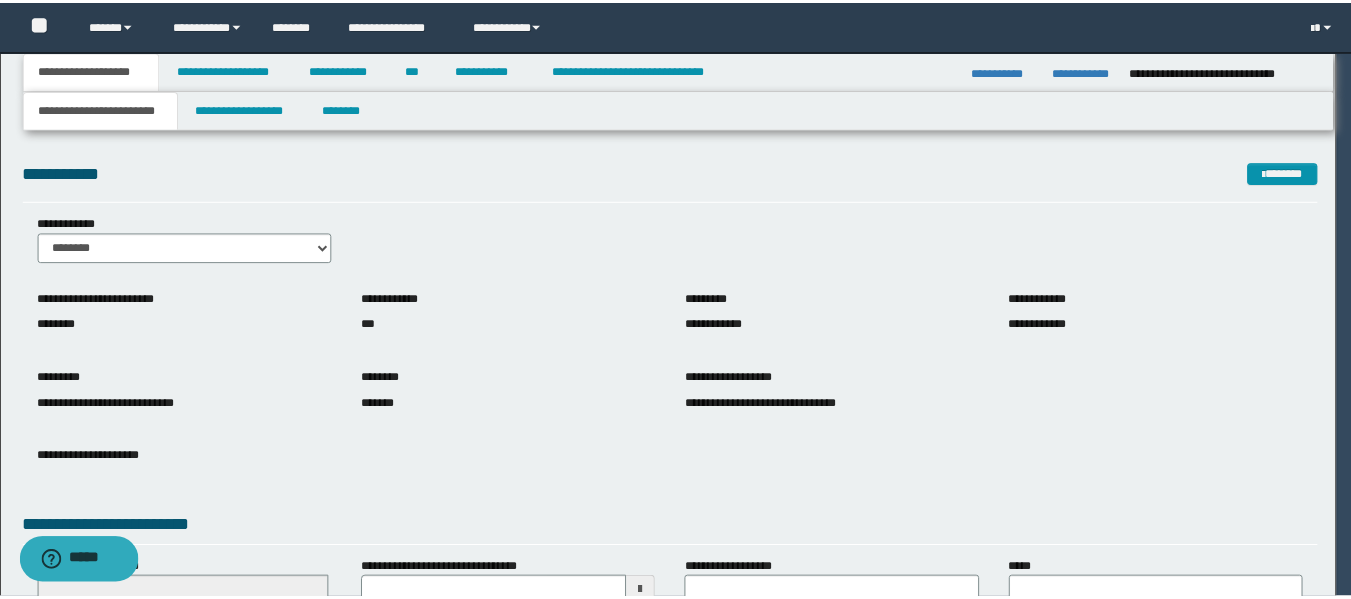 scroll, scrollTop: 0, scrollLeft: 0, axis: both 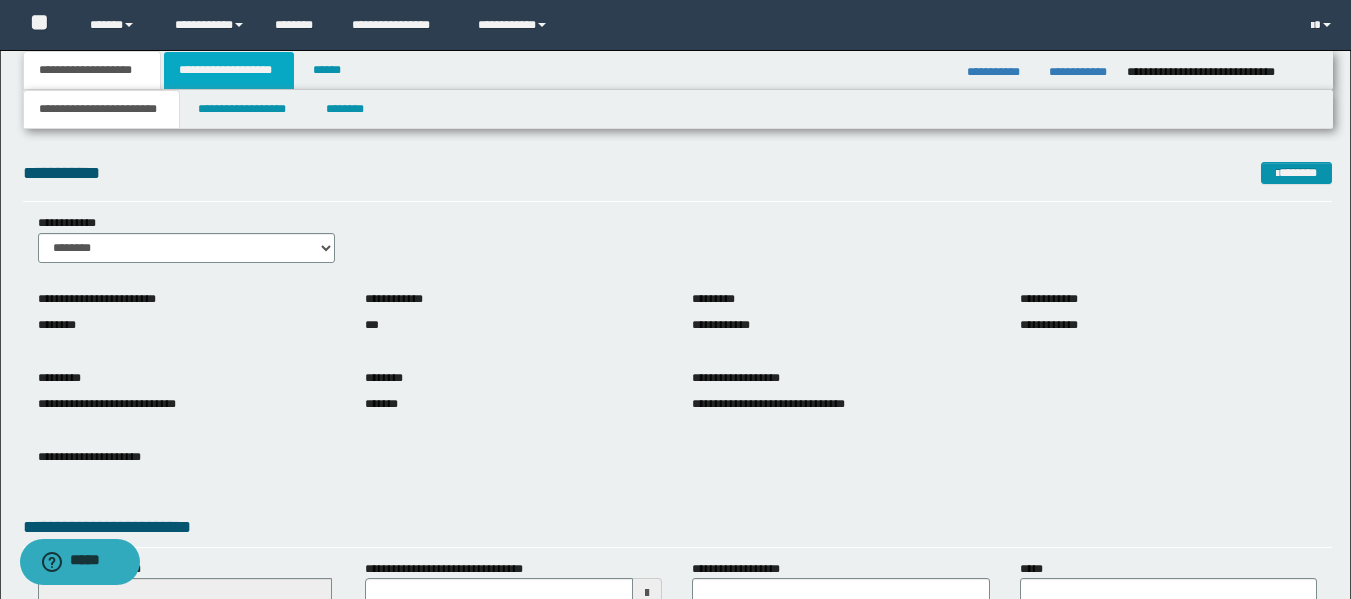 click on "**********" at bounding box center [229, 70] 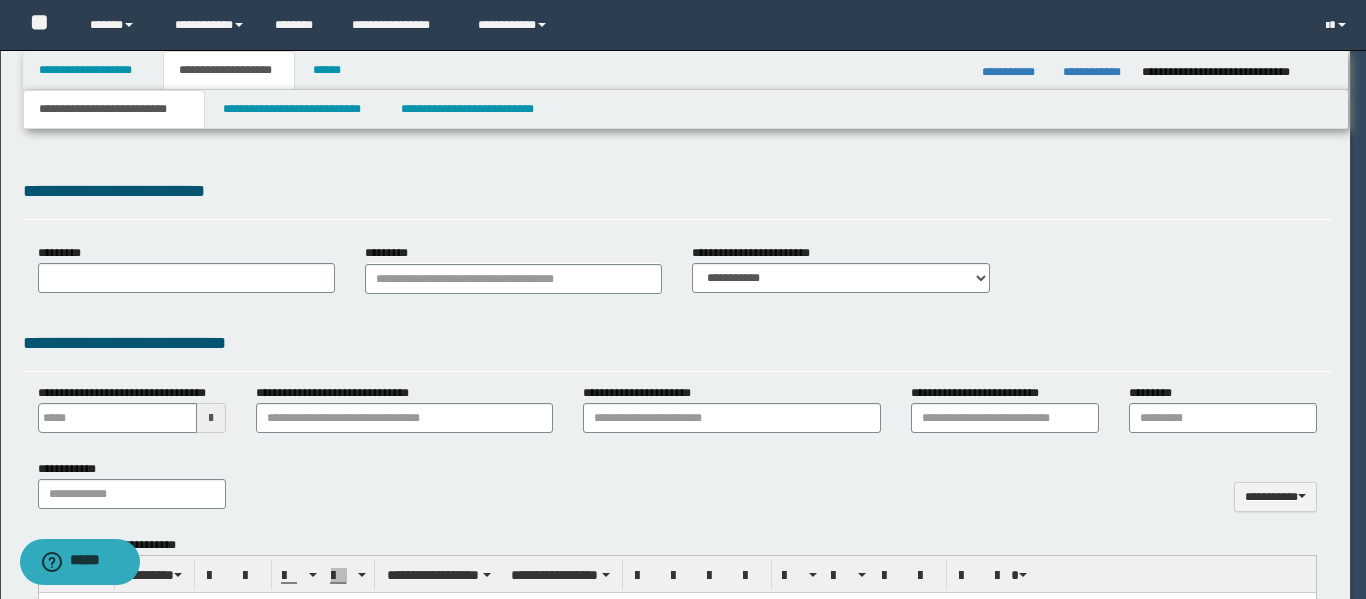 type on "**********" 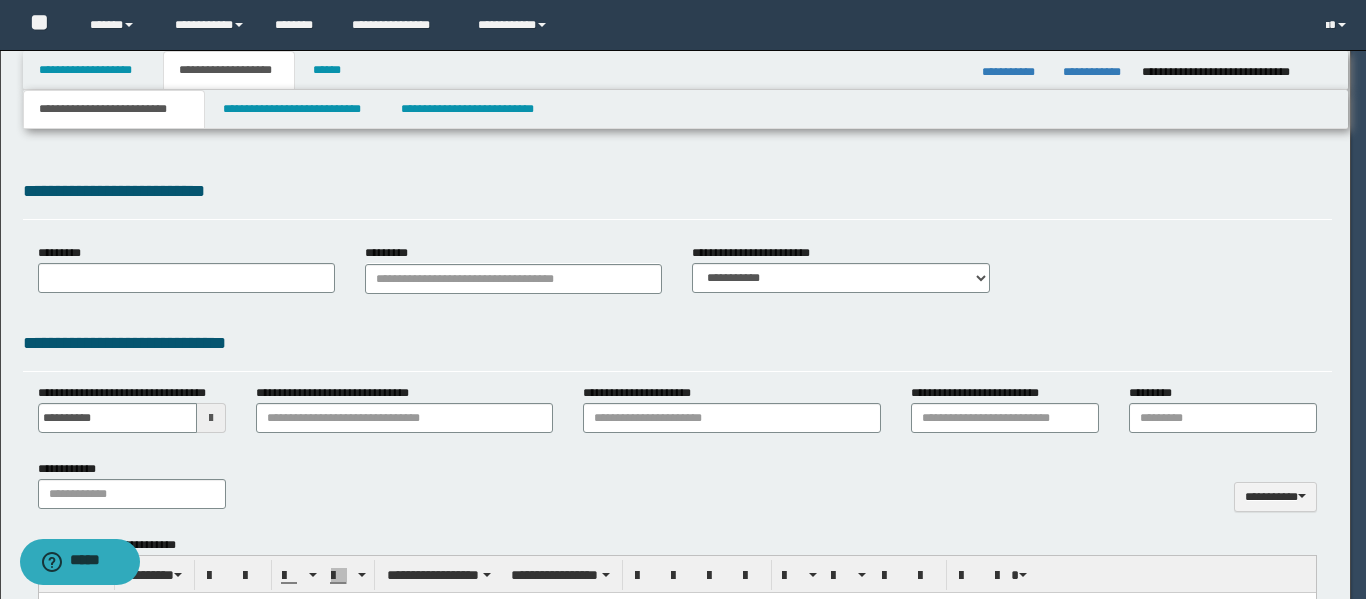 type on "**********" 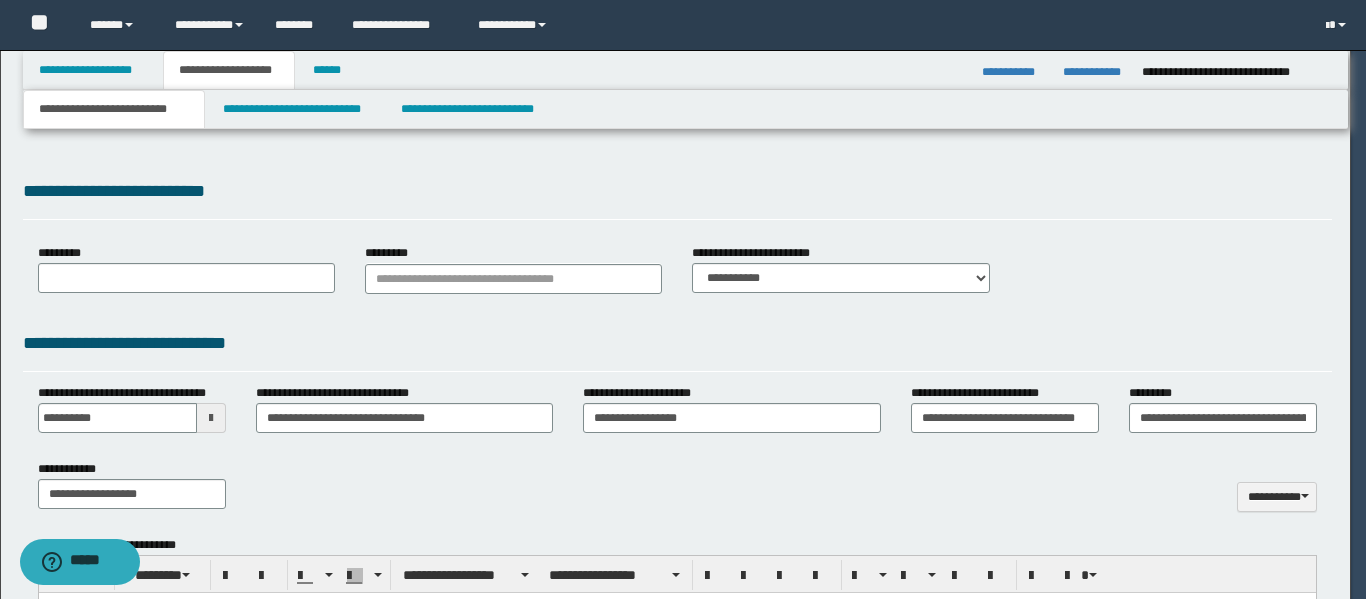 select on "*" 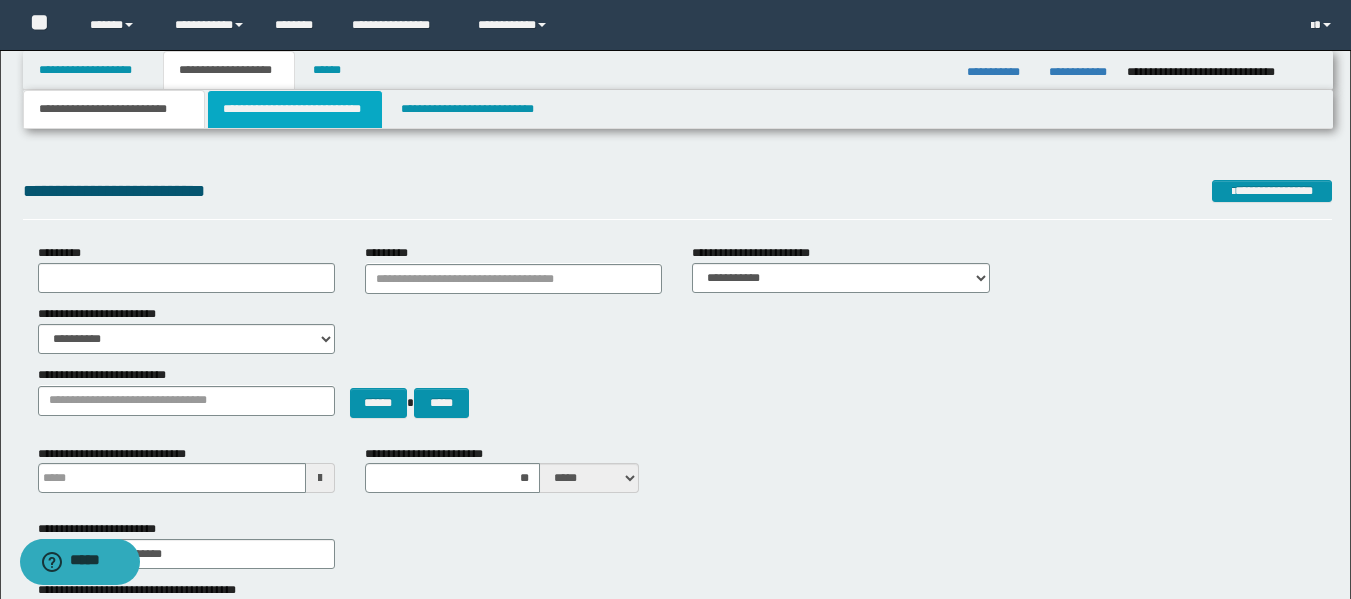 scroll, scrollTop: 0, scrollLeft: 0, axis: both 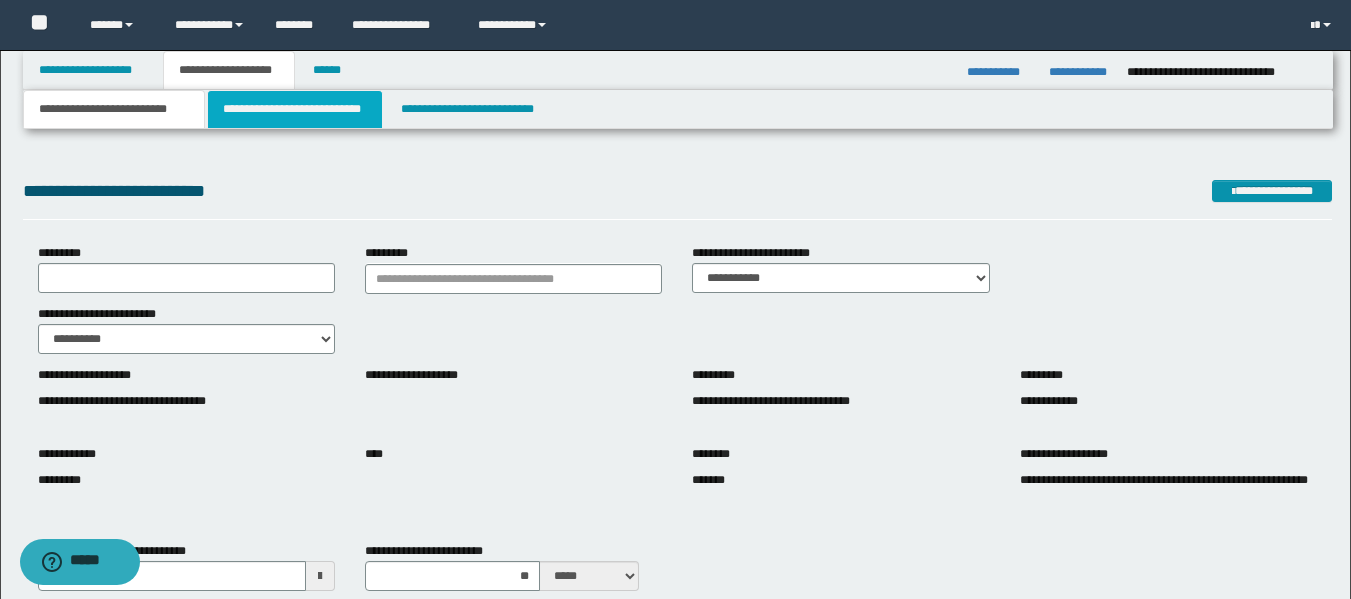 click on "**********" at bounding box center (295, 109) 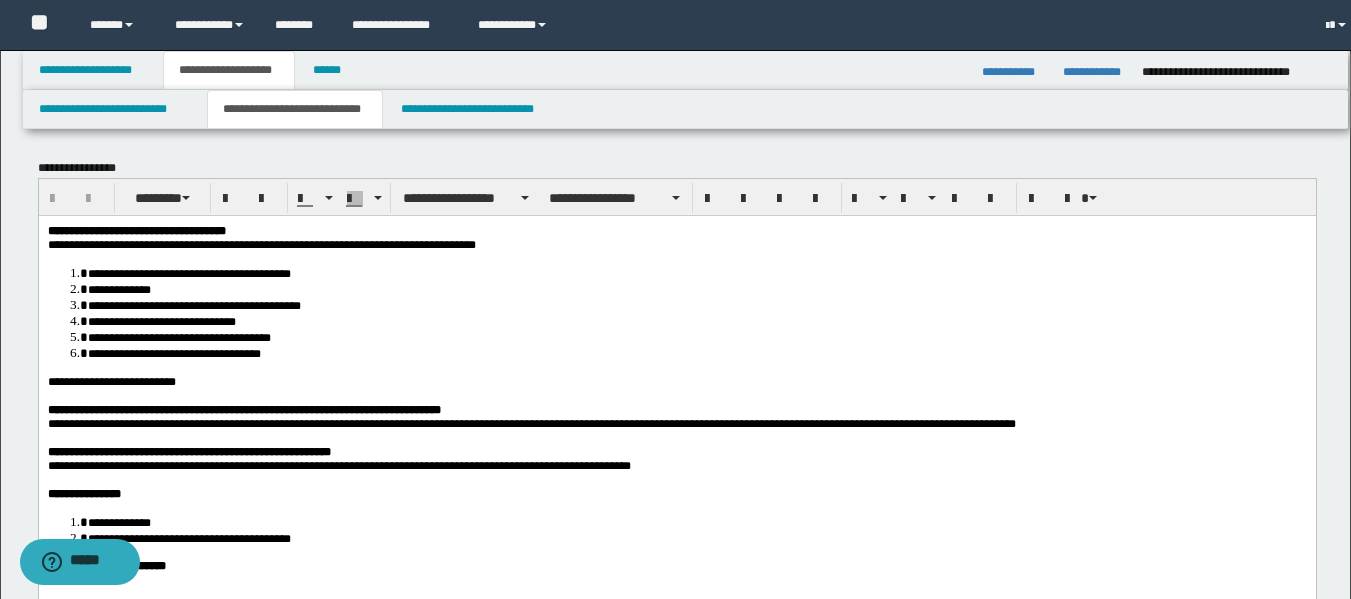 scroll, scrollTop: 0, scrollLeft: 0, axis: both 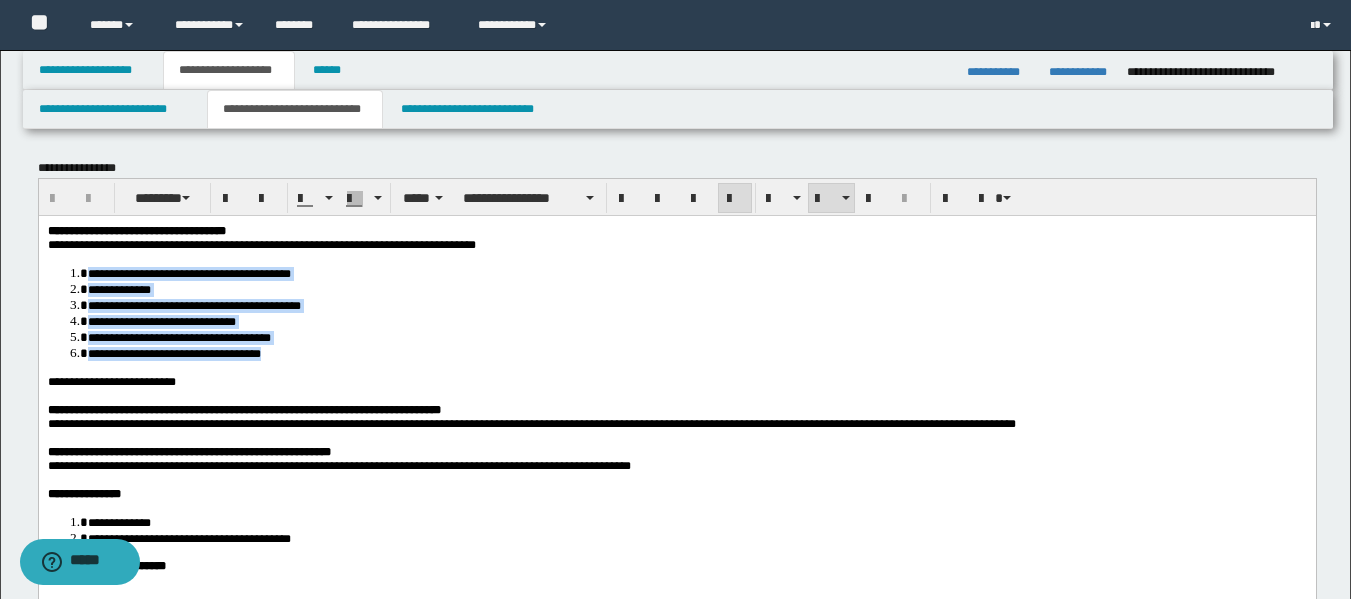drag, startPoint x: 273, startPoint y: 356, endPoint x: 82, endPoint y: 280, distance: 205.56508 